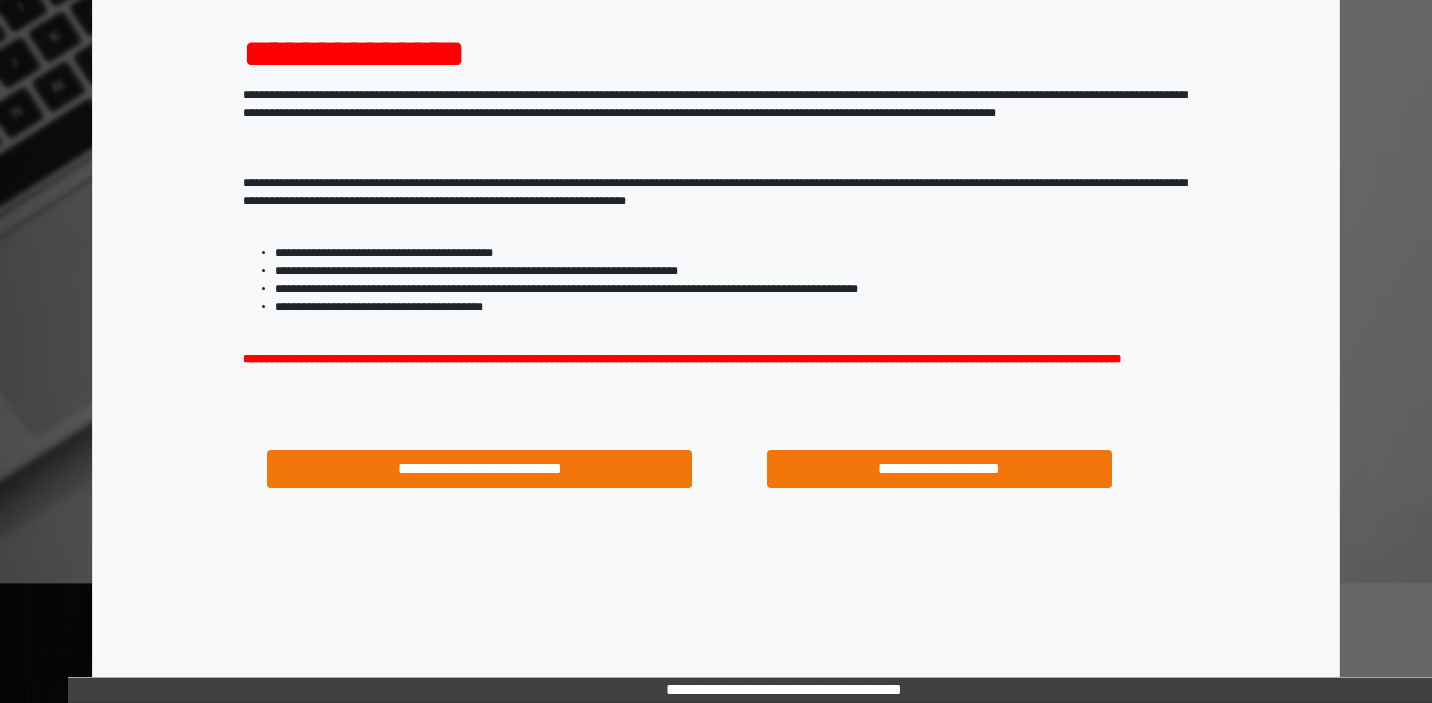 scroll, scrollTop: 225, scrollLeft: 0, axis: vertical 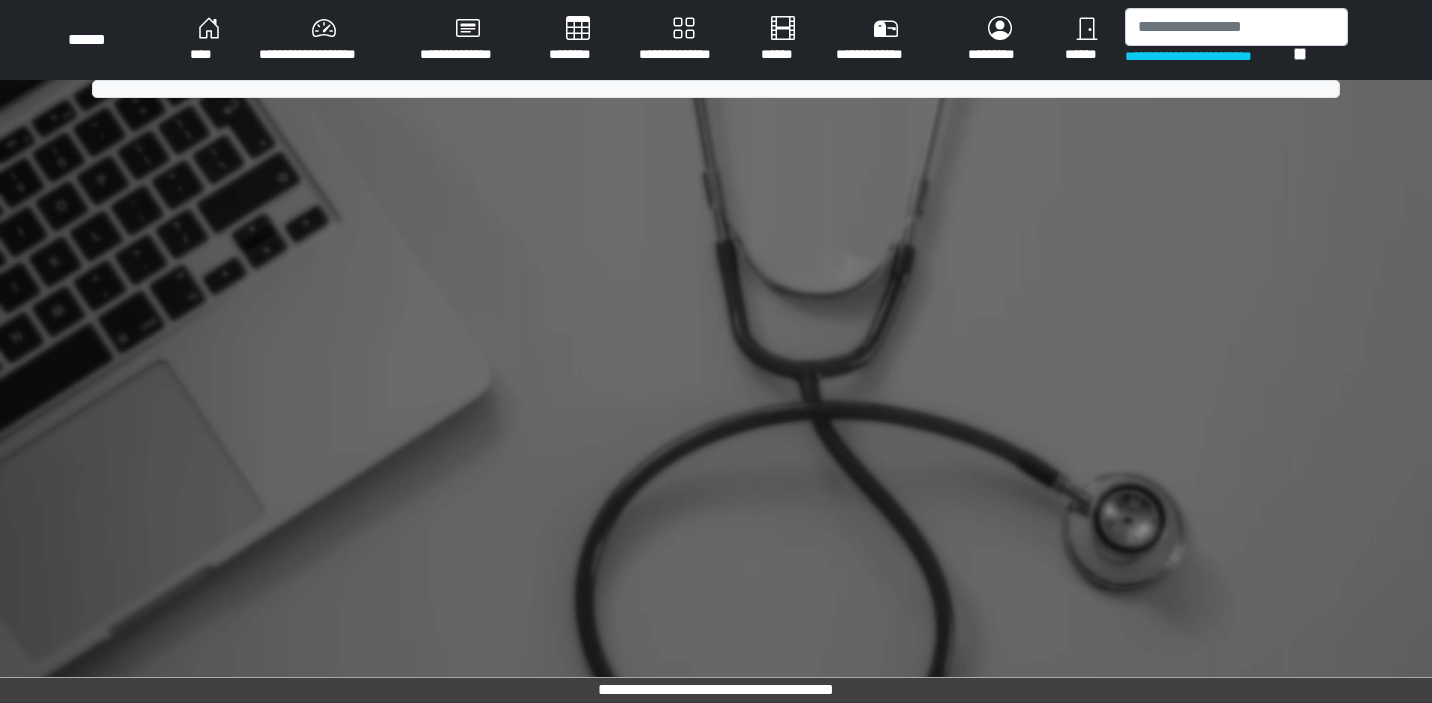 click on "********" at bounding box center [578, 40] 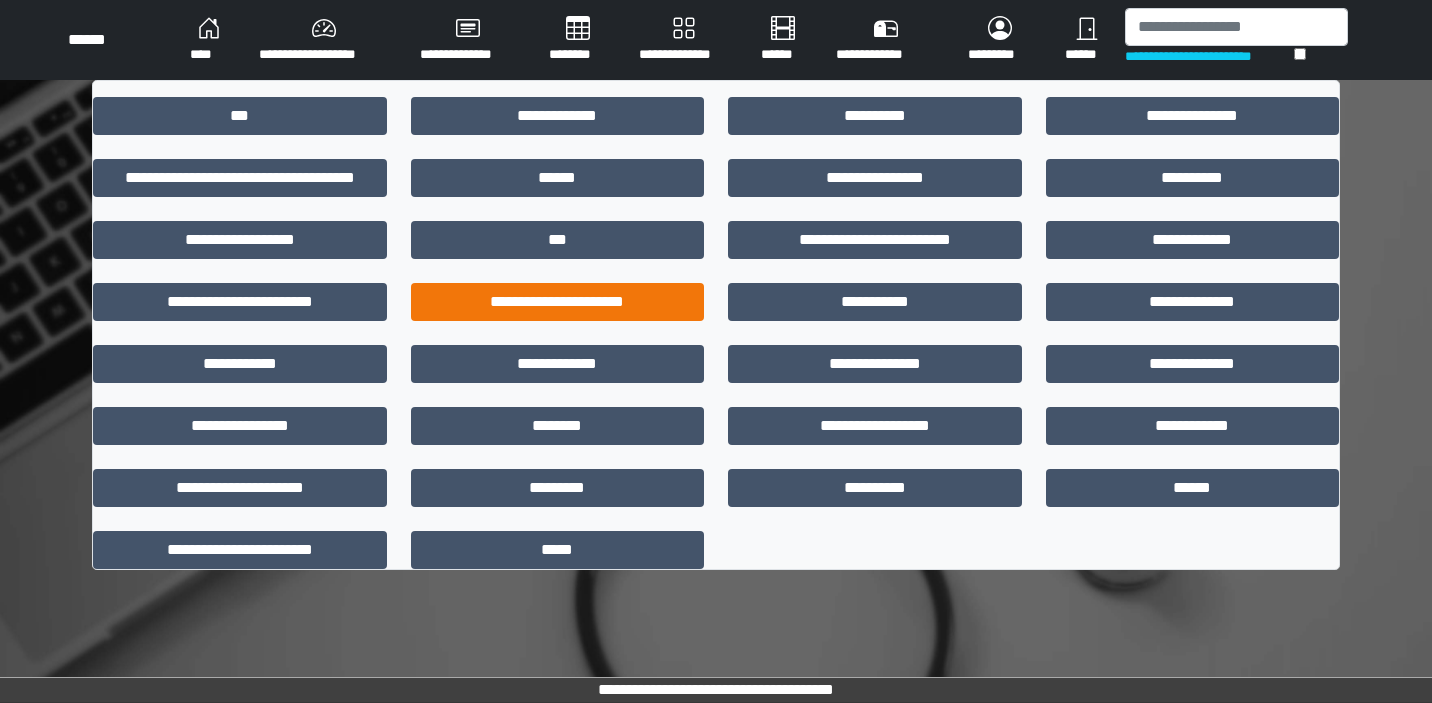 click on "**********" at bounding box center [558, 302] 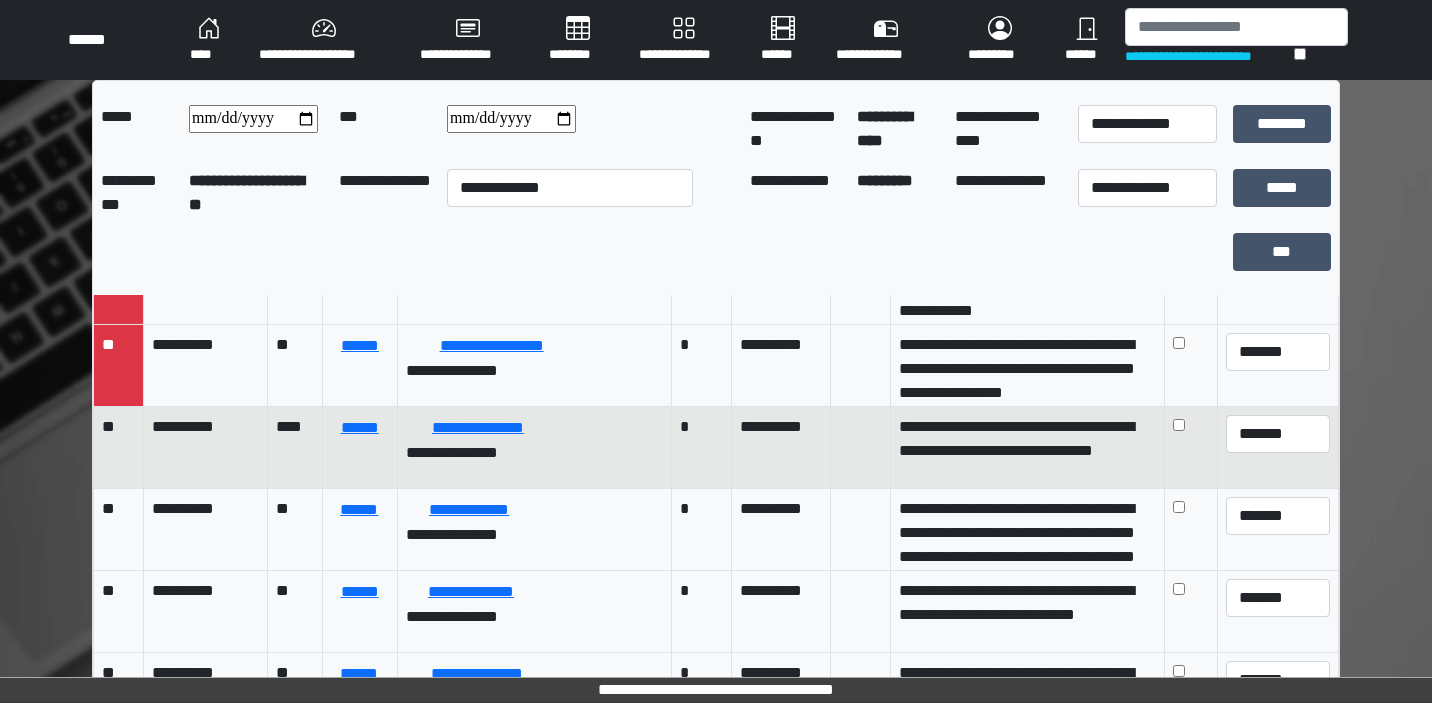scroll, scrollTop: 220, scrollLeft: 0, axis: vertical 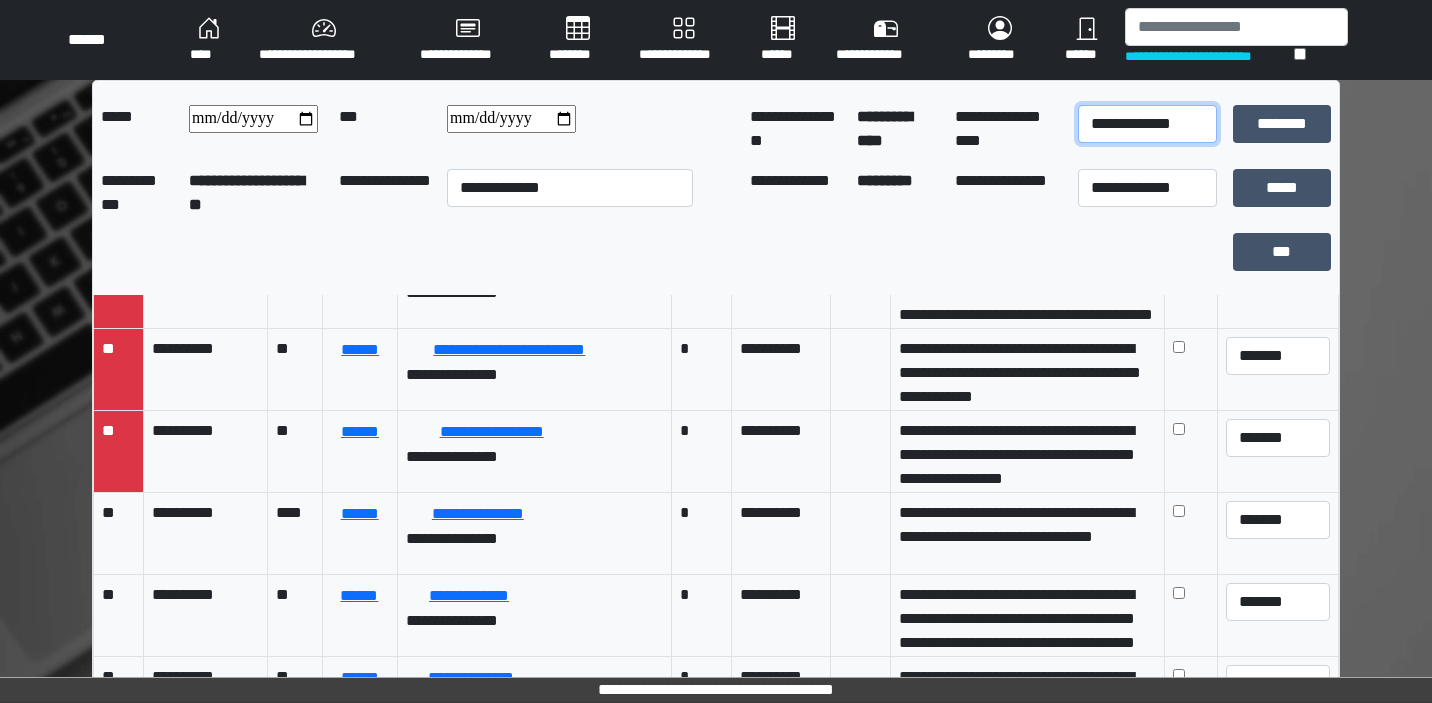 select on "*" 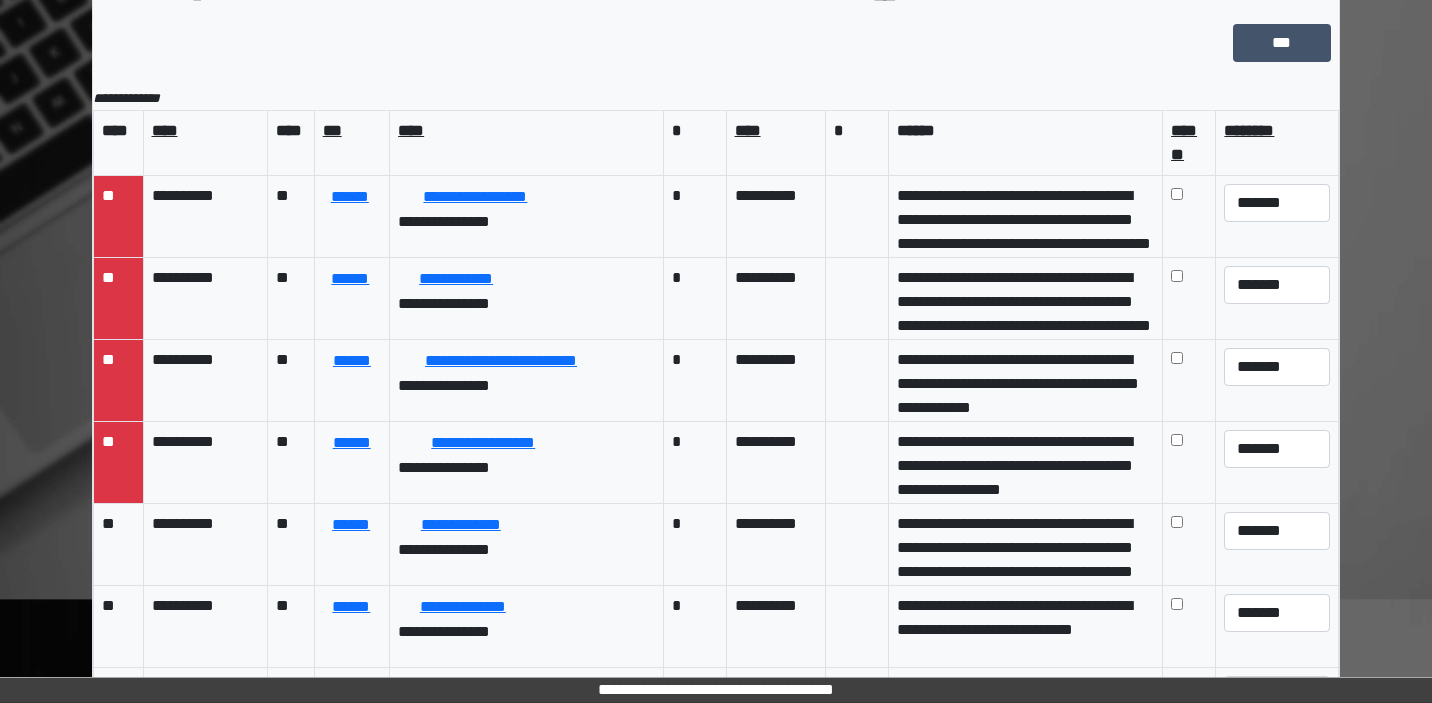 scroll, scrollTop: 209, scrollLeft: 0, axis: vertical 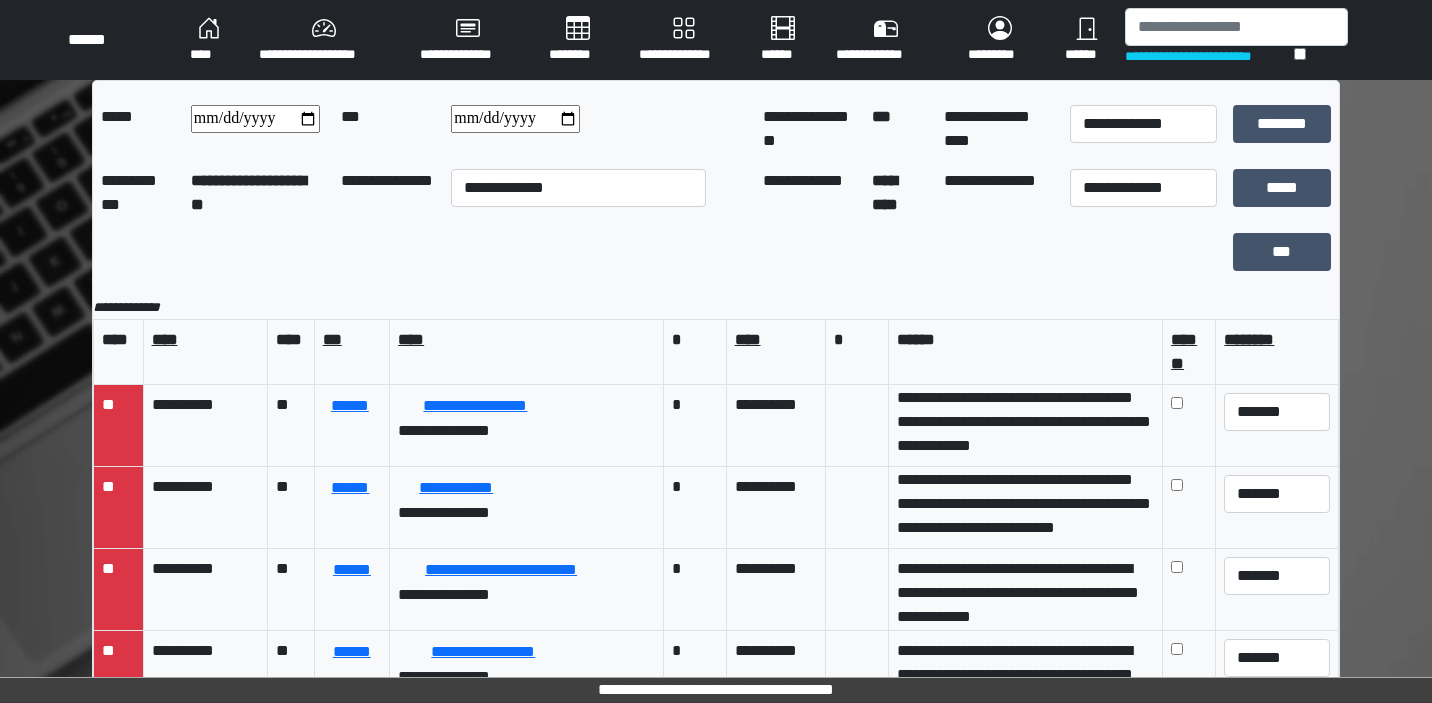 click on "********" at bounding box center (578, 40) 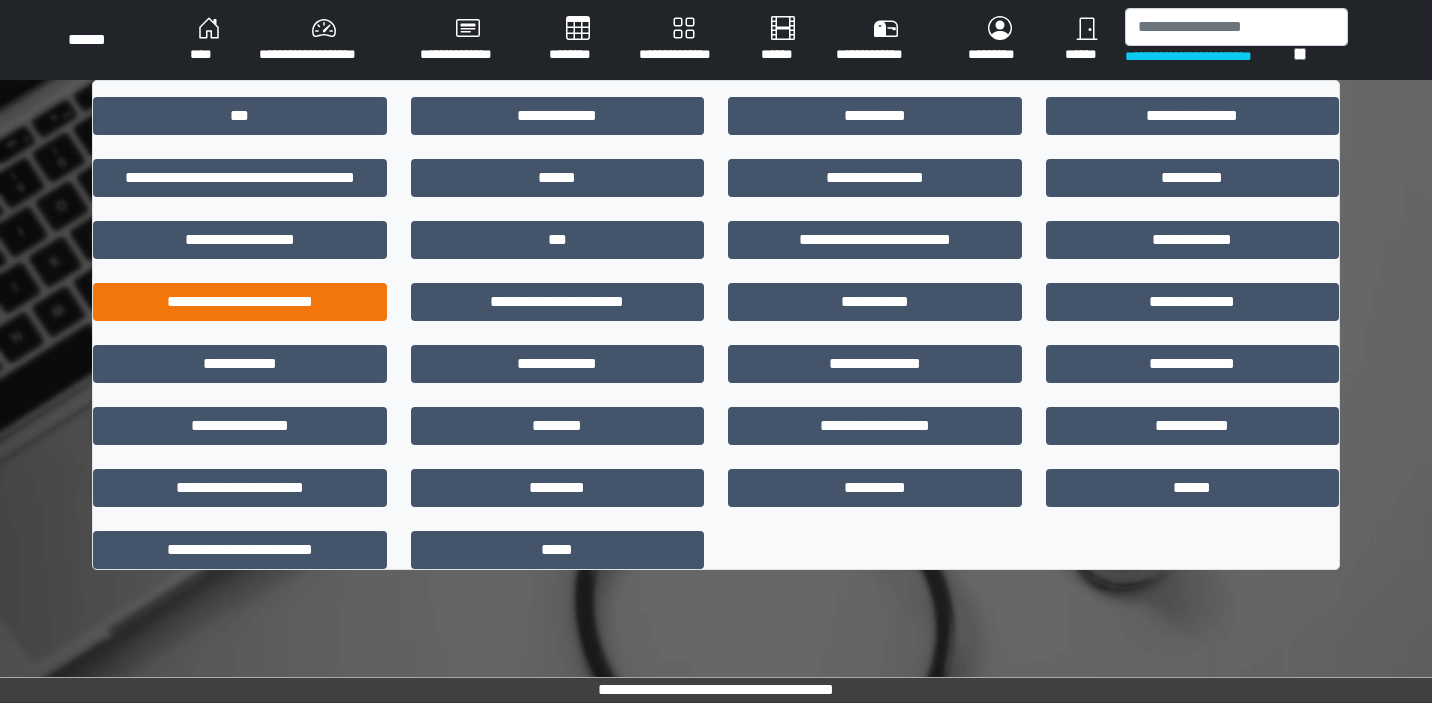 click on "**********" at bounding box center [240, 302] 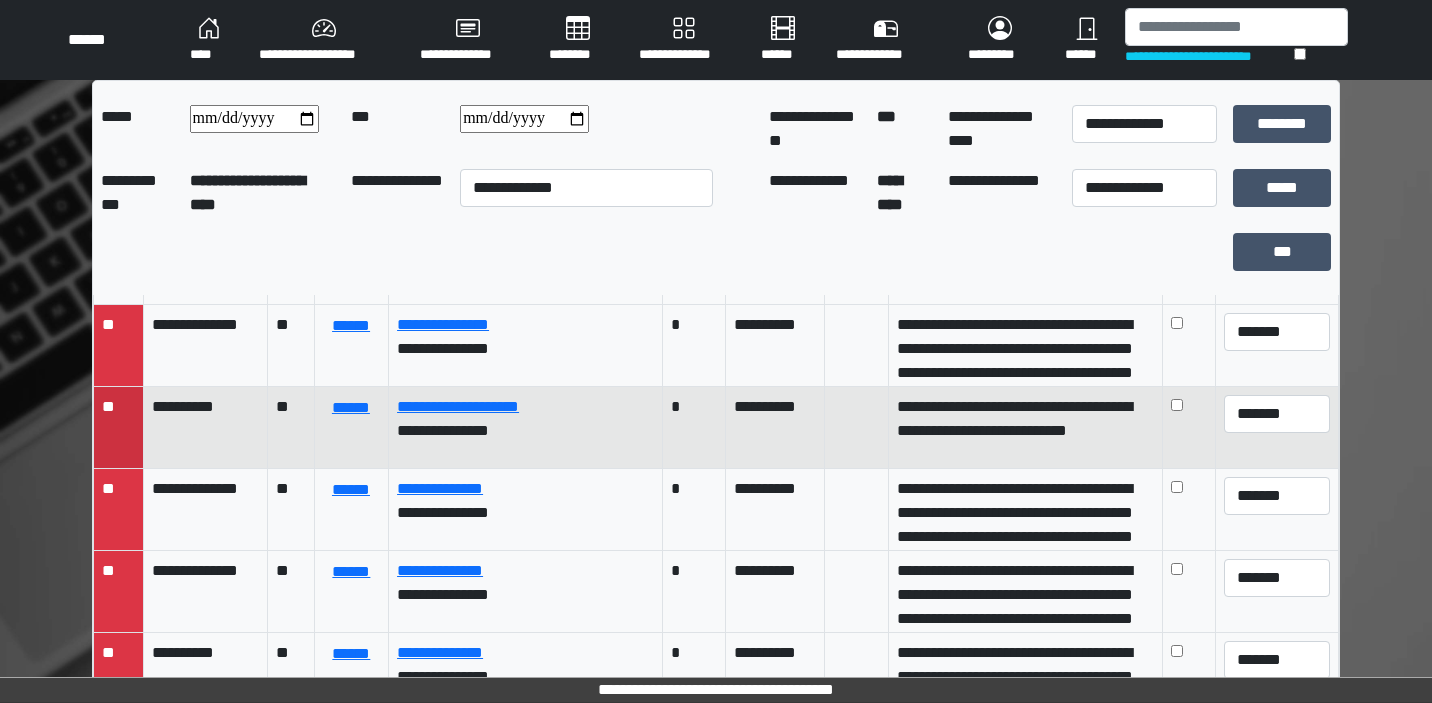 scroll, scrollTop: 80, scrollLeft: 0, axis: vertical 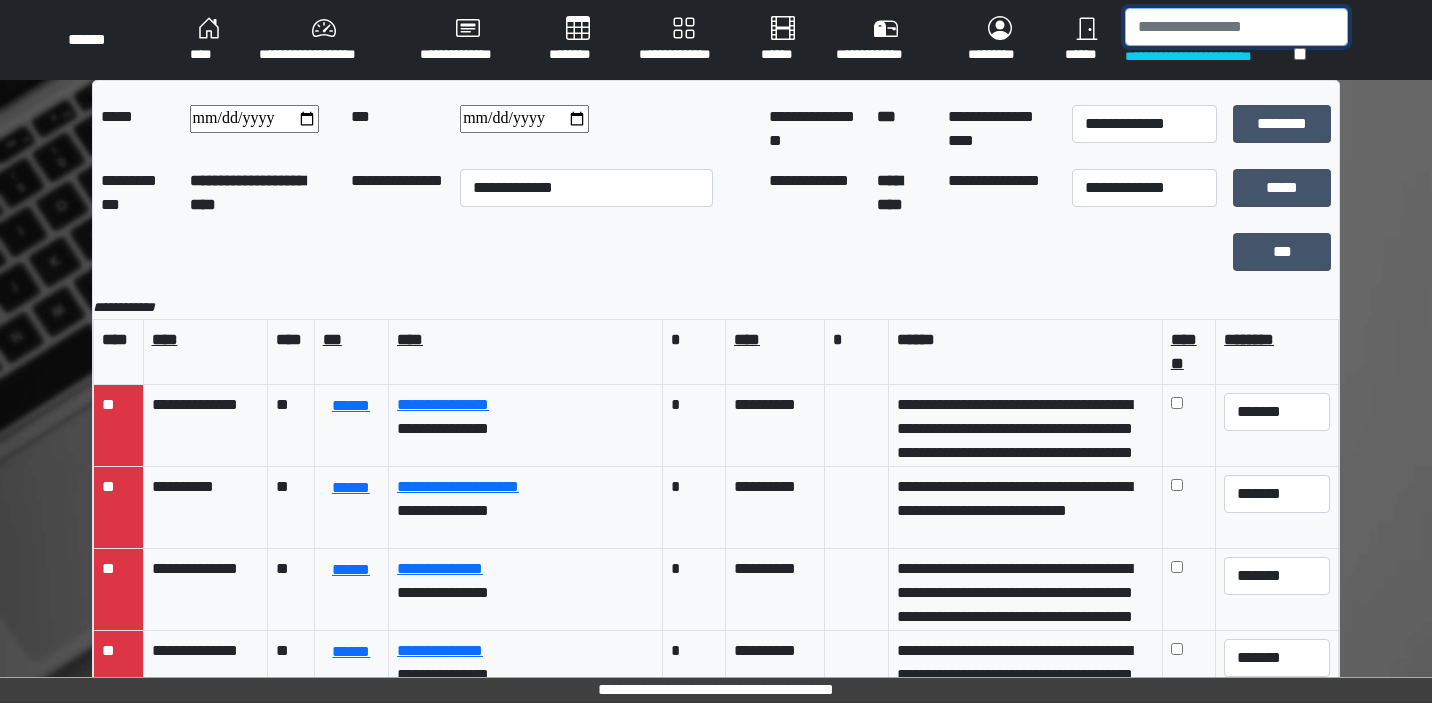 click at bounding box center [1236, 27] 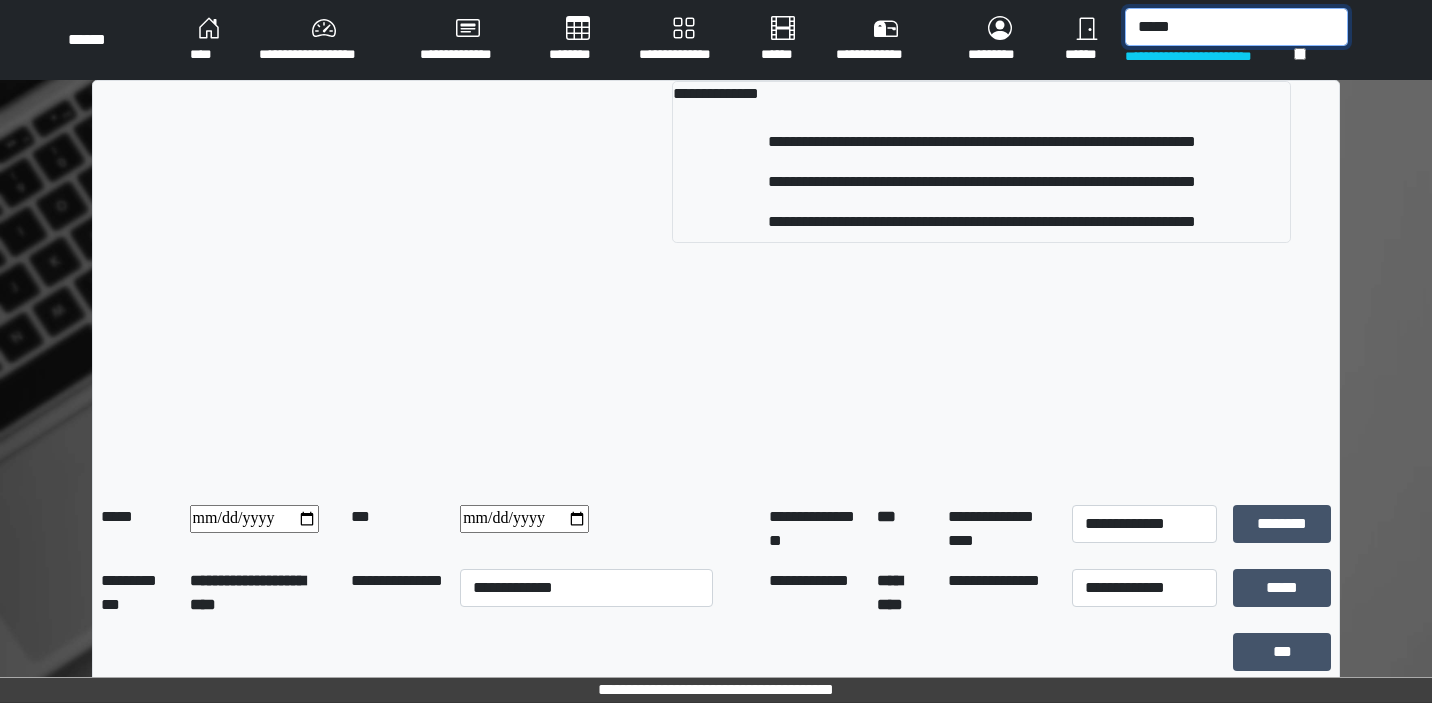 type on "******" 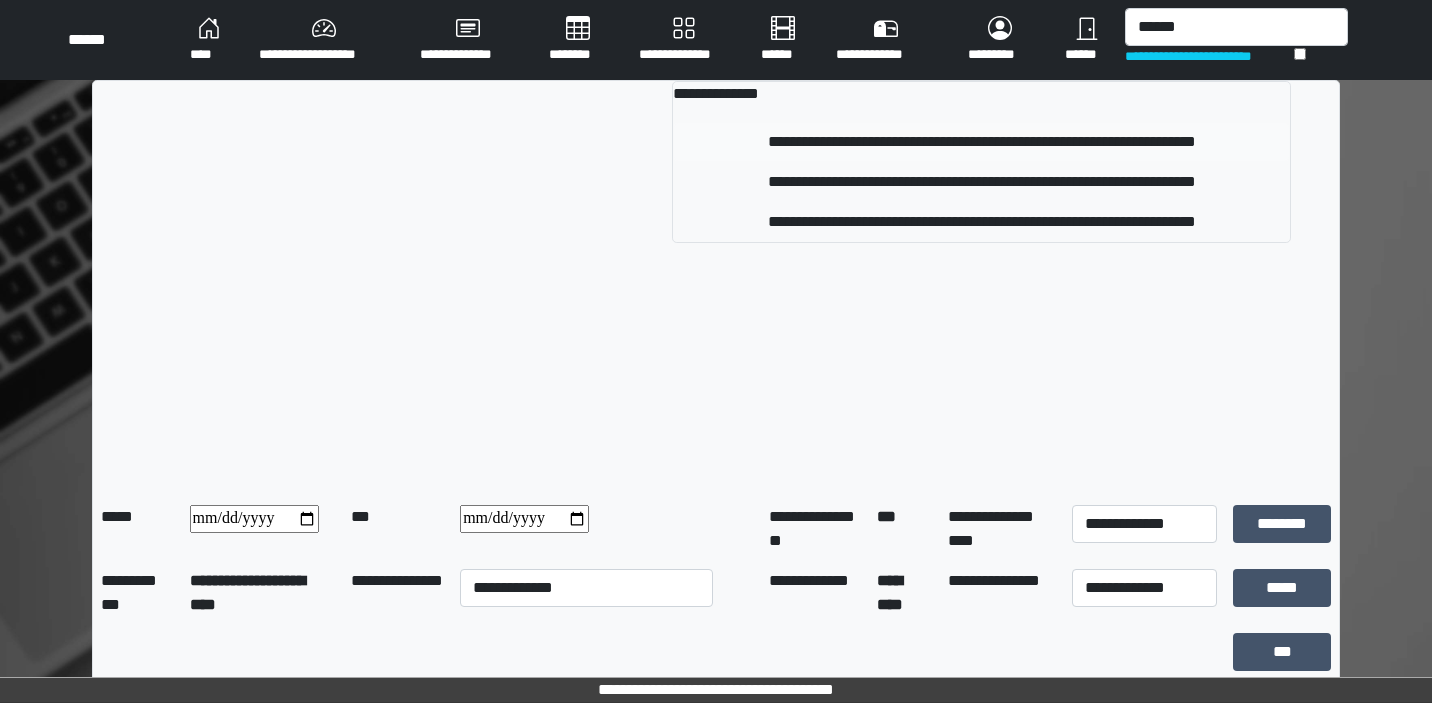 drag, startPoint x: 1251, startPoint y: 47, endPoint x: 1173, endPoint y: 134, distance: 116.846054 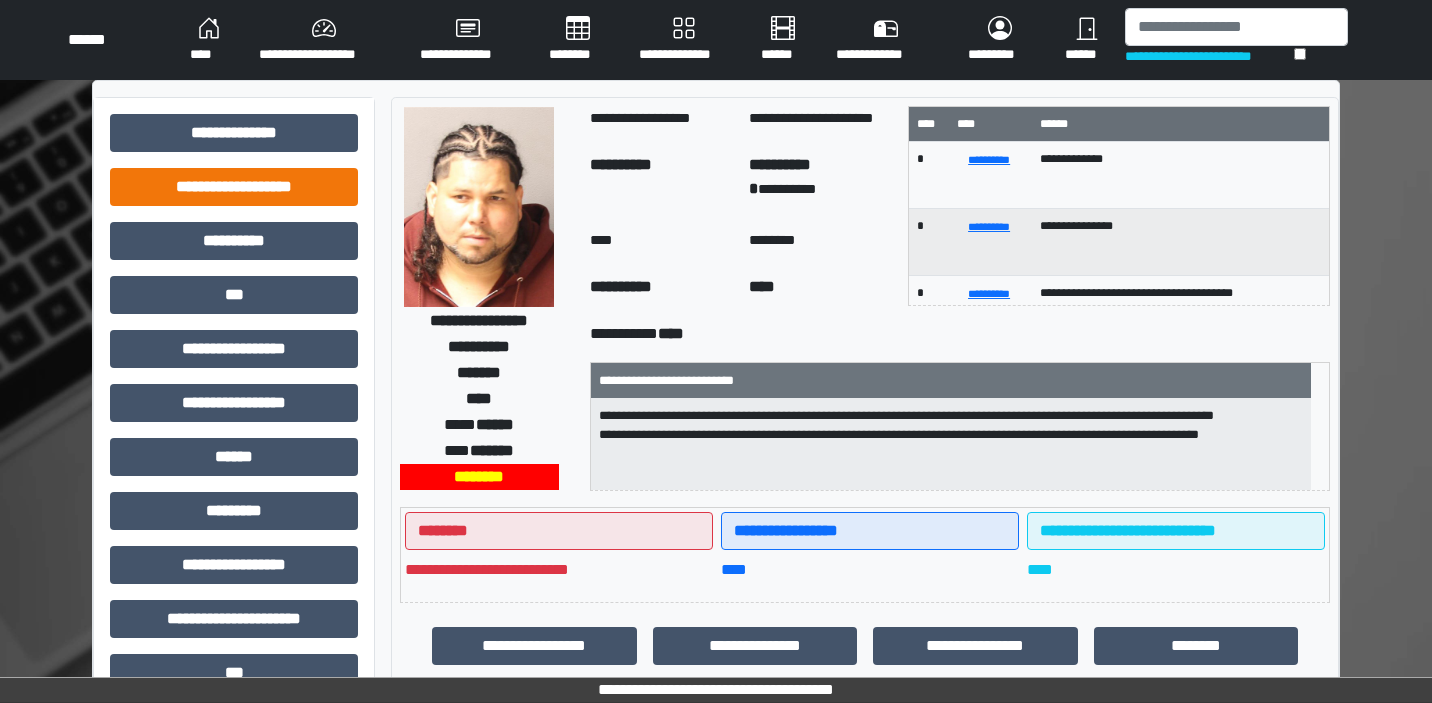 click on "**********" at bounding box center [234, 187] 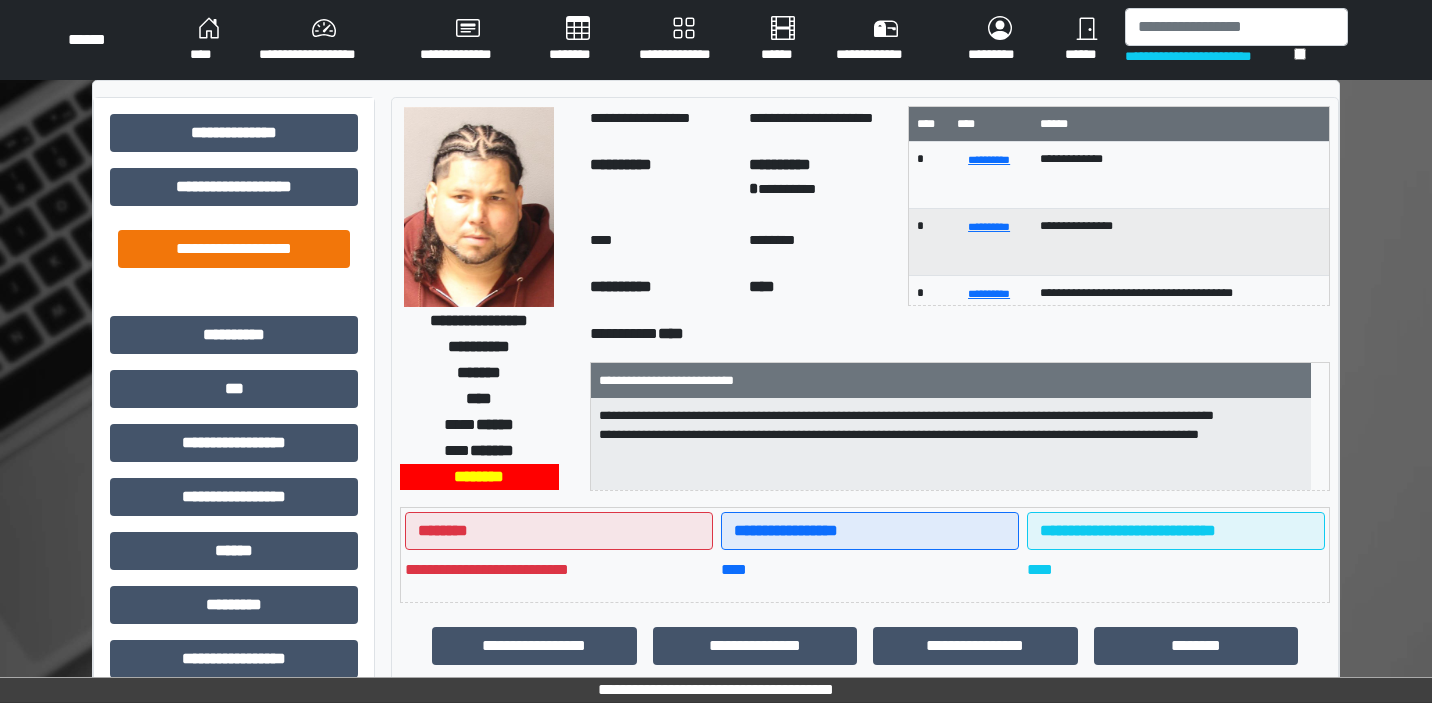 click on "**********" at bounding box center [234, 249] 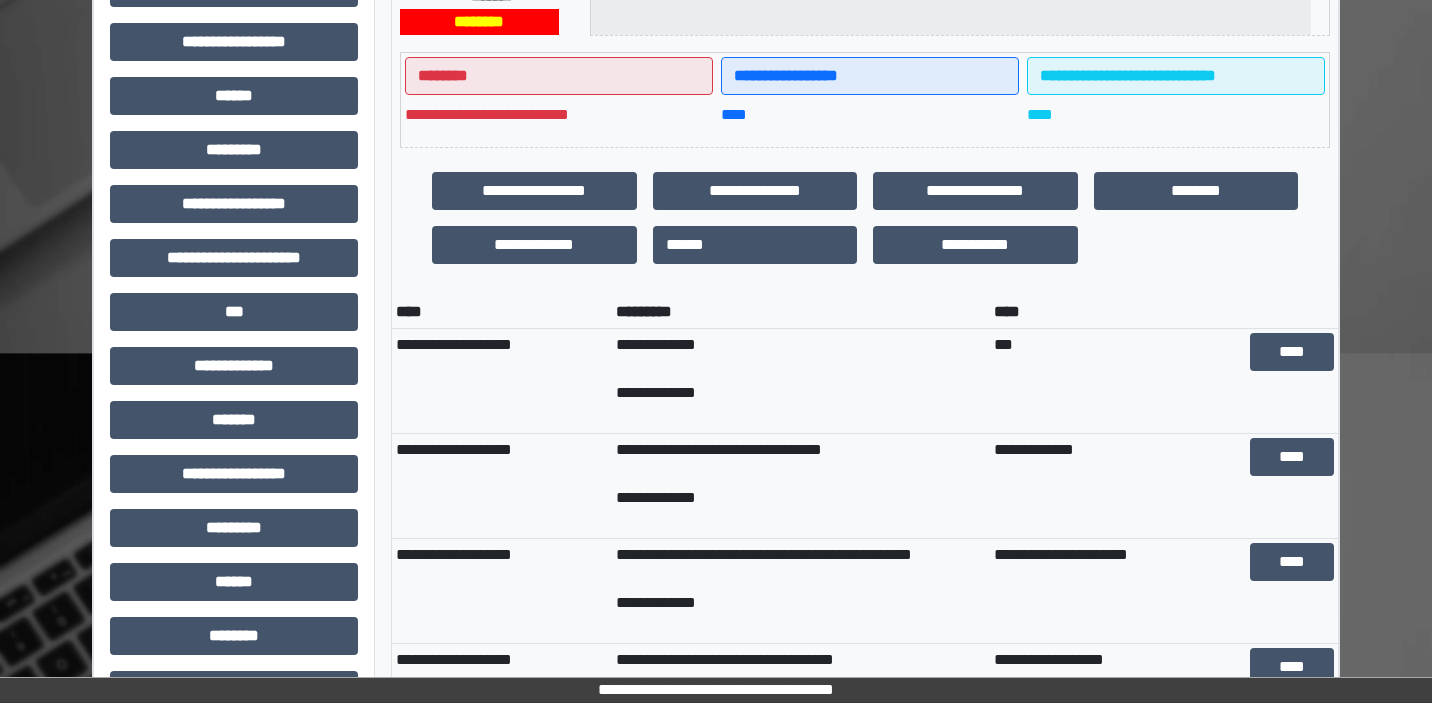 scroll, scrollTop: 457, scrollLeft: 0, axis: vertical 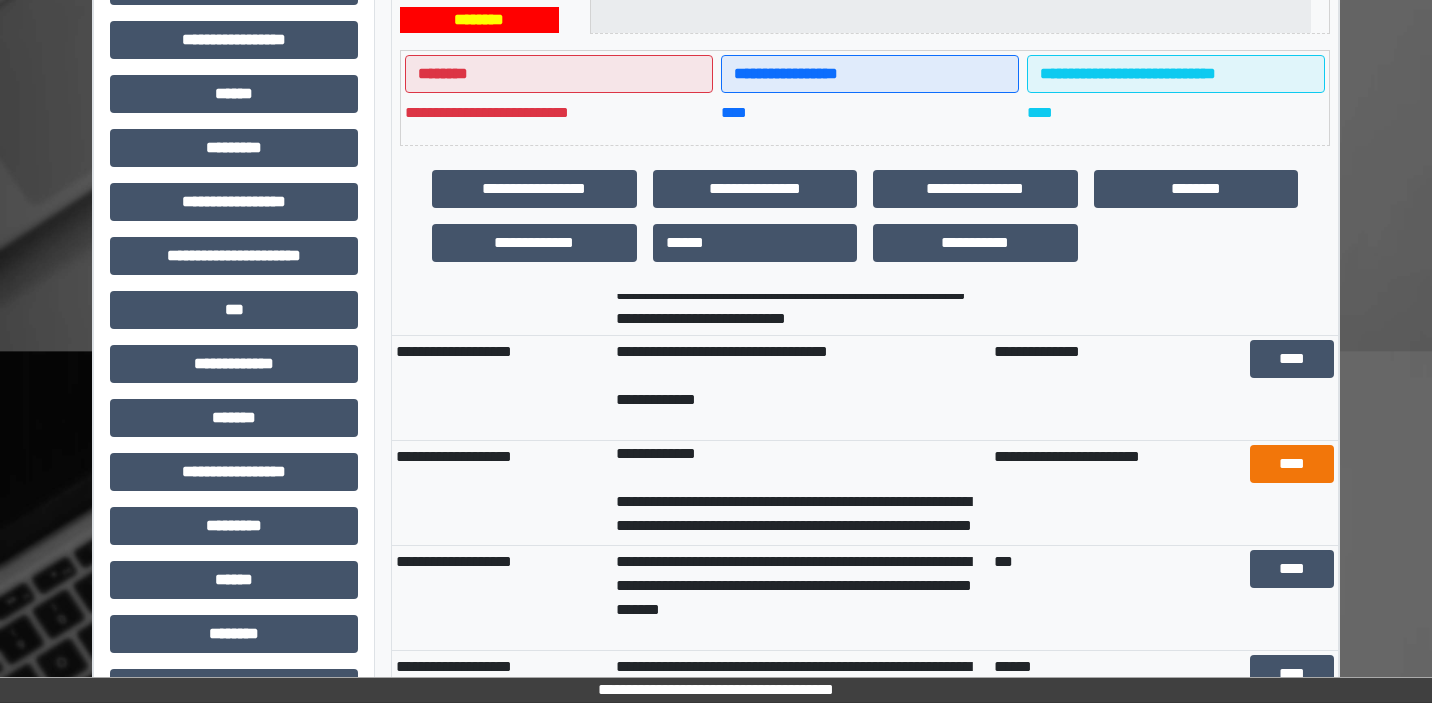 click on "****" at bounding box center (1291, 464) 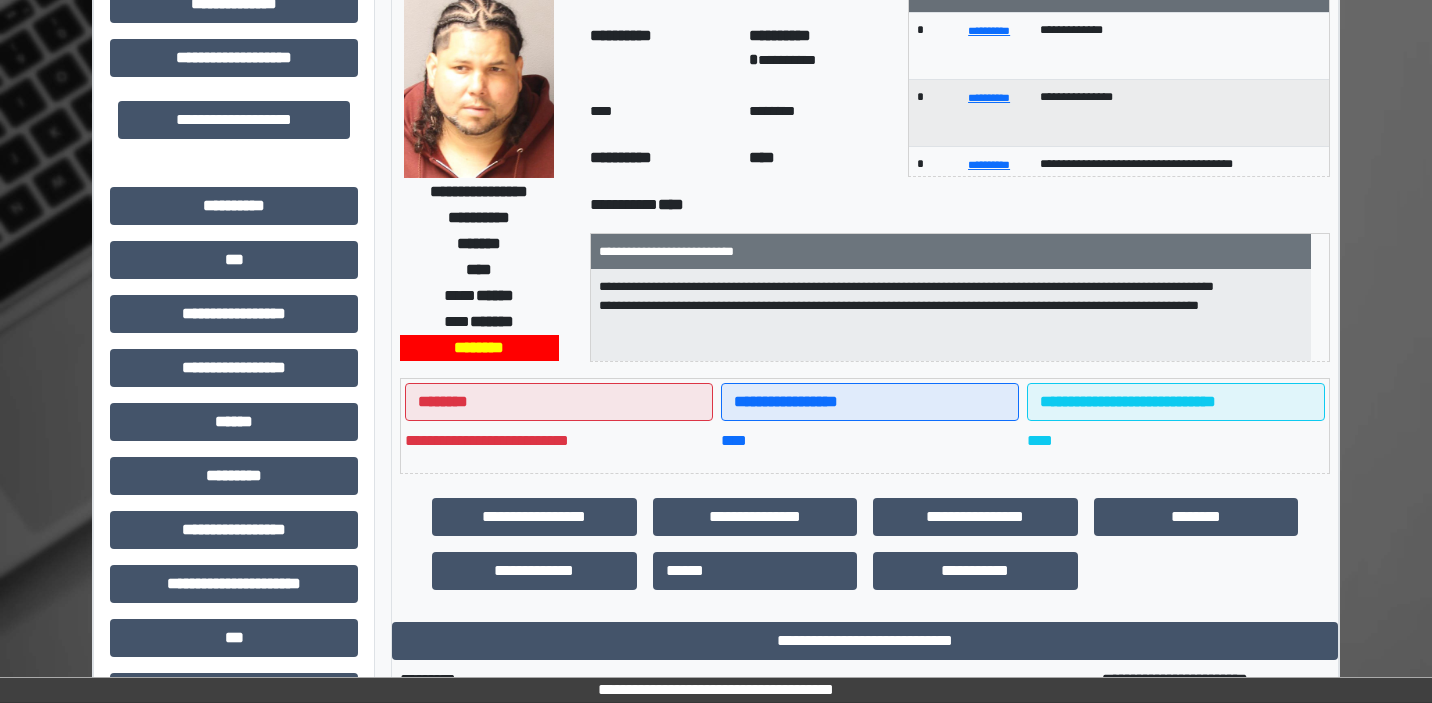 scroll, scrollTop: 218, scrollLeft: 0, axis: vertical 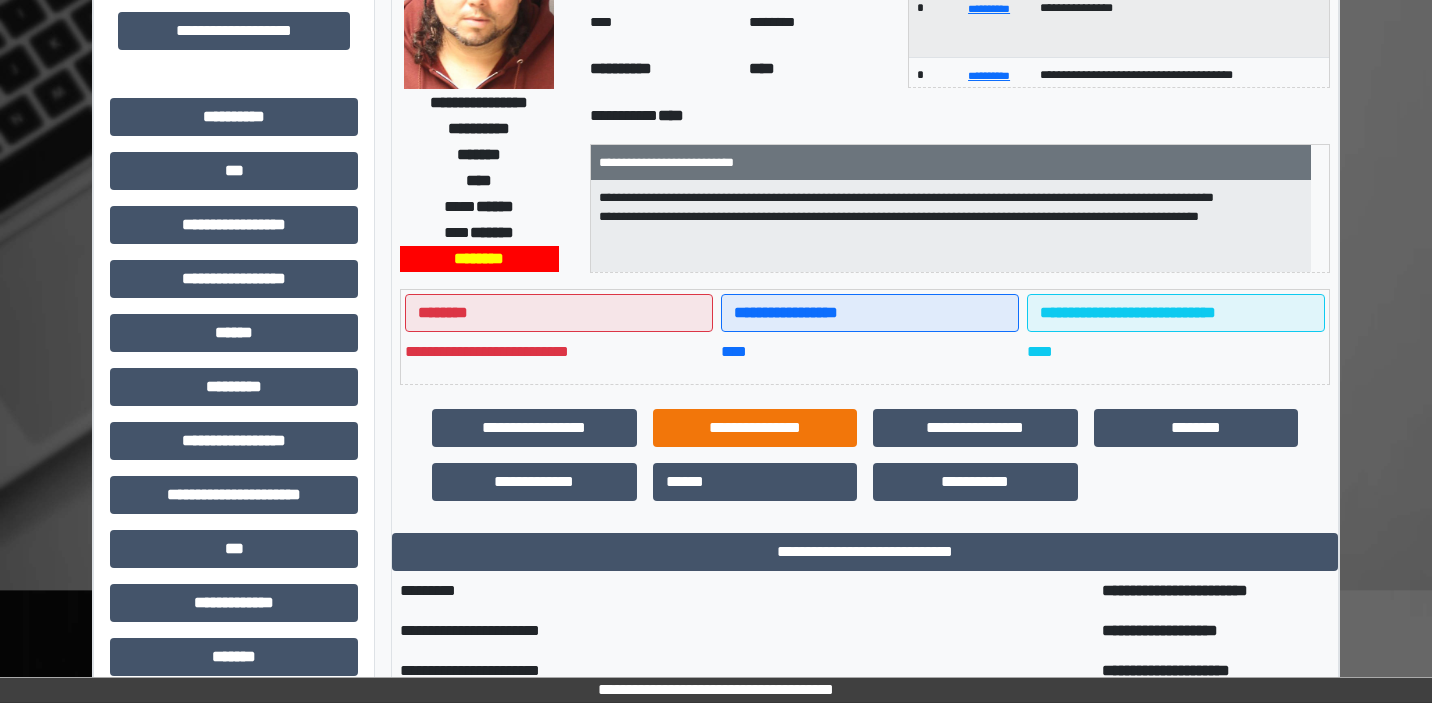 click on "**********" at bounding box center [755, 428] 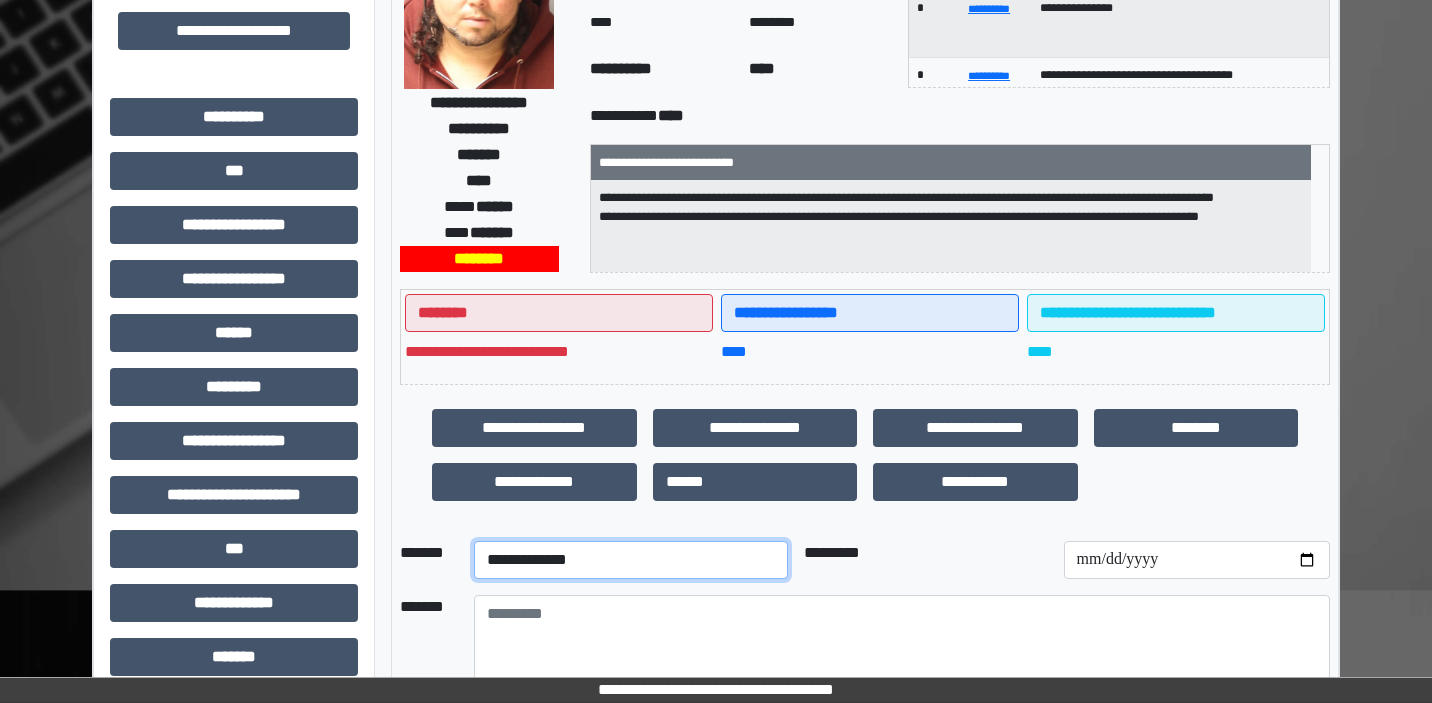 select on "**" 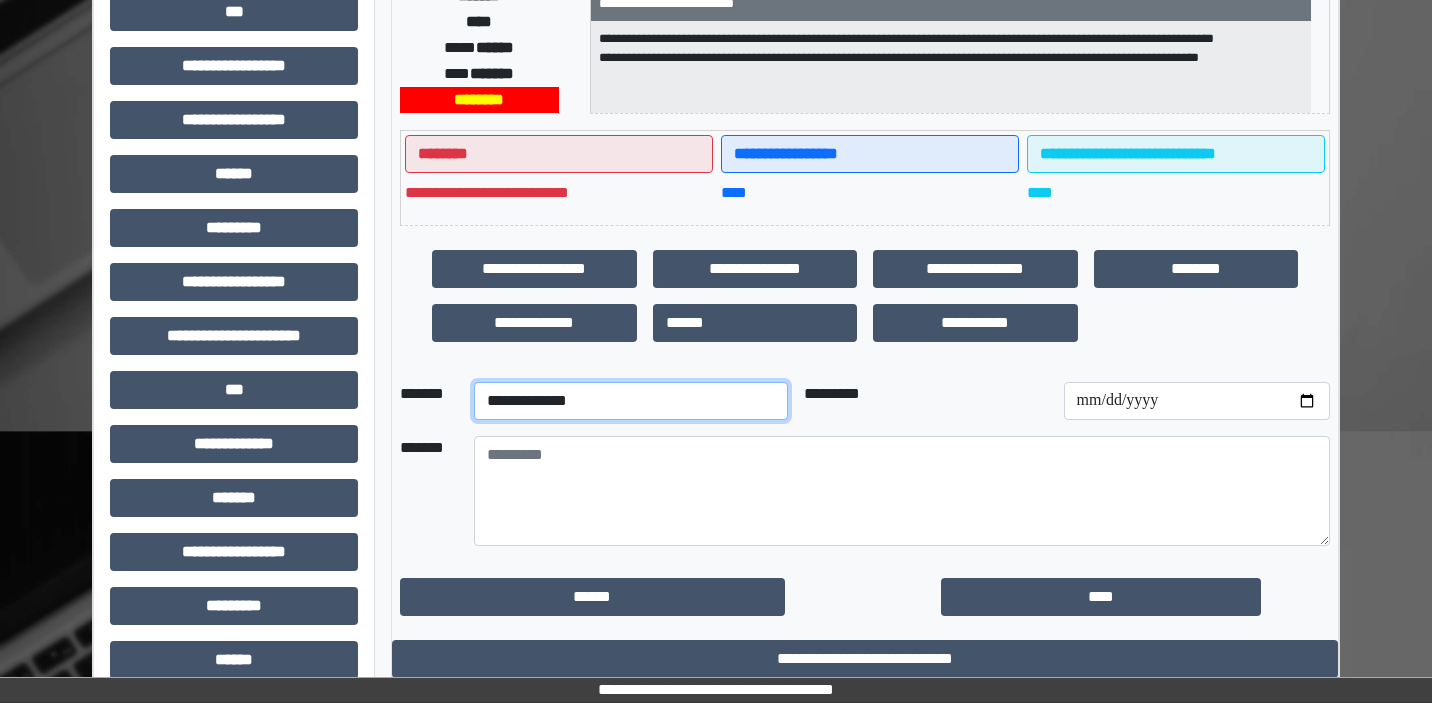 scroll, scrollTop: 400, scrollLeft: 0, axis: vertical 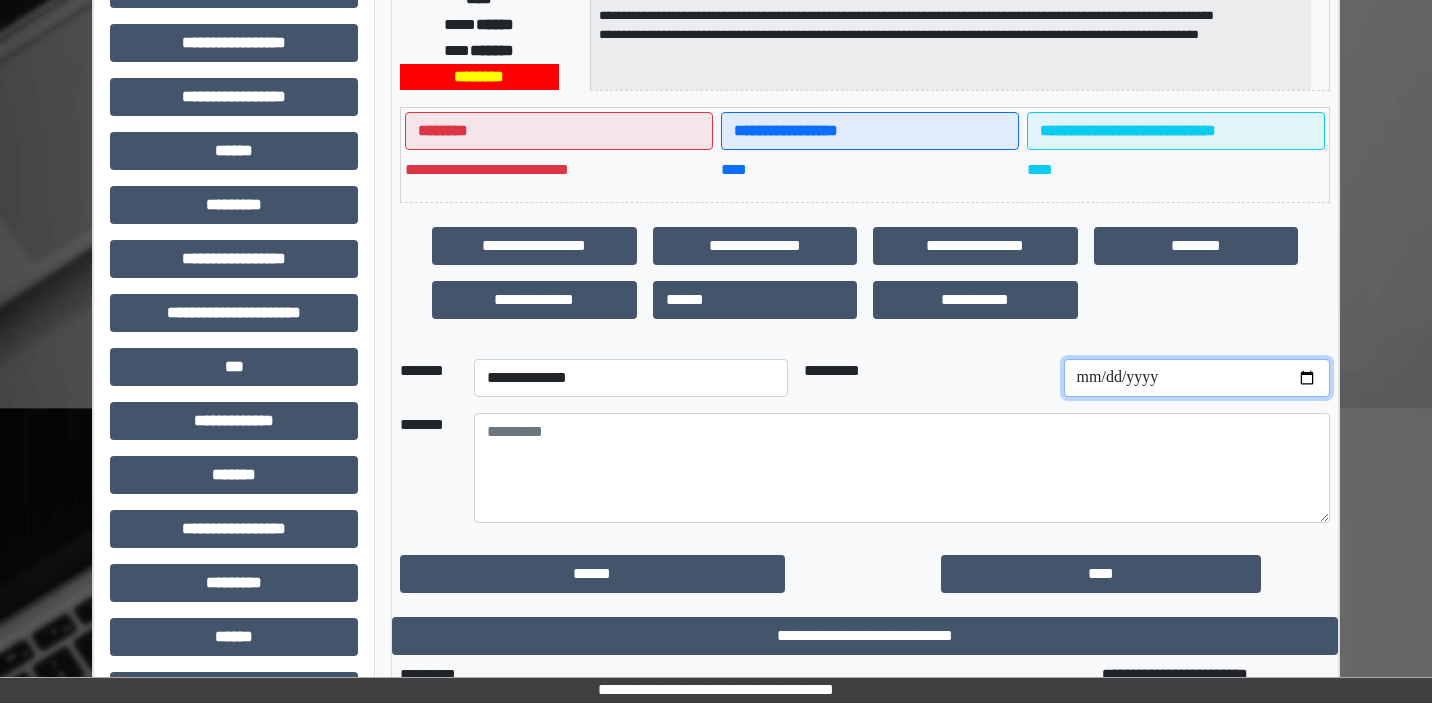 click at bounding box center [1197, 378] 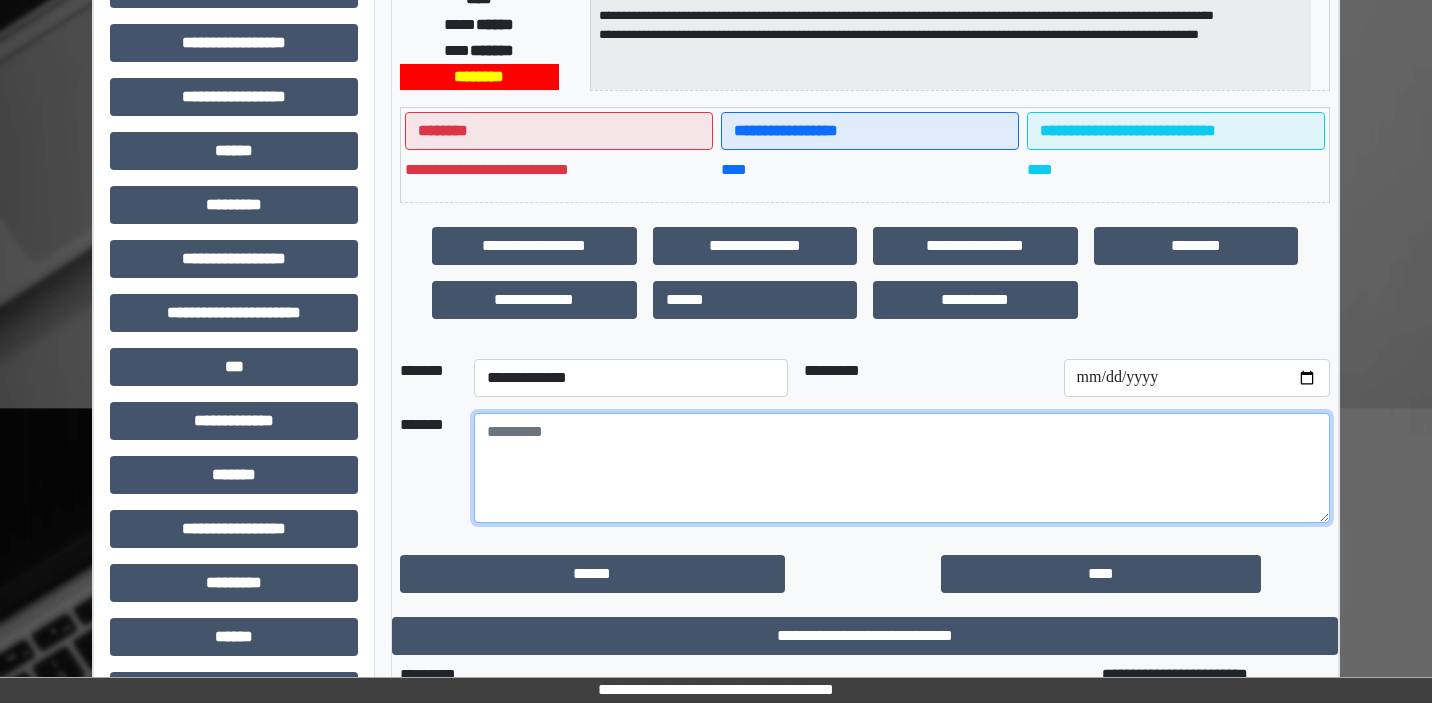 click at bounding box center (902, 468) 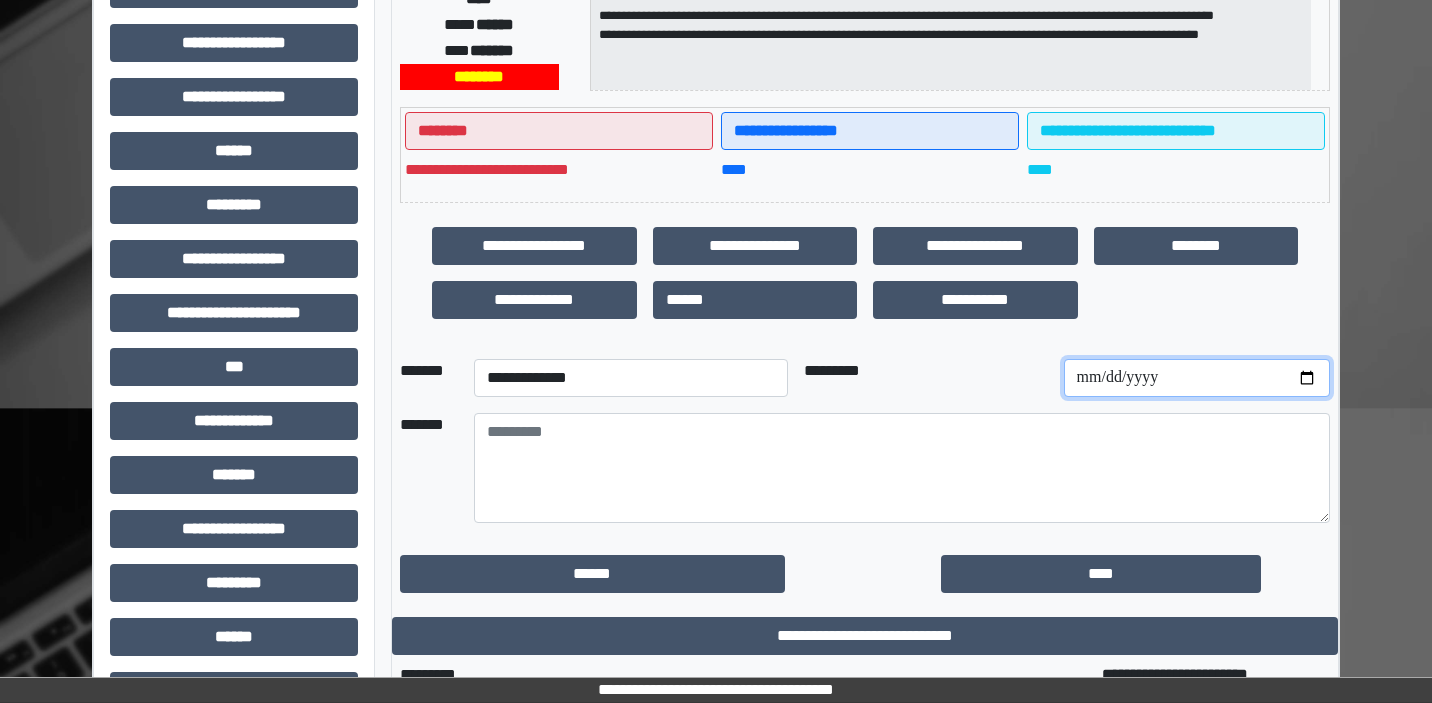 click on "**********" at bounding box center [1197, 378] 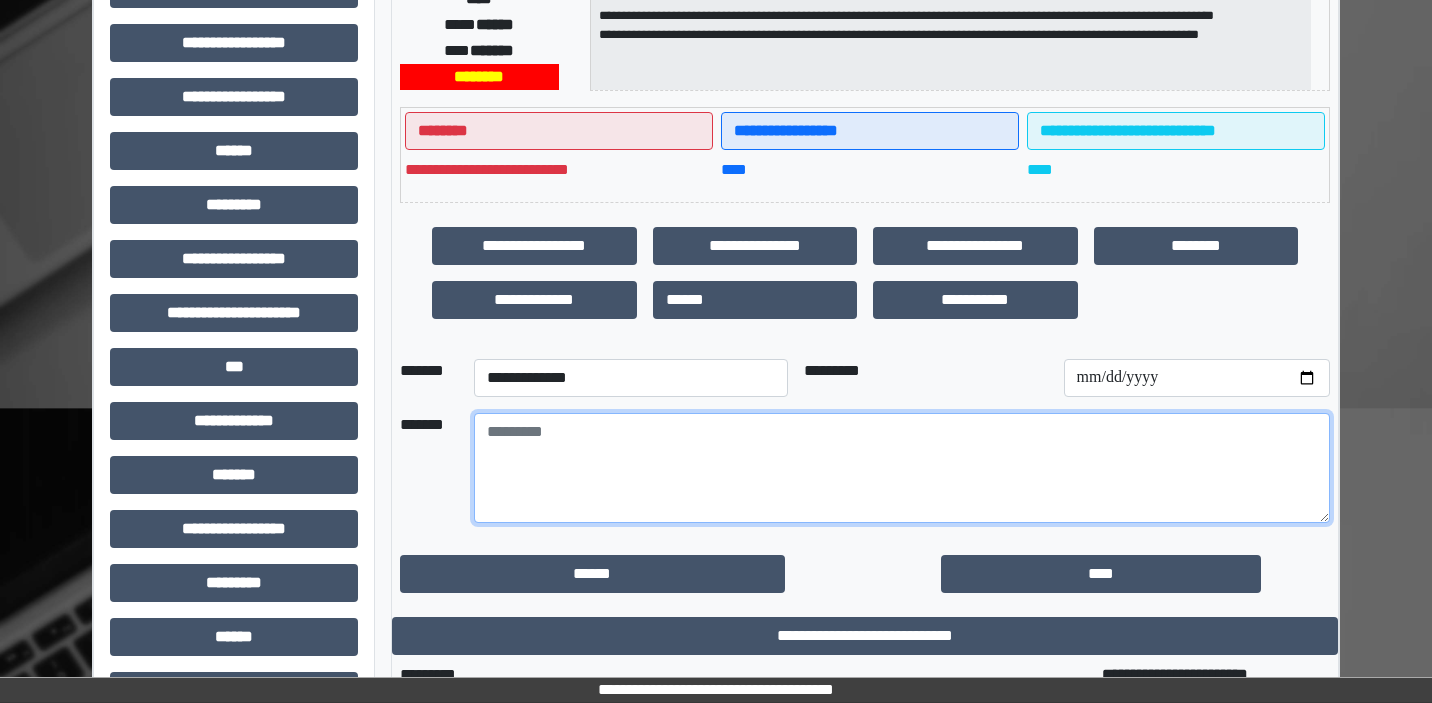 click at bounding box center [902, 468] 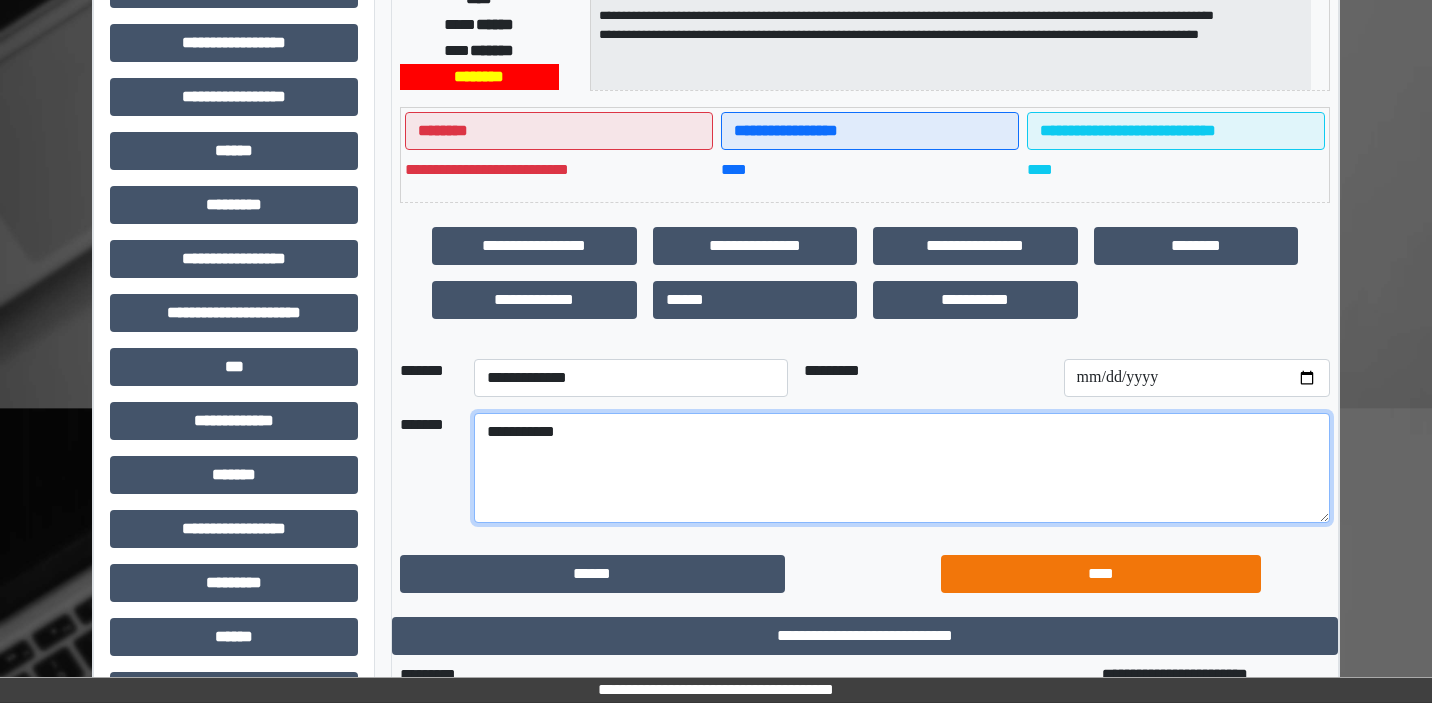 type on "**********" 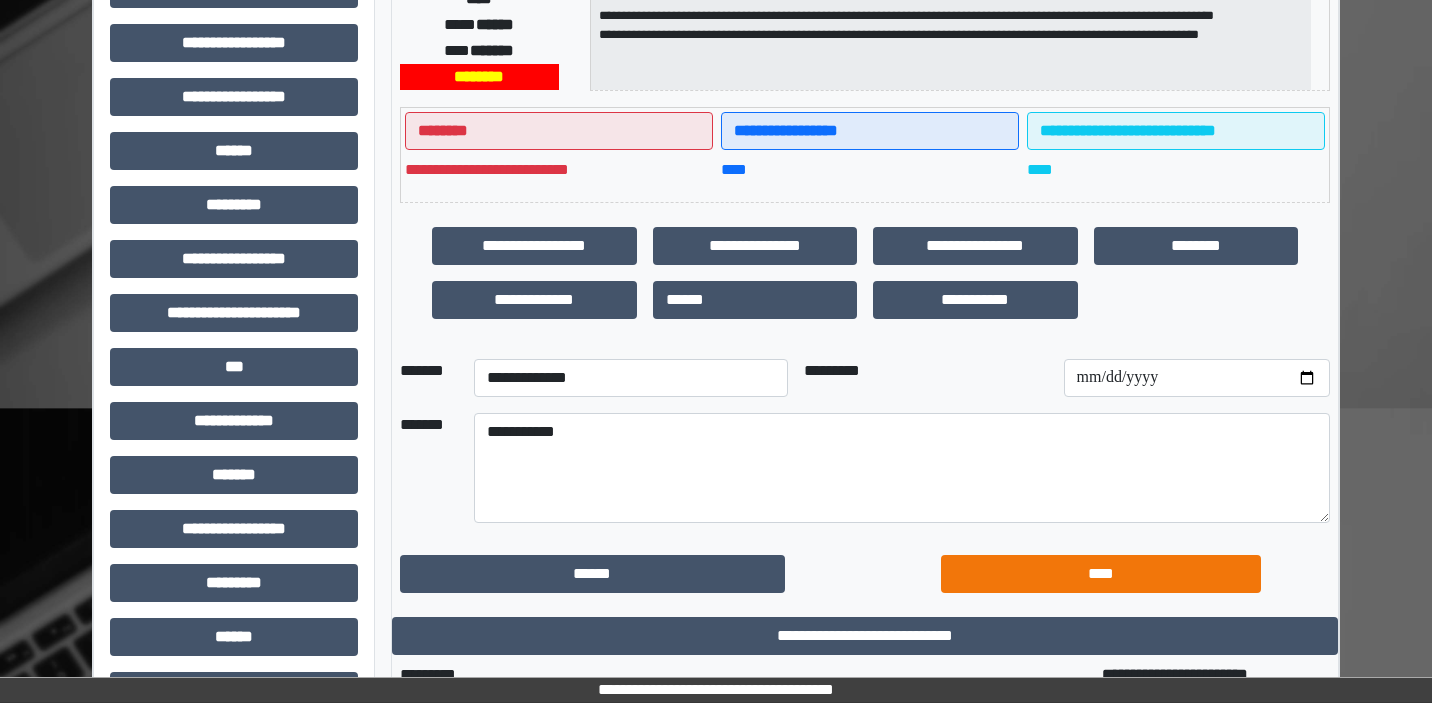 click on "****" at bounding box center [1101, 574] 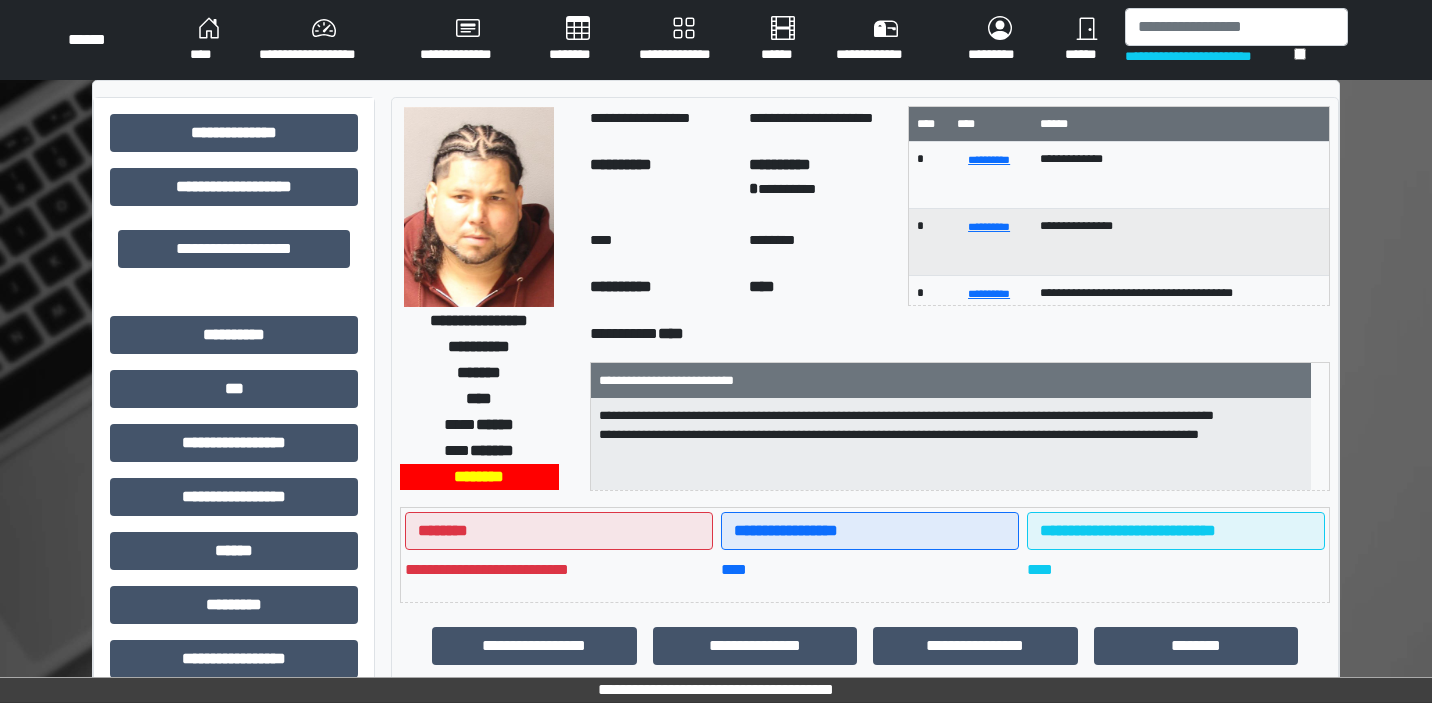 scroll, scrollTop: -1, scrollLeft: 0, axis: vertical 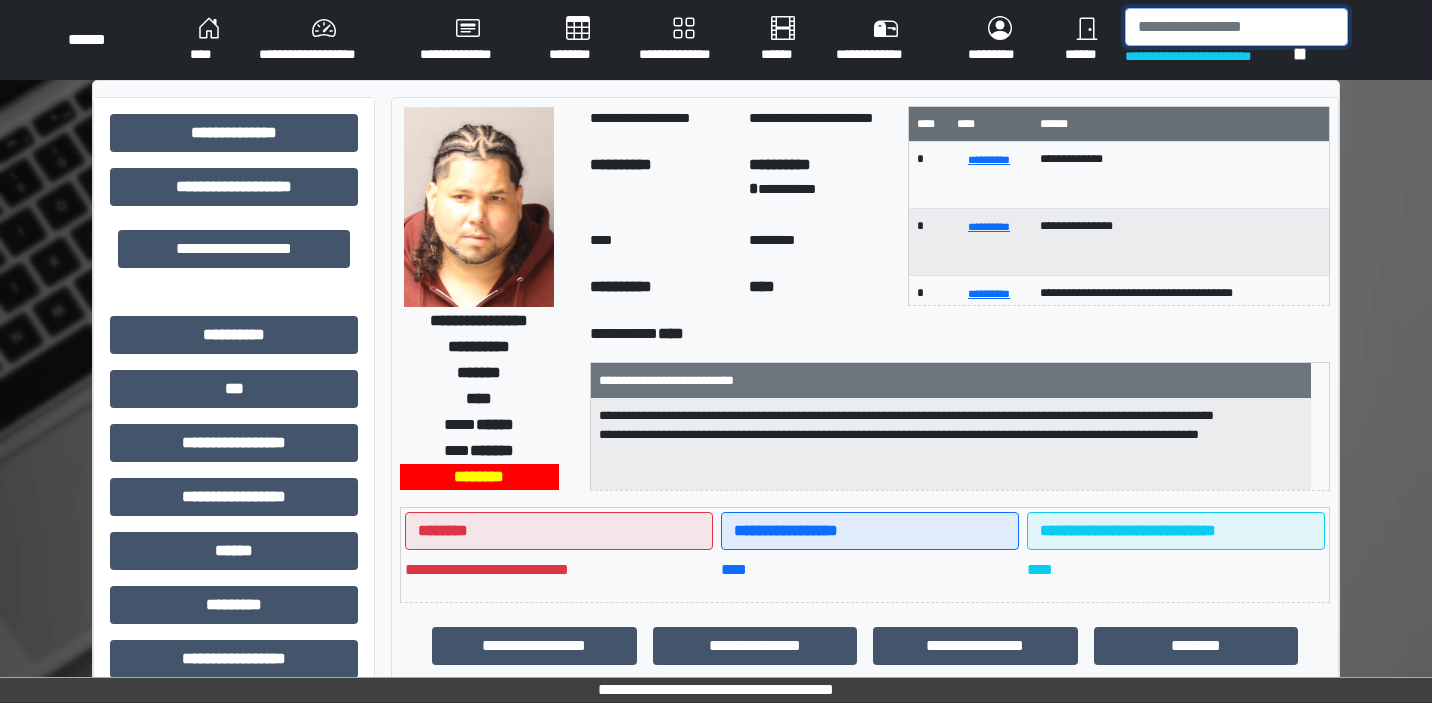 click at bounding box center [1236, 27] 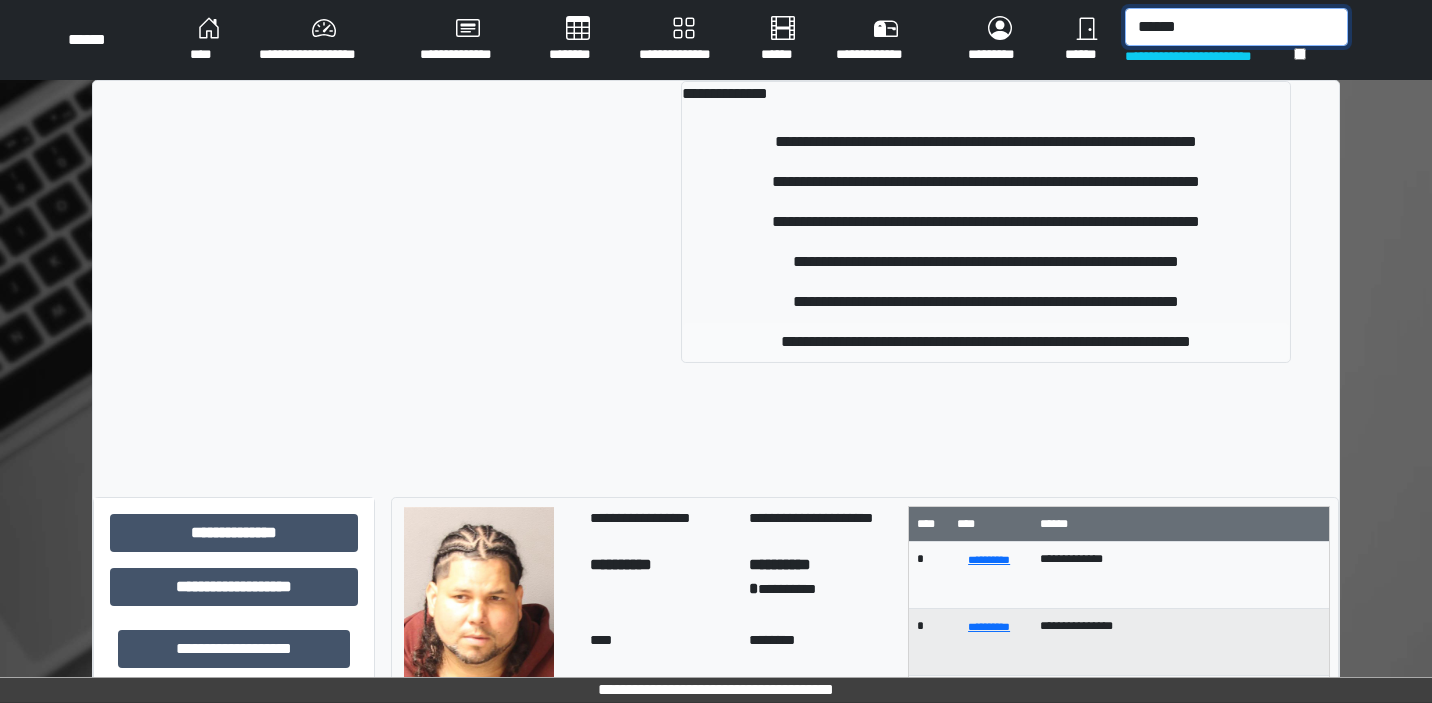 type on "******" 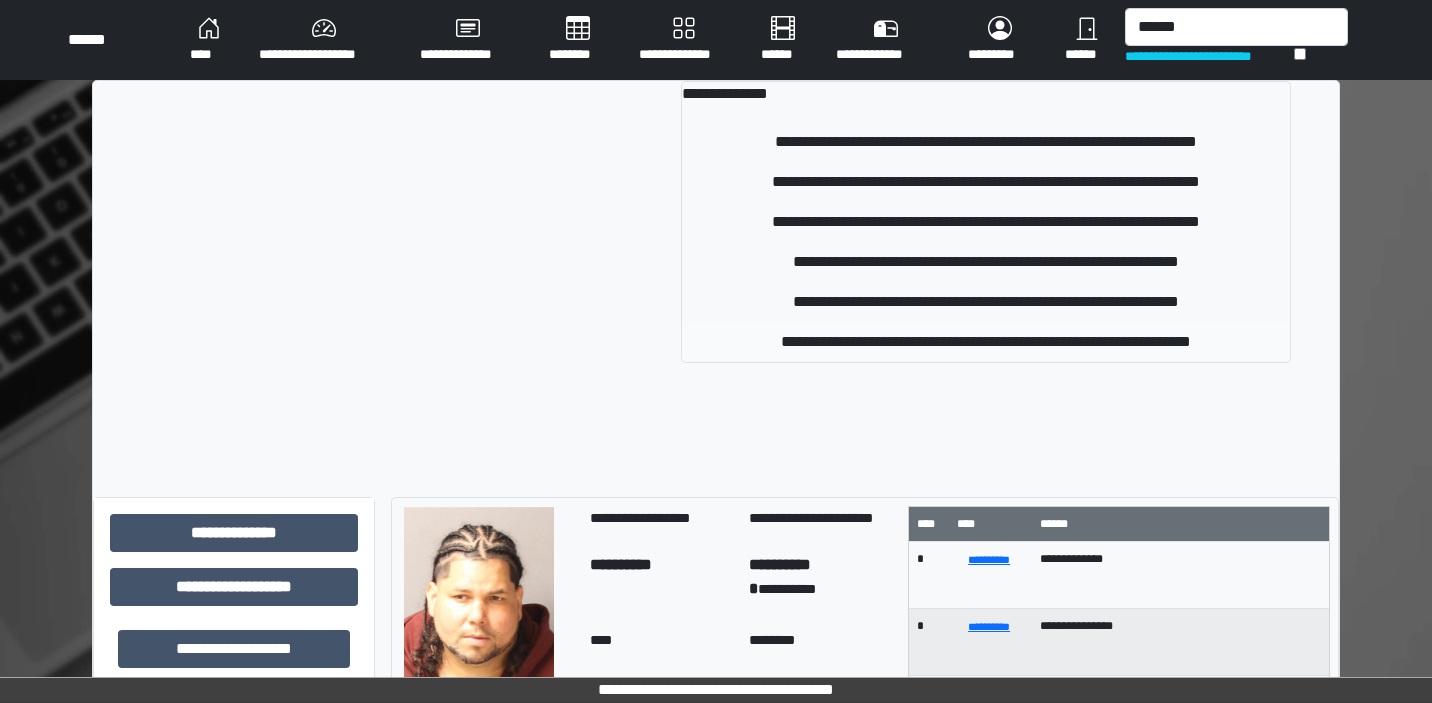 click on "**********" at bounding box center (986, 342) 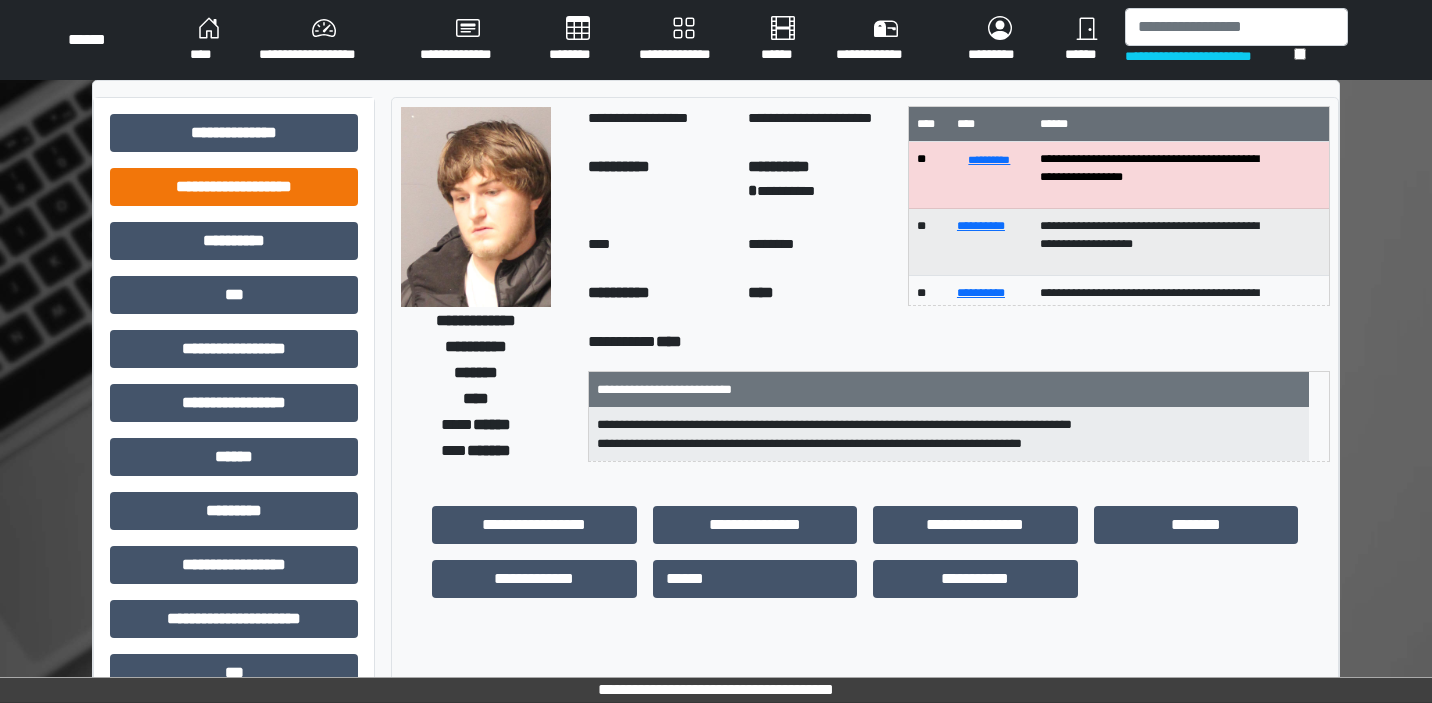 click on "**********" at bounding box center [234, 187] 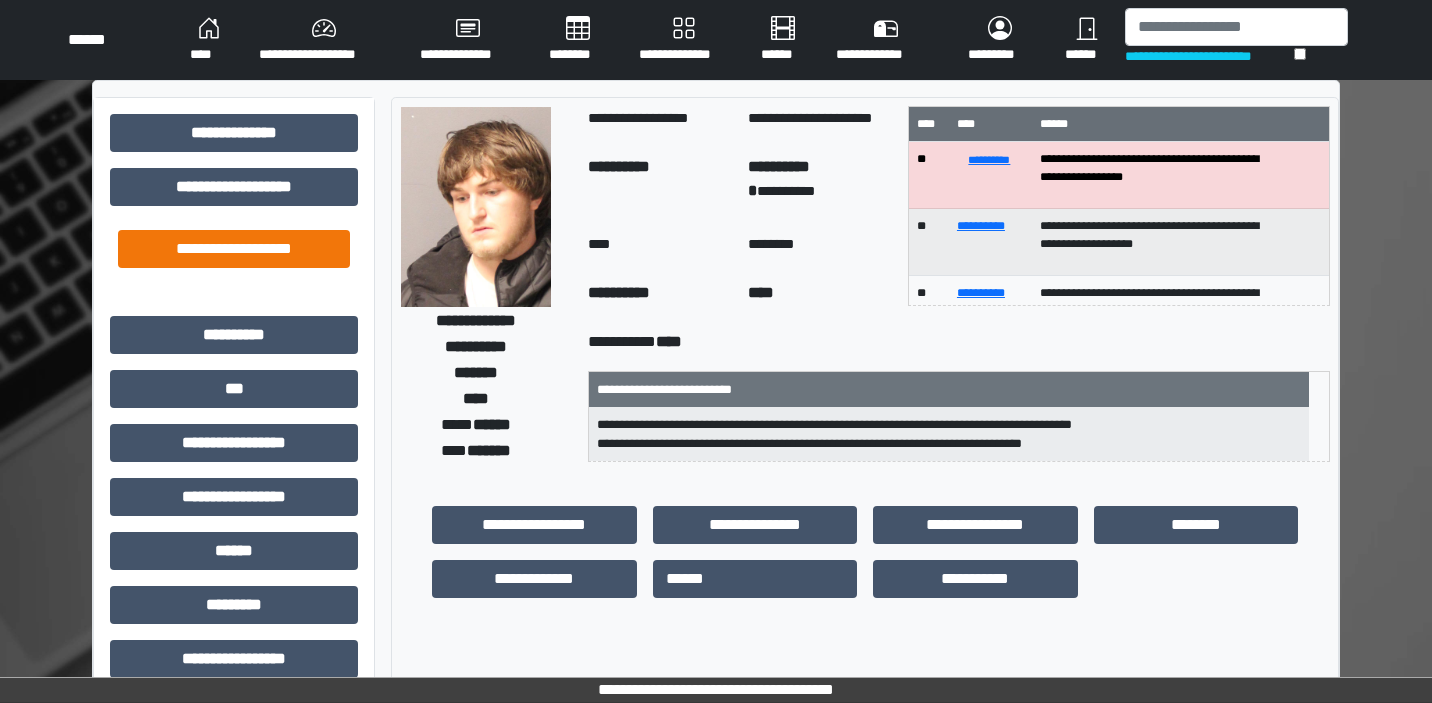 click on "**********" at bounding box center (234, 249) 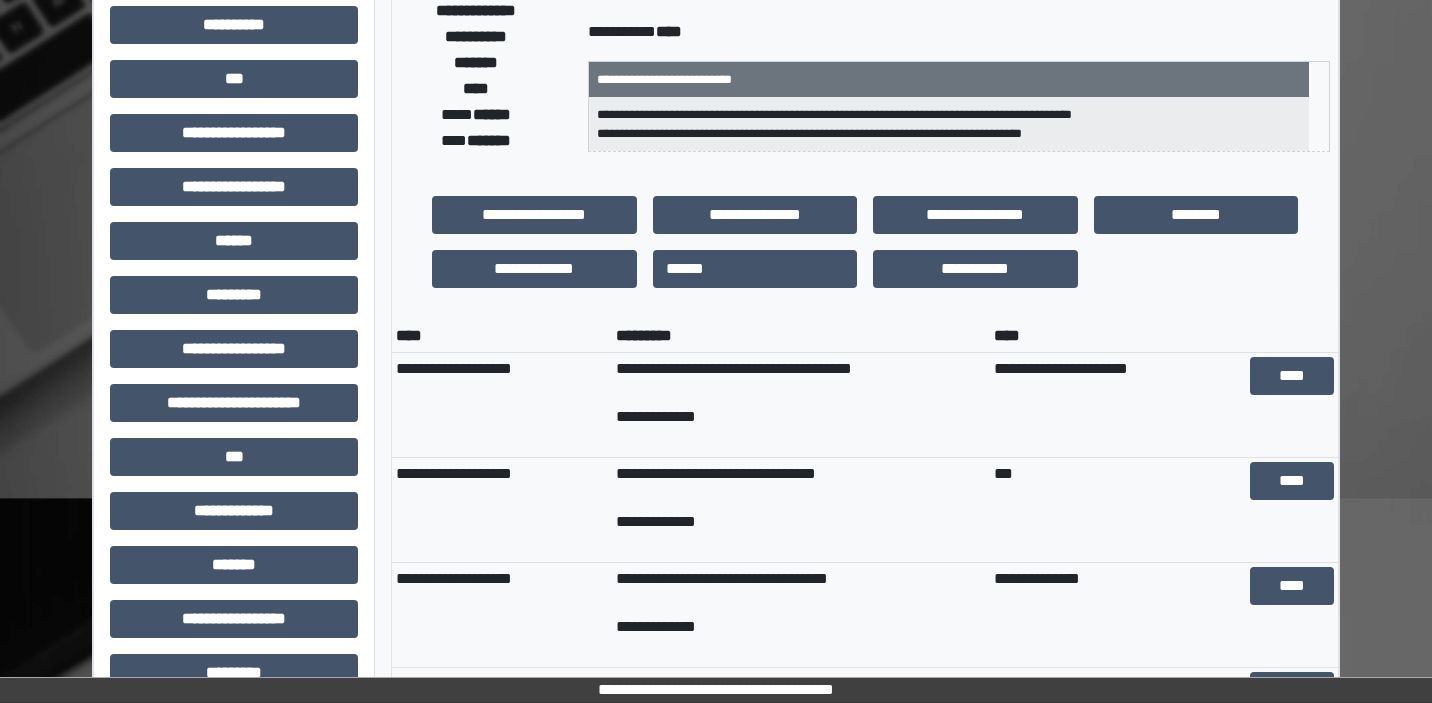 scroll, scrollTop: 338, scrollLeft: 0, axis: vertical 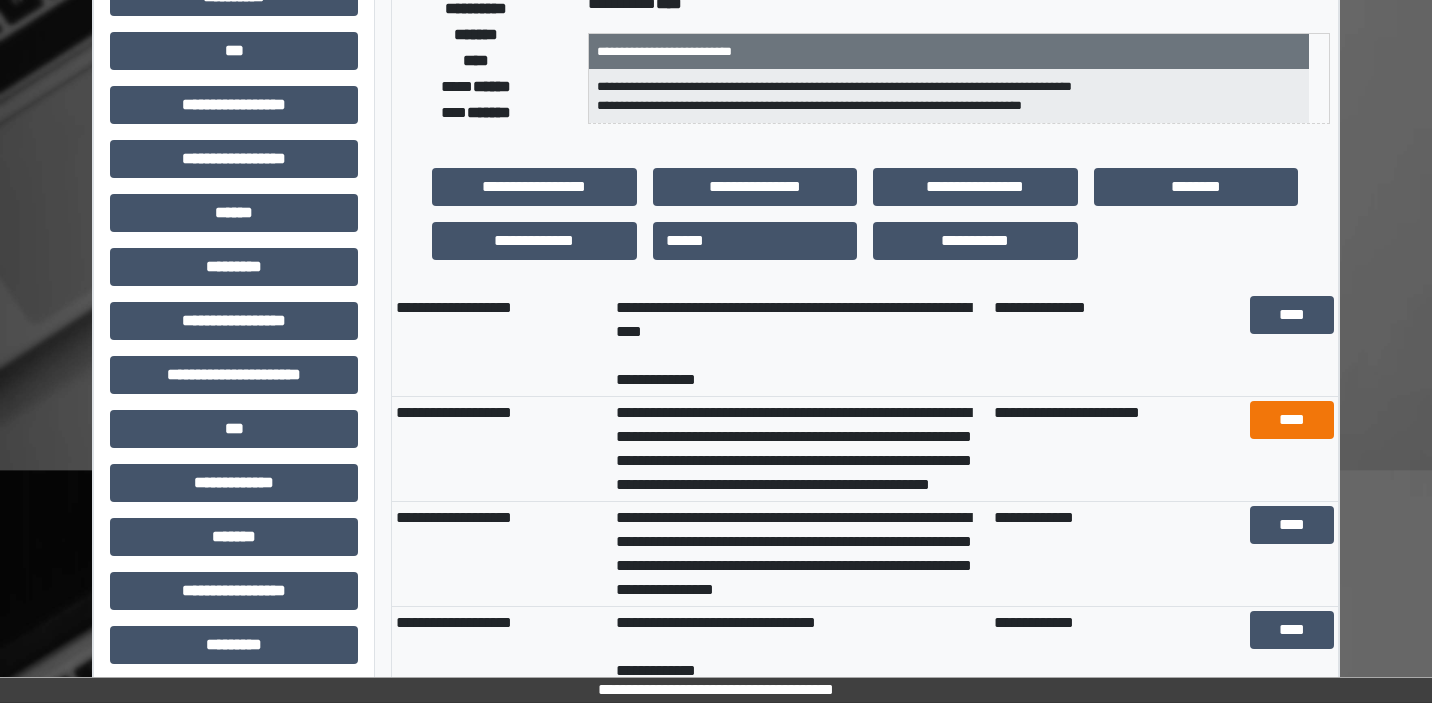 click on "****" at bounding box center (1291, 420) 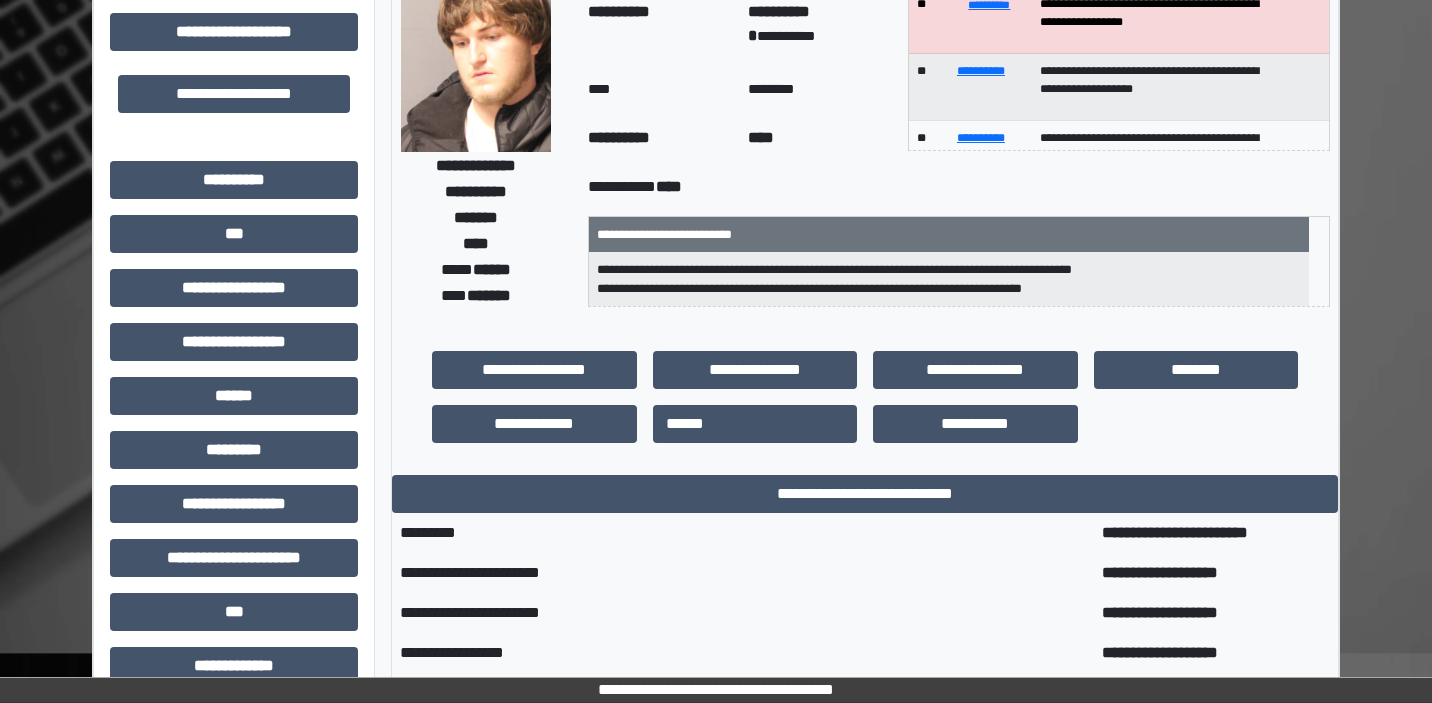 scroll, scrollTop: 30, scrollLeft: 0, axis: vertical 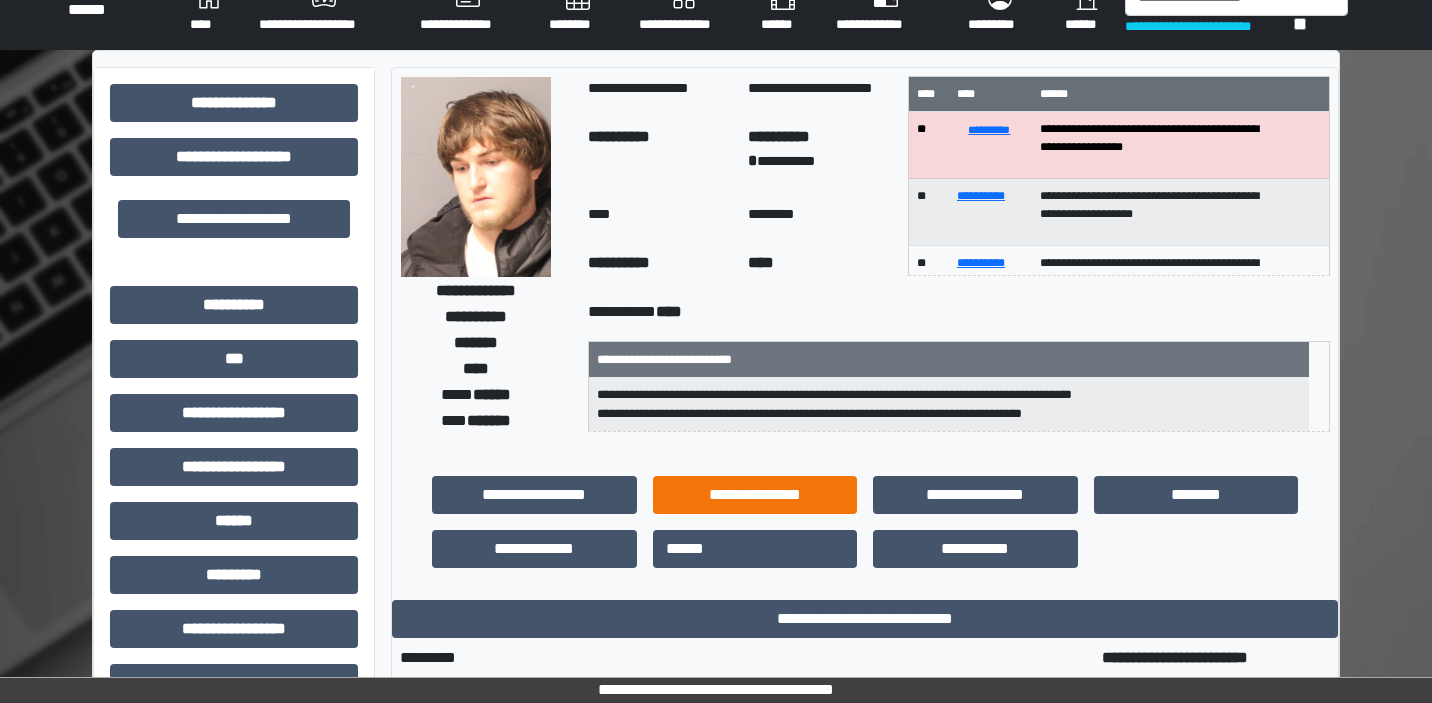 click on "**********" at bounding box center (755, 495) 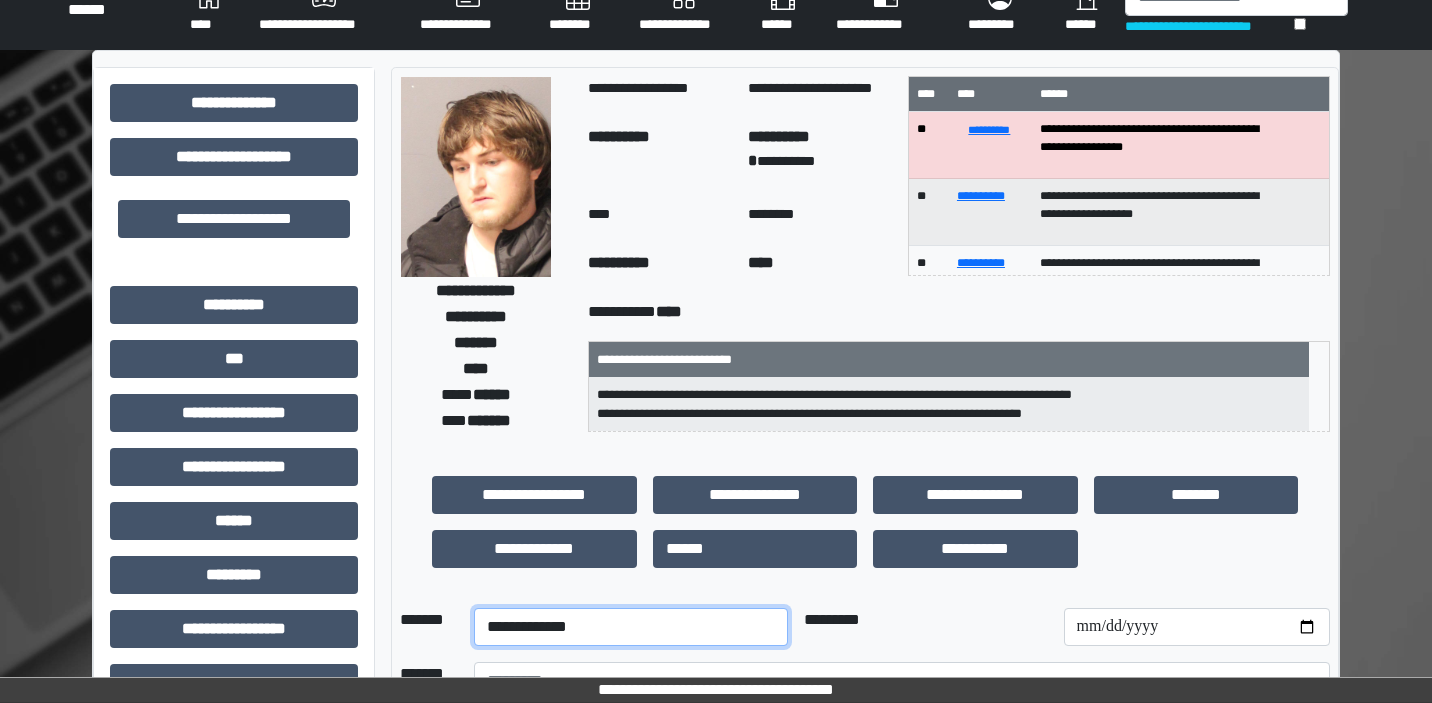 select on "**" 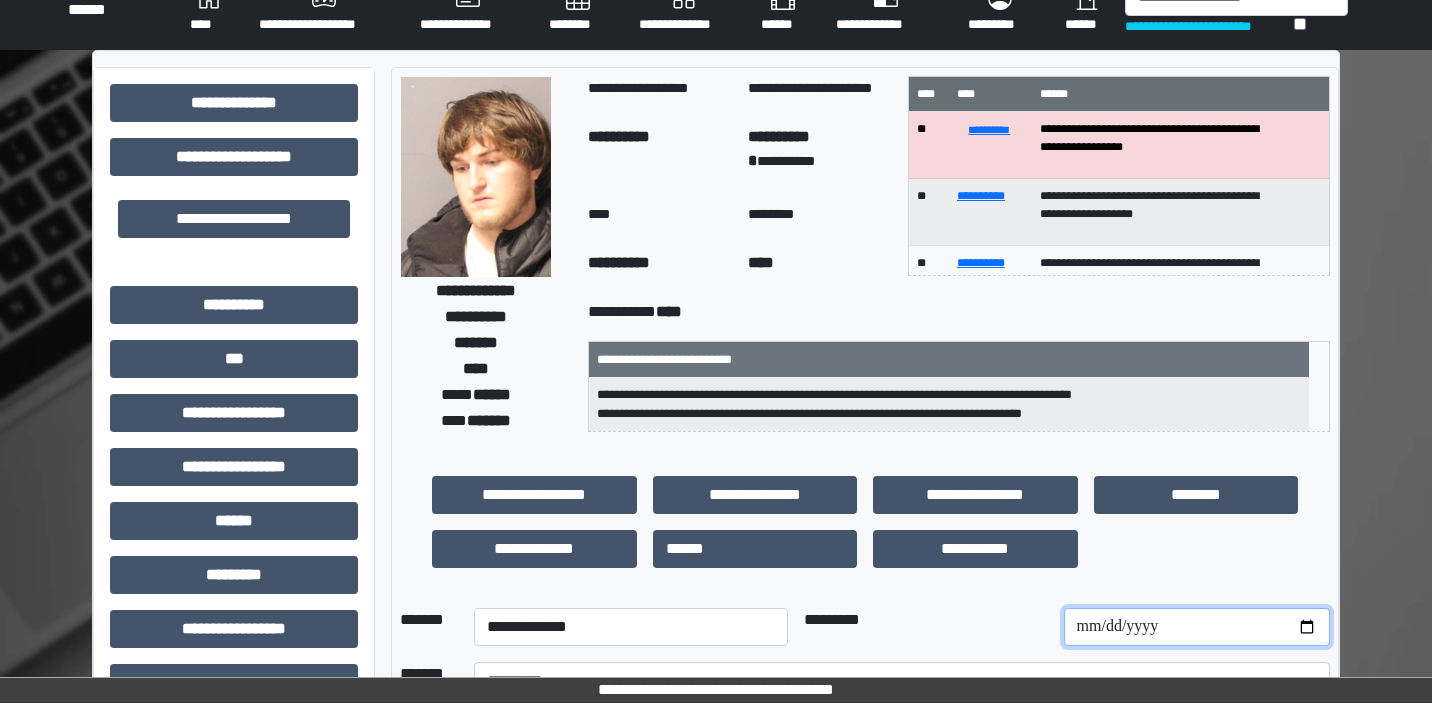 click at bounding box center (1197, 627) 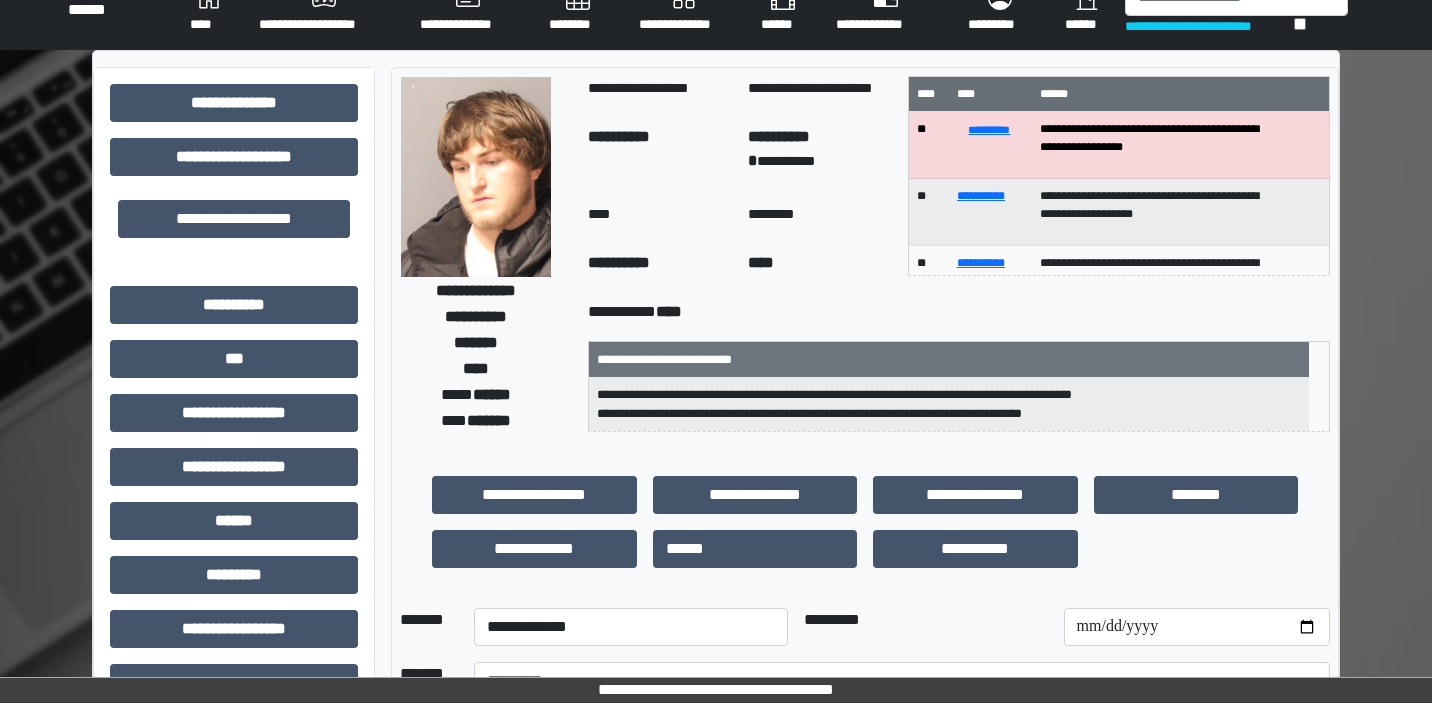 click on "[NAME]
[LAST NAME]
[ADDRESS]
[CITY]
[STATE] [ZIP CODE] [COUNTRY] [PHONE] [EMAIL] [CREDIT CARD] [SSN] [DRIVER LICENSE] [PASSPORT] [BIRTH DATE] [AGE] [TIME]
[NAME] [LAST NAME]
[ADDRESS] [CITY]
[STATE] [ZIP CODE] [COUNTRY] [PHONE] [EMAIL] [CREDIT CARD] [SSN] [DRIVER LICENSE] [PASSPORT] [BIRTH DATE] [AGE] [TIME]
[NAME] [LAST NAME] [ADDRESS] [CITY] [STATE] [ZIP CODE] [COUNTRY] [PHONE] [EMAIL] [CREDIT CARD] [SSN] [DRIVER LICENSE] [PASSPORT] [BIRTH DATE] [AGE] [TIME]
[NAME]
[ADDRESS] [CITY] [STATE] [ZIP CODE] [COUNTRY] [PHONE] [EMAIL] [CREDIT CARD] [SSN] [DRIVER LICENSE] [PASSPORT] [BIRTH DATE] [AGE] [TIME]" at bounding box center (865, 746) 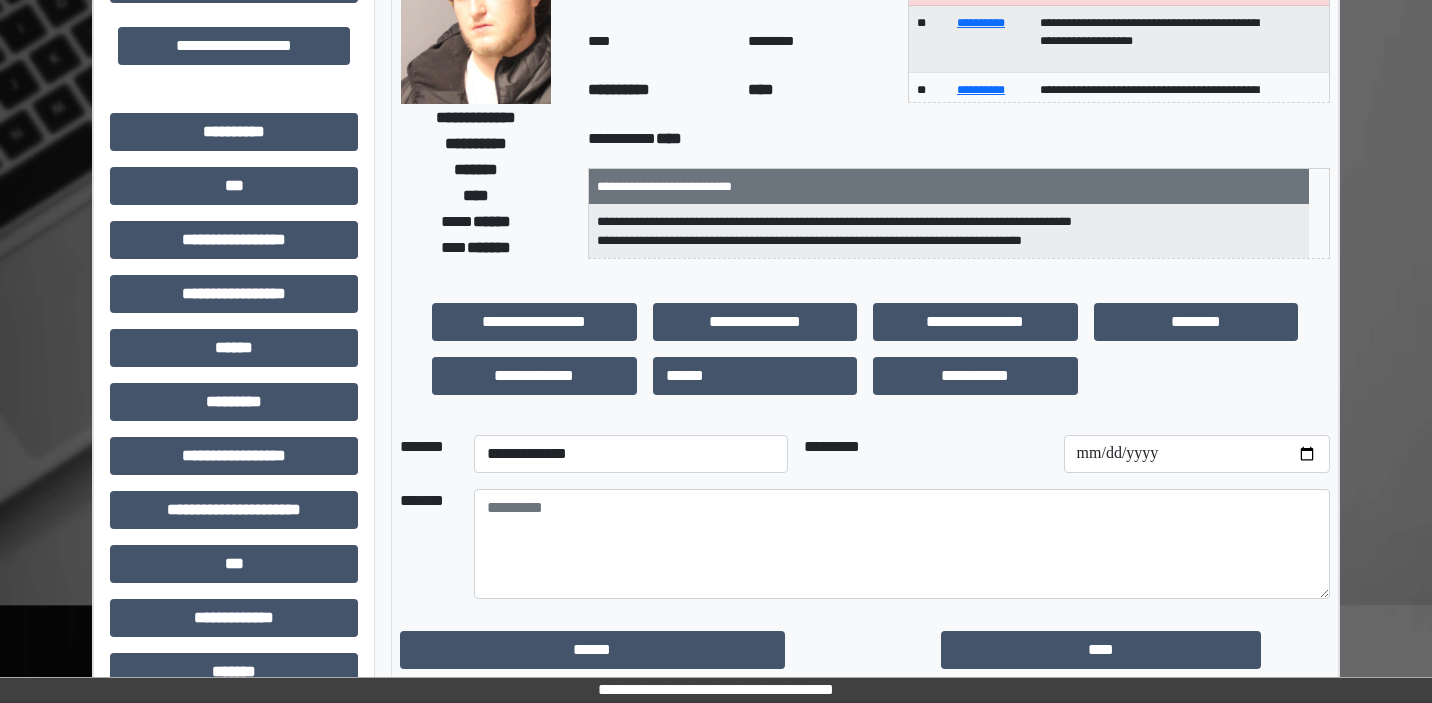 scroll, scrollTop: 249, scrollLeft: 0, axis: vertical 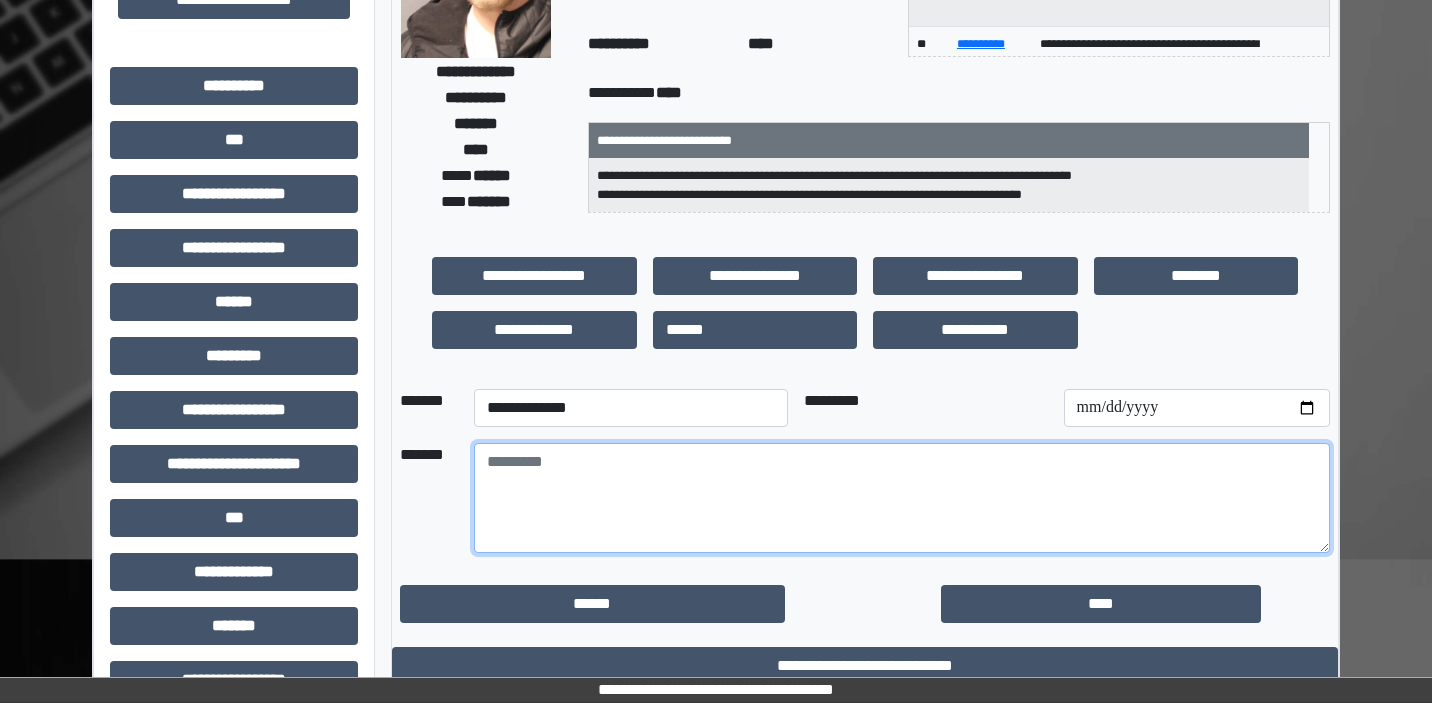 click at bounding box center [902, 498] 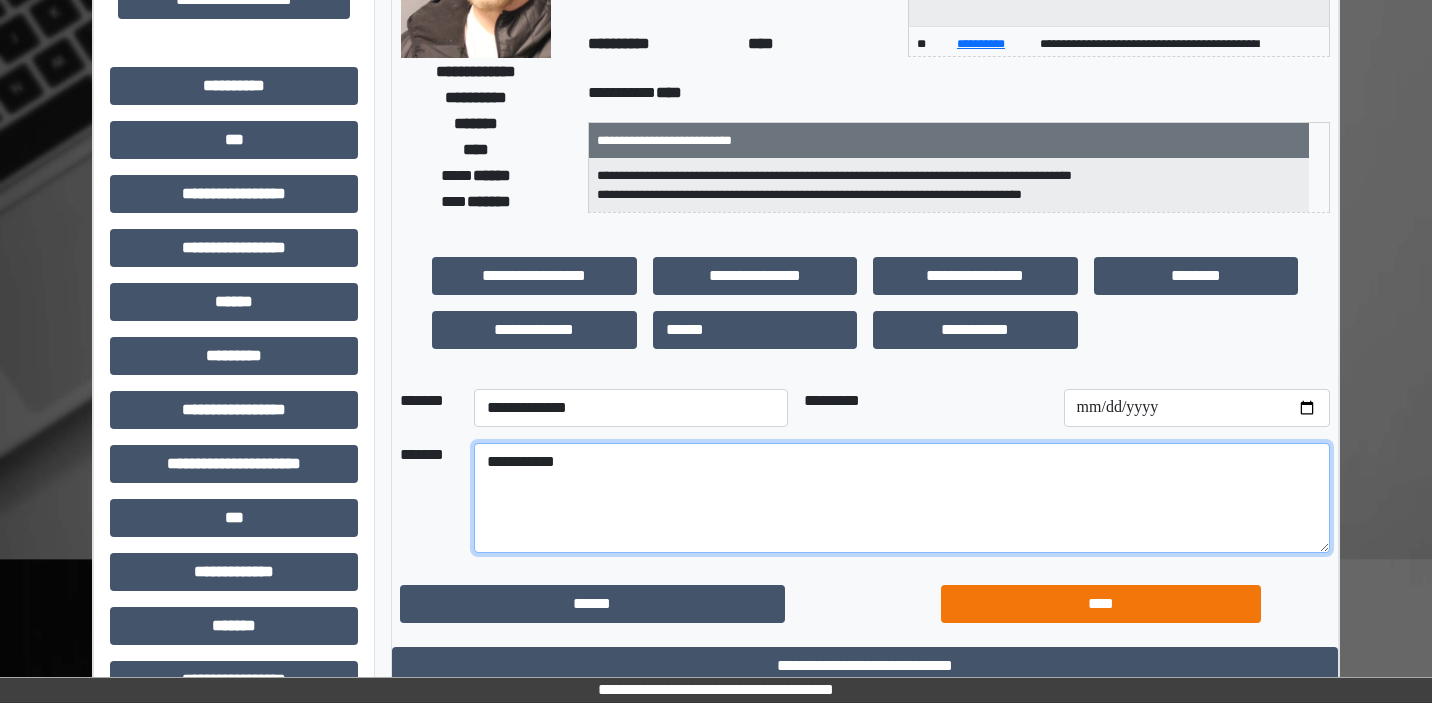 type on "**********" 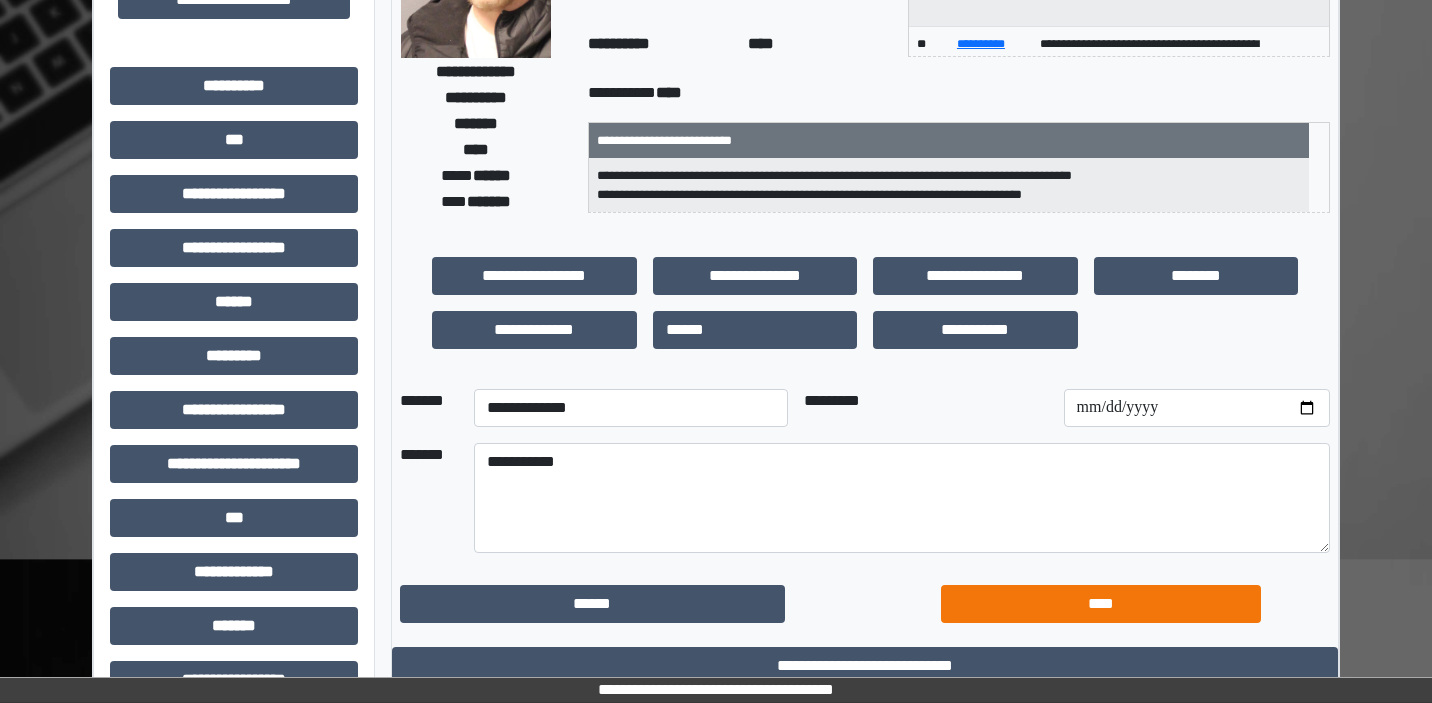 click on "****" at bounding box center (1101, 604) 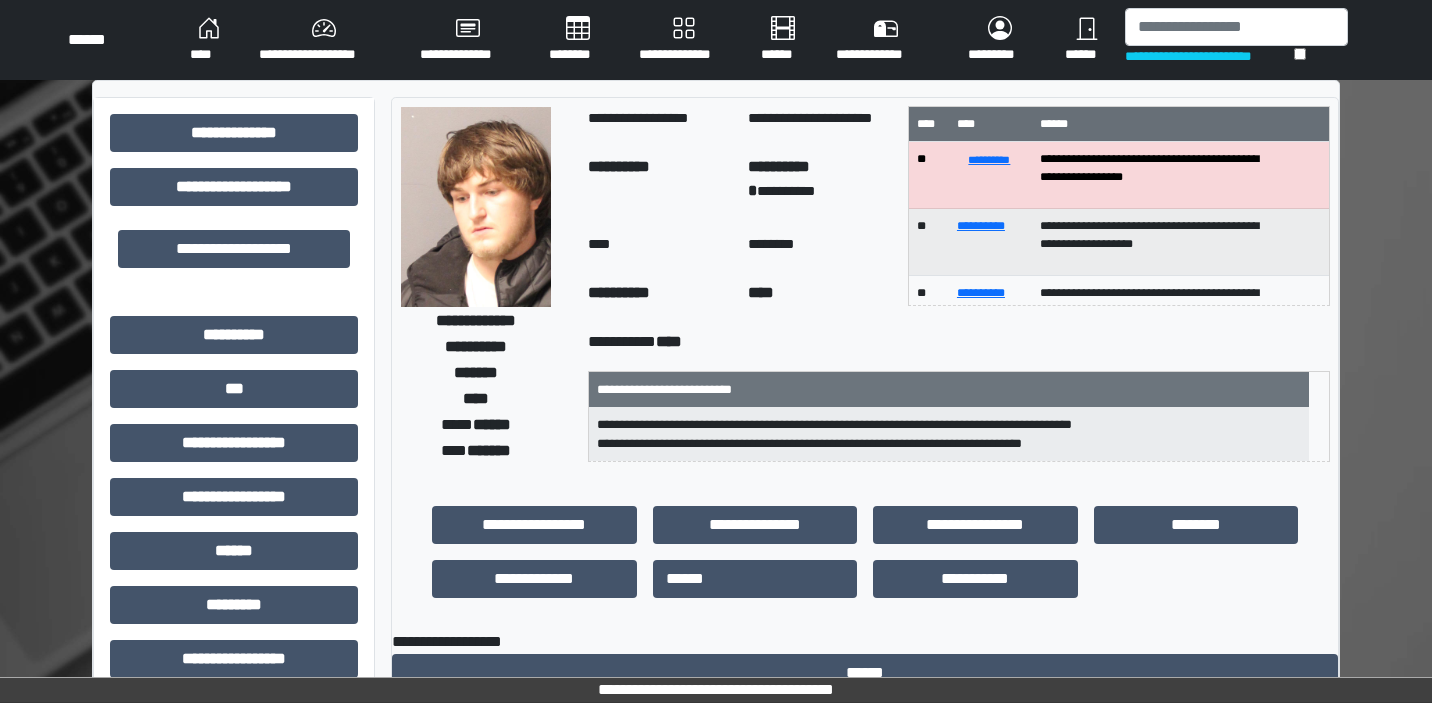 scroll, scrollTop: 0, scrollLeft: 0, axis: both 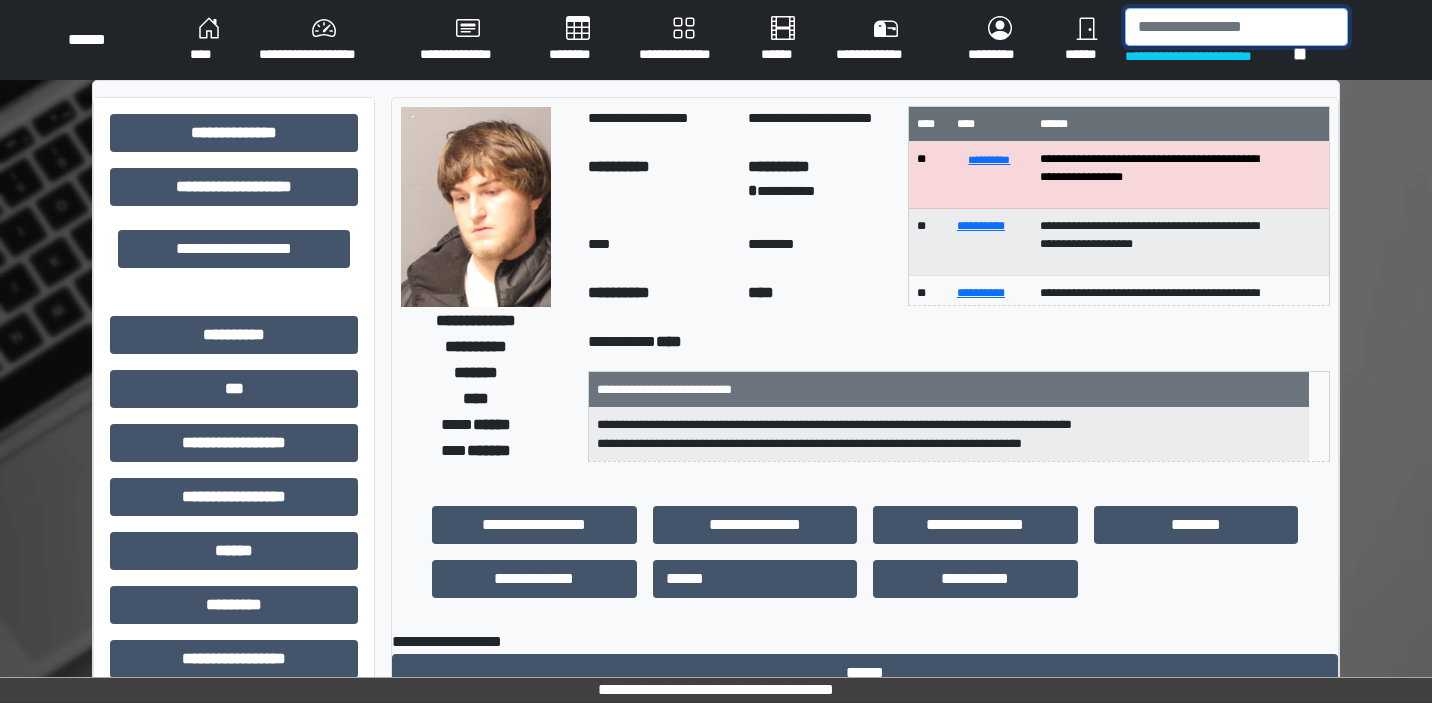 click at bounding box center [1236, 27] 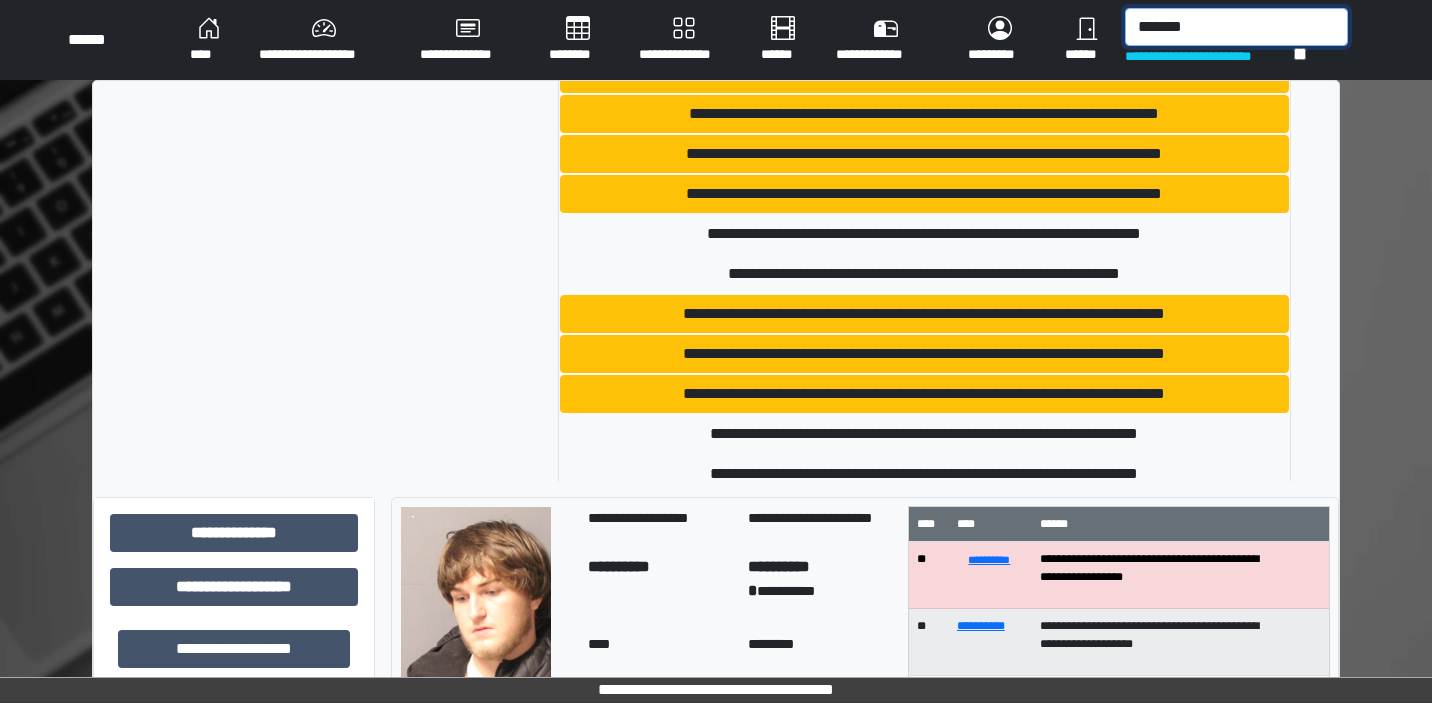 scroll, scrollTop: 445, scrollLeft: 0, axis: vertical 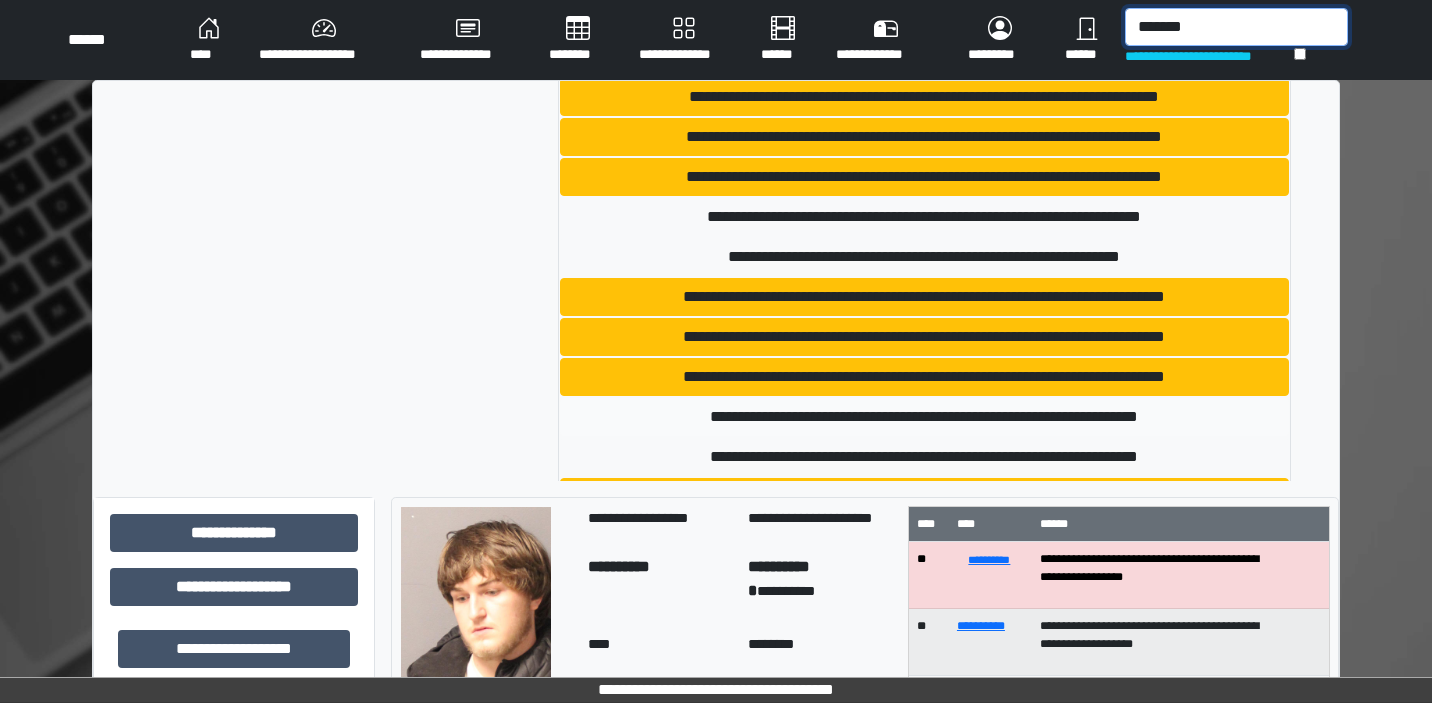 type on "*******" 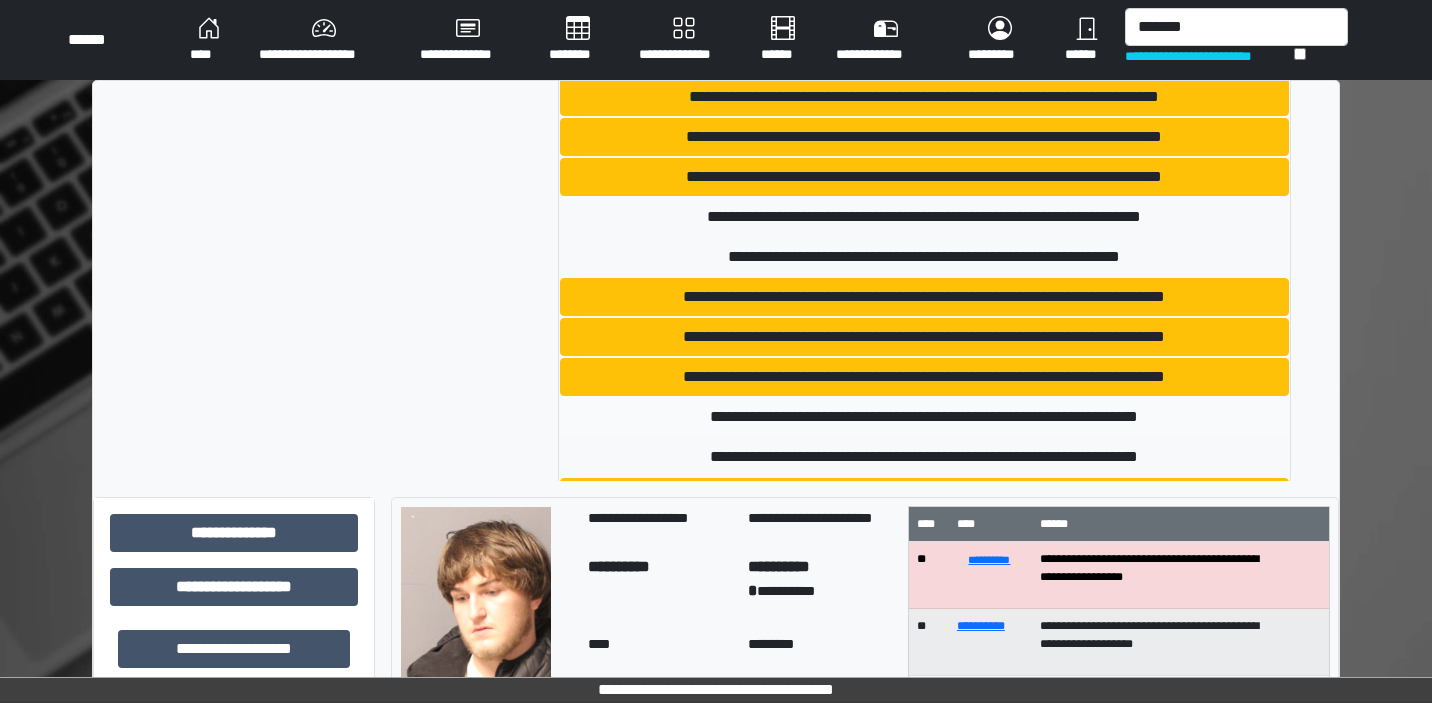 click on "**********" at bounding box center [924, 417] 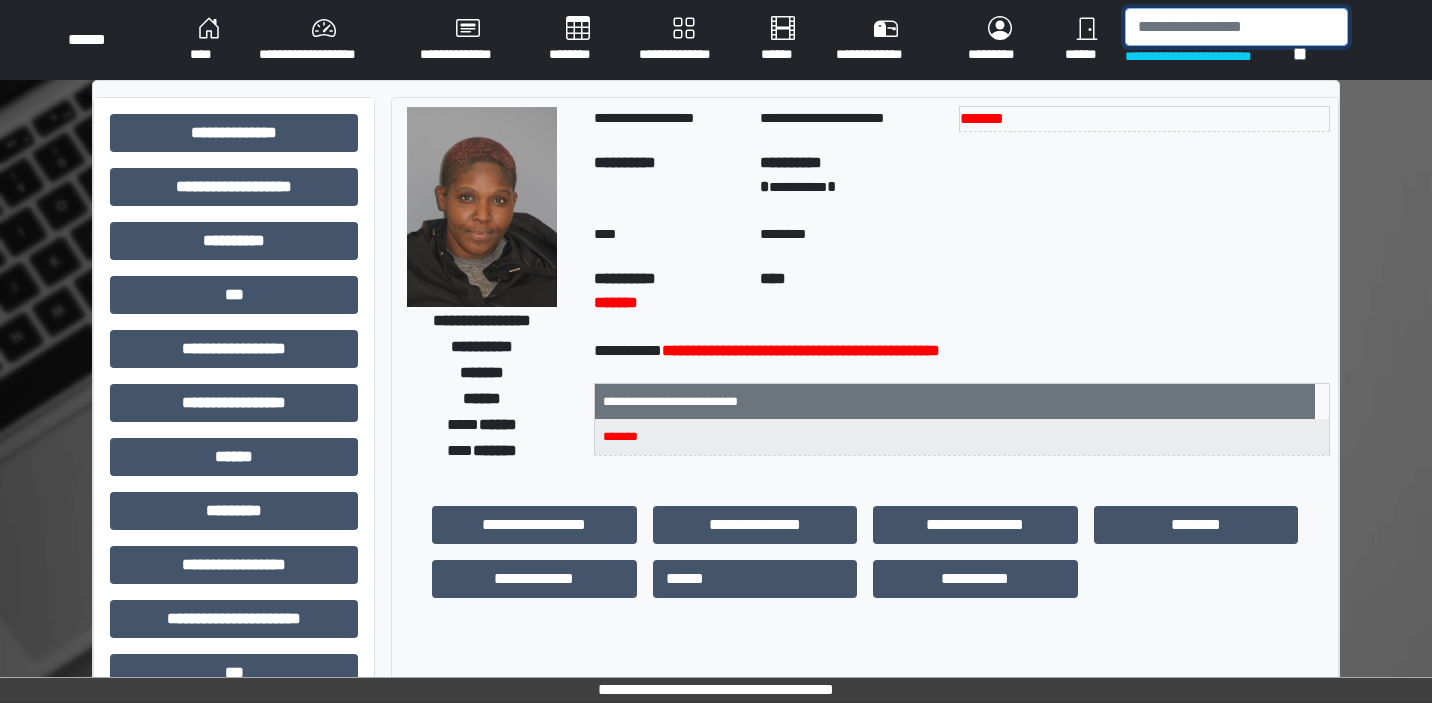 click at bounding box center (1236, 27) 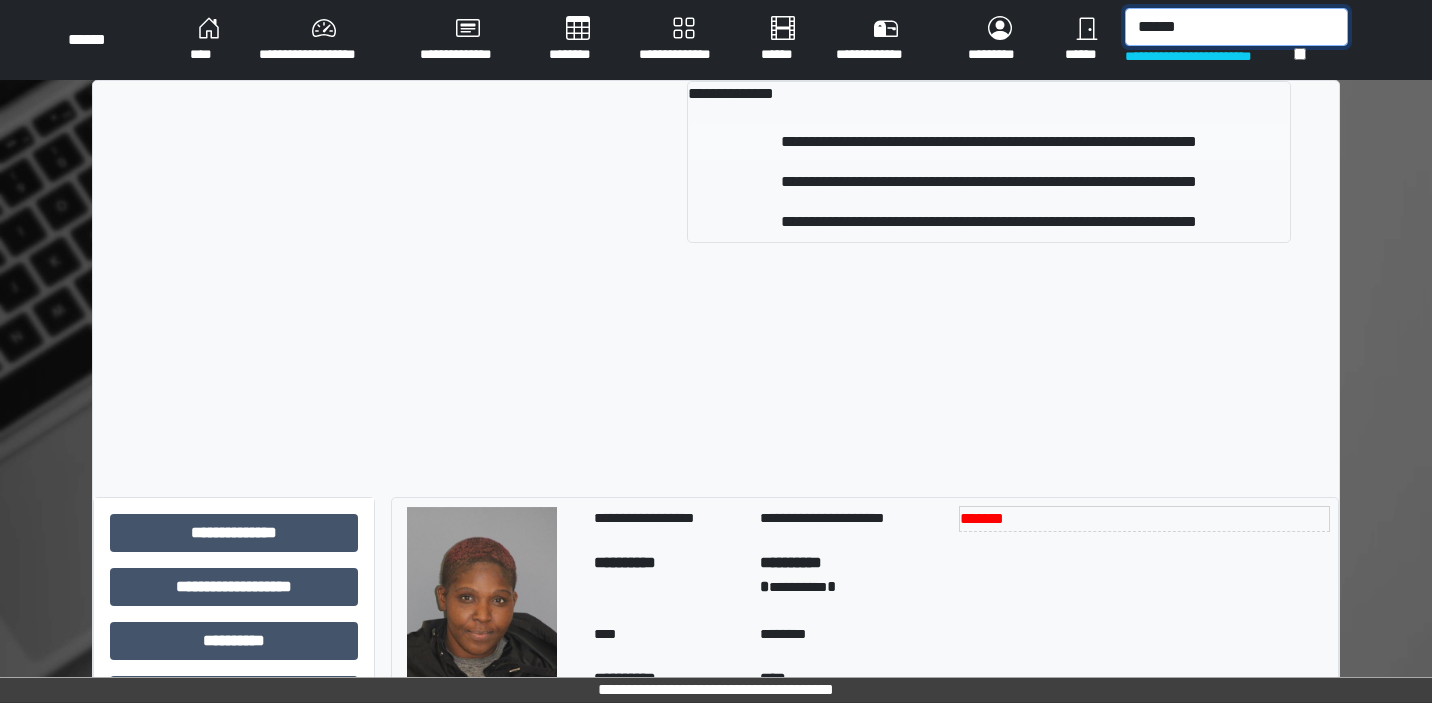 type on "******" 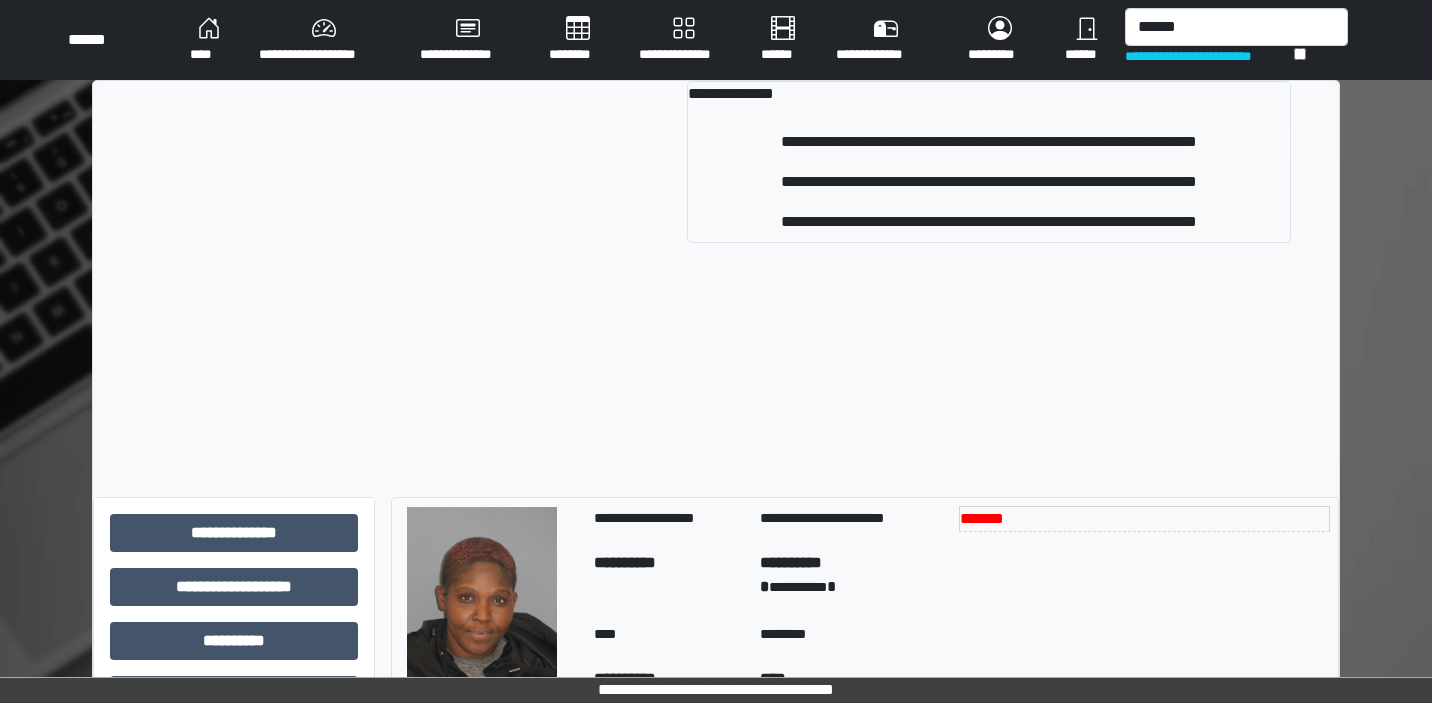 click on "**********" at bounding box center [989, 142] 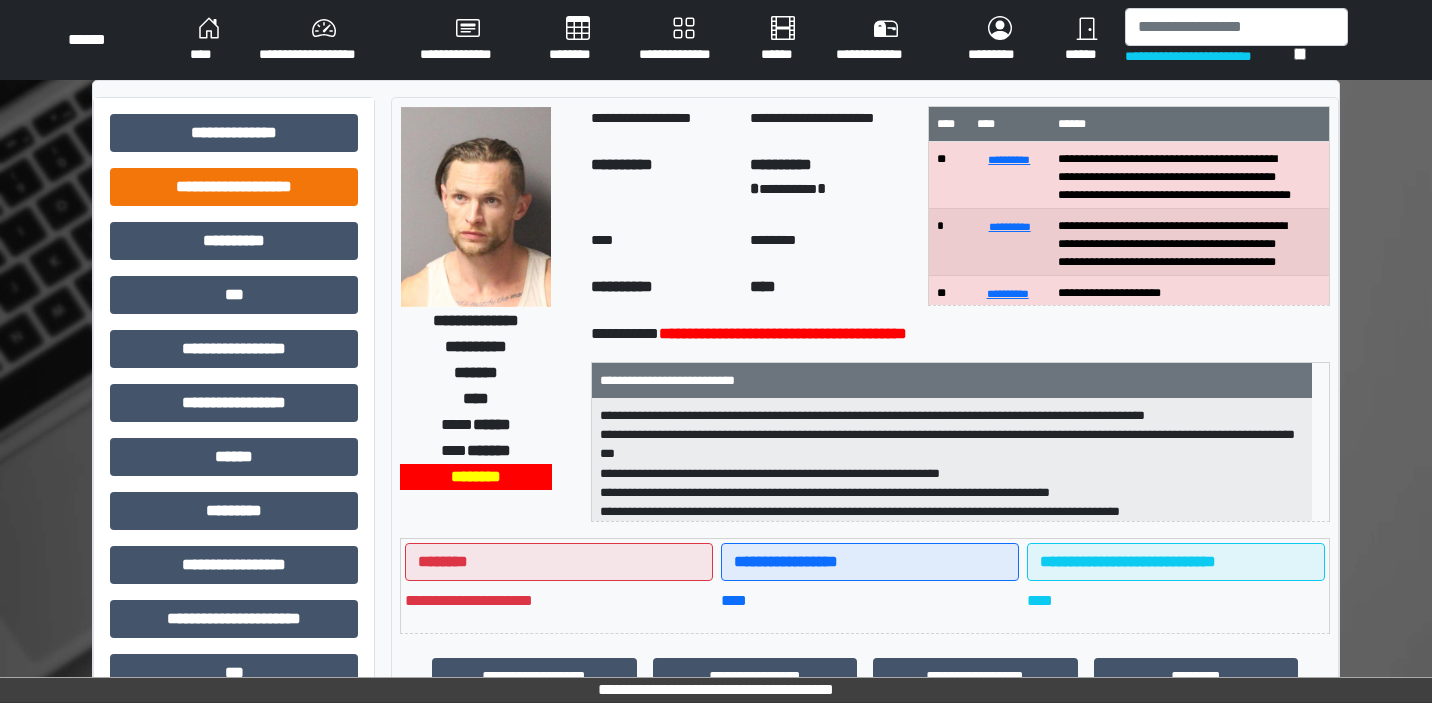 click on "**********" at bounding box center (234, 187) 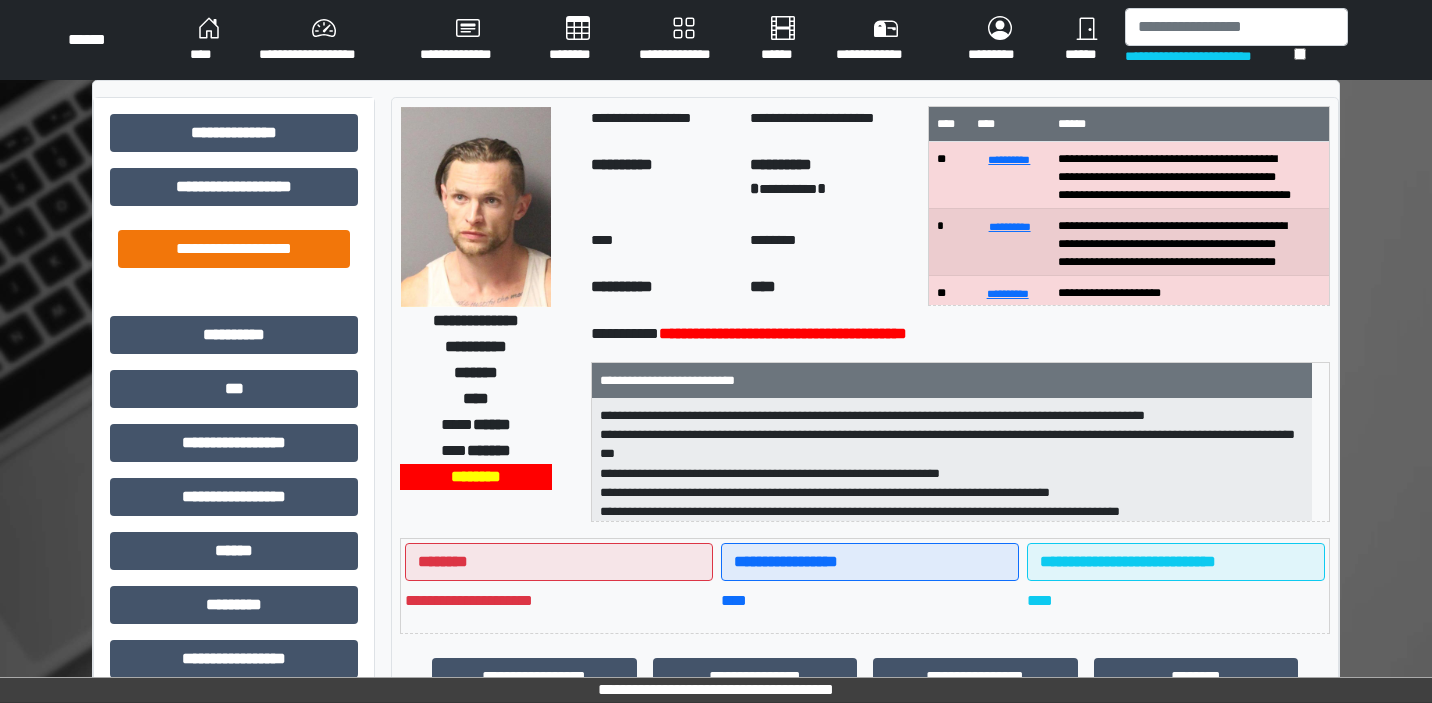 click on "**********" at bounding box center [234, 249] 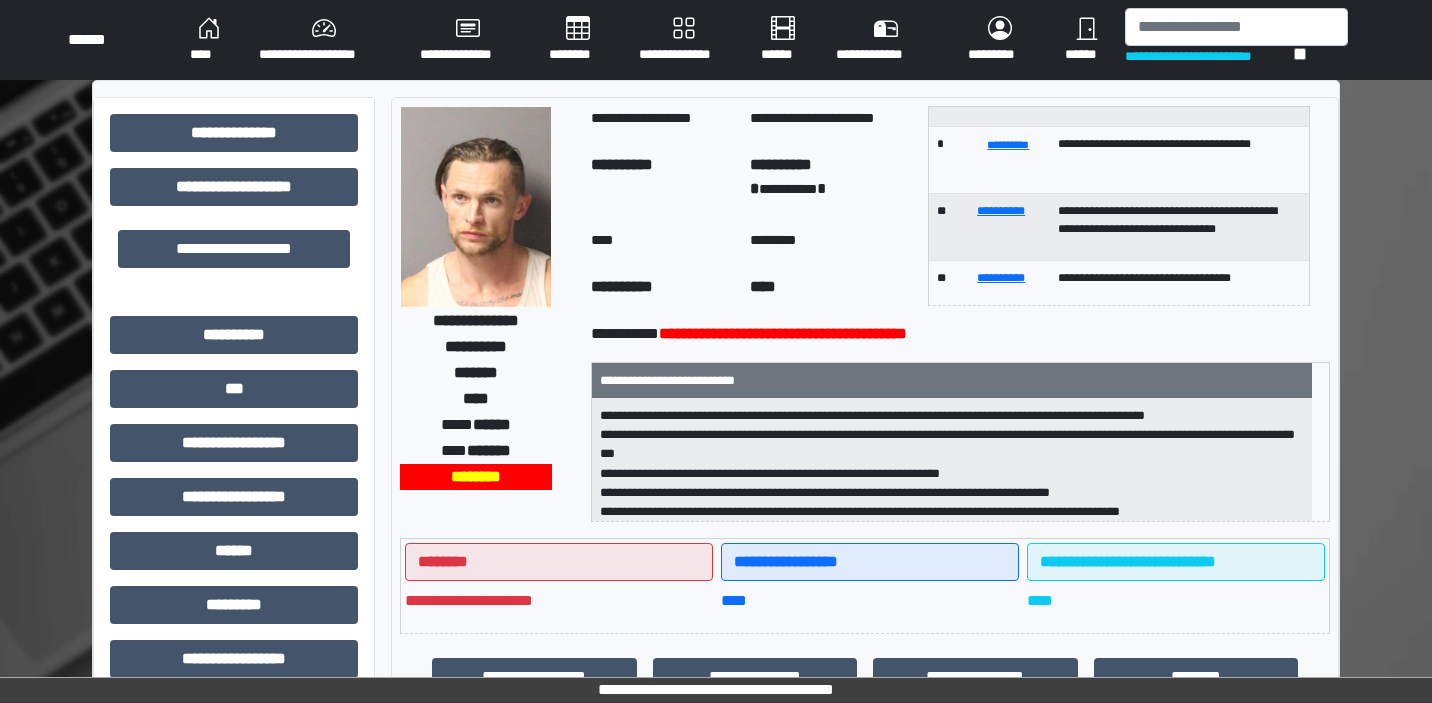 scroll, scrollTop: 321, scrollLeft: 0, axis: vertical 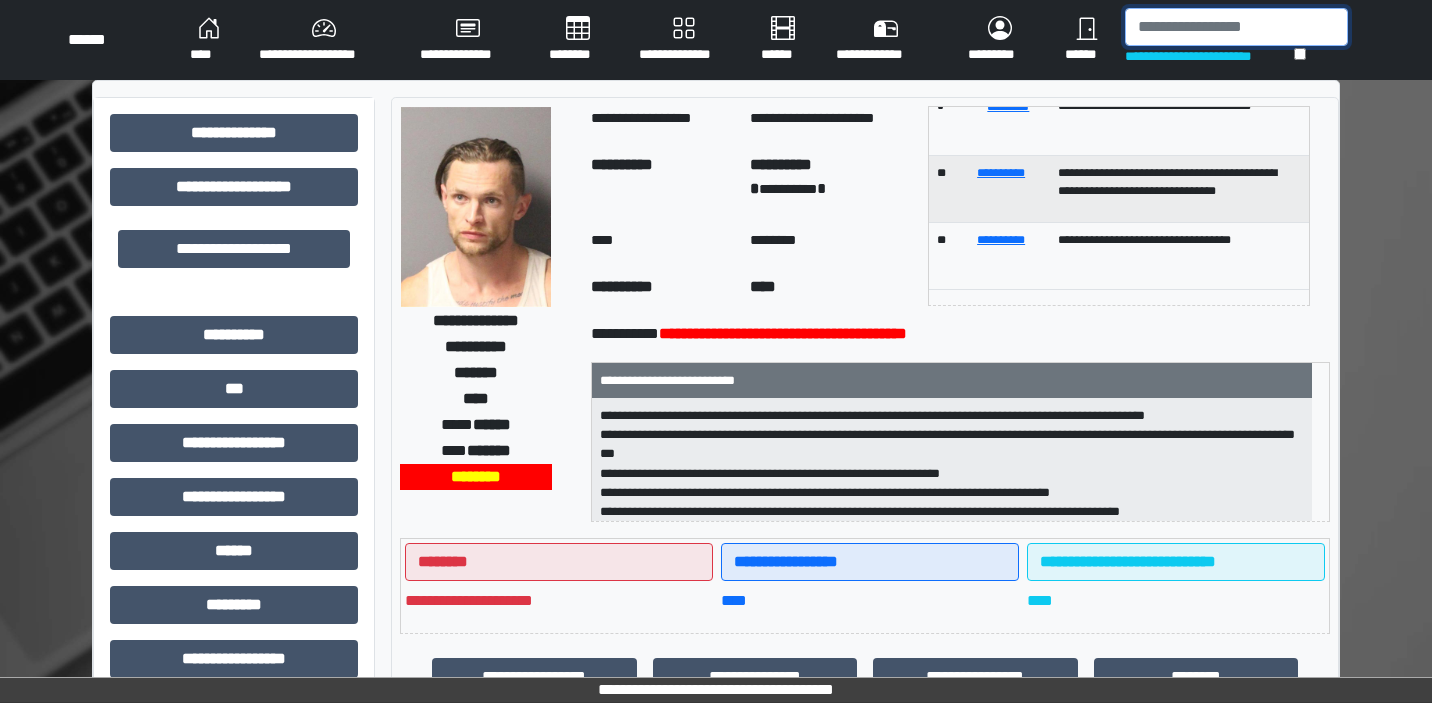 click at bounding box center [1236, 27] 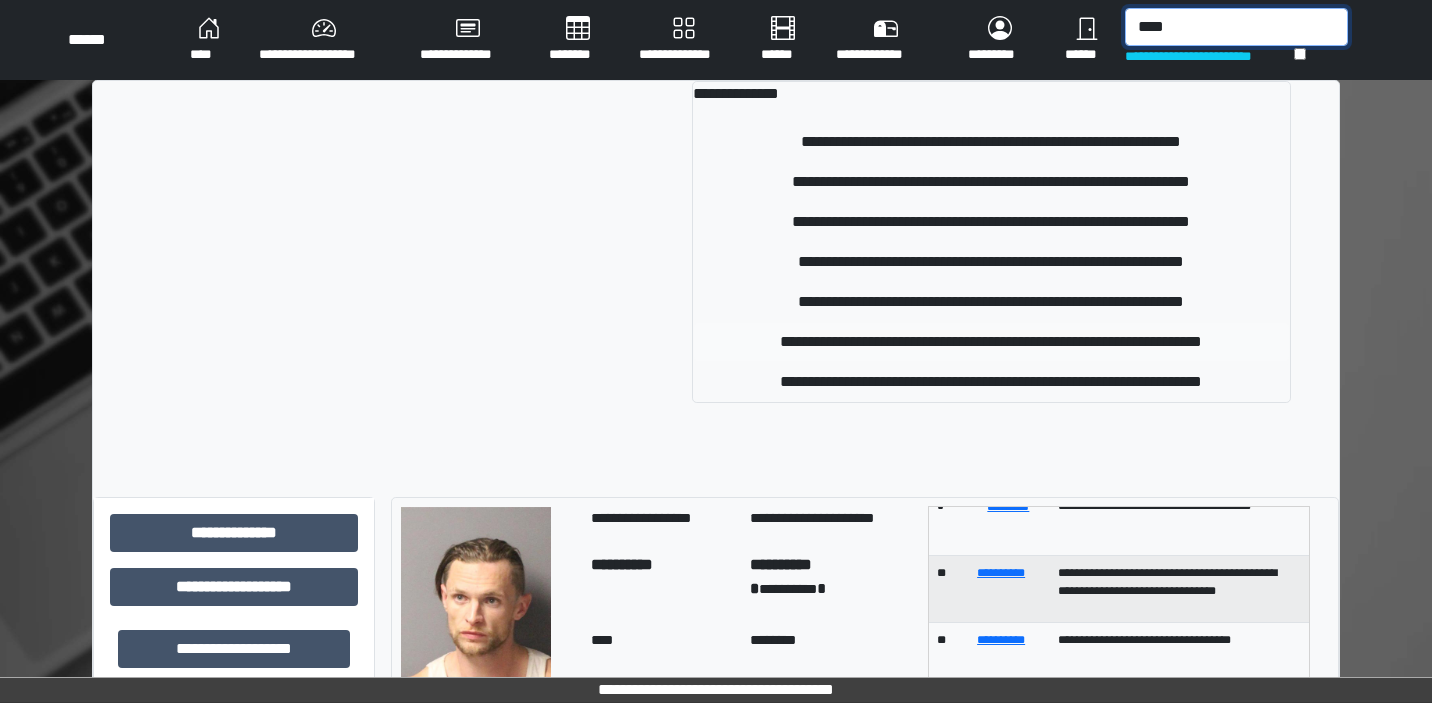 type on "****" 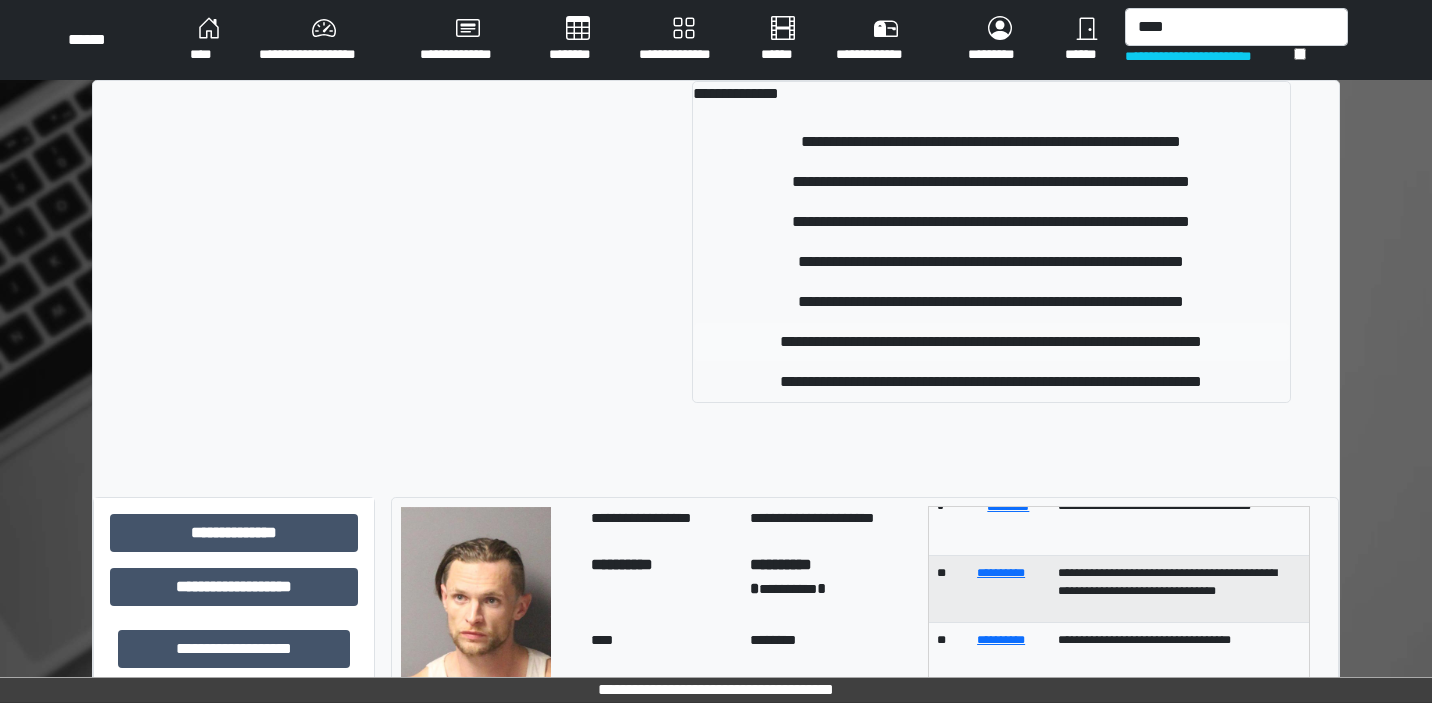 click on "**********" at bounding box center [991, 342] 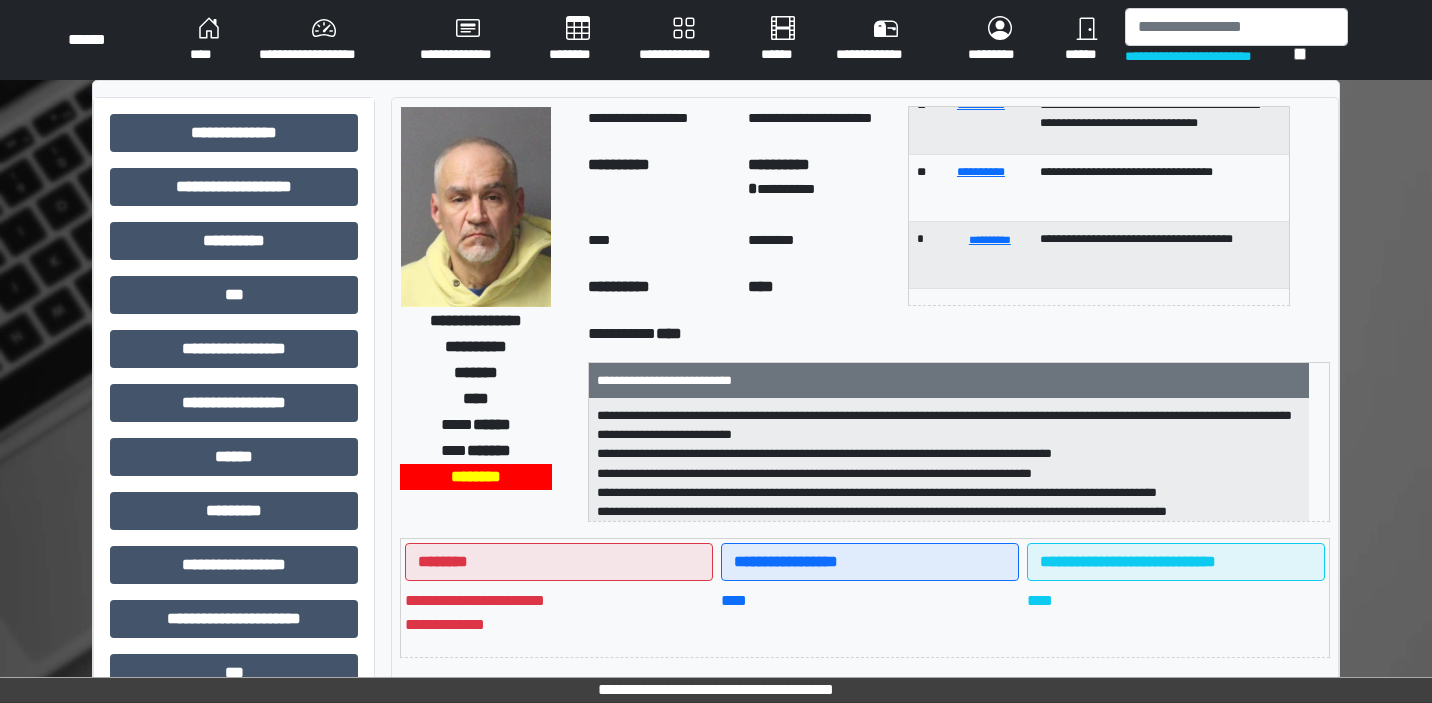 scroll, scrollTop: 523, scrollLeft: 0, axis: vertical 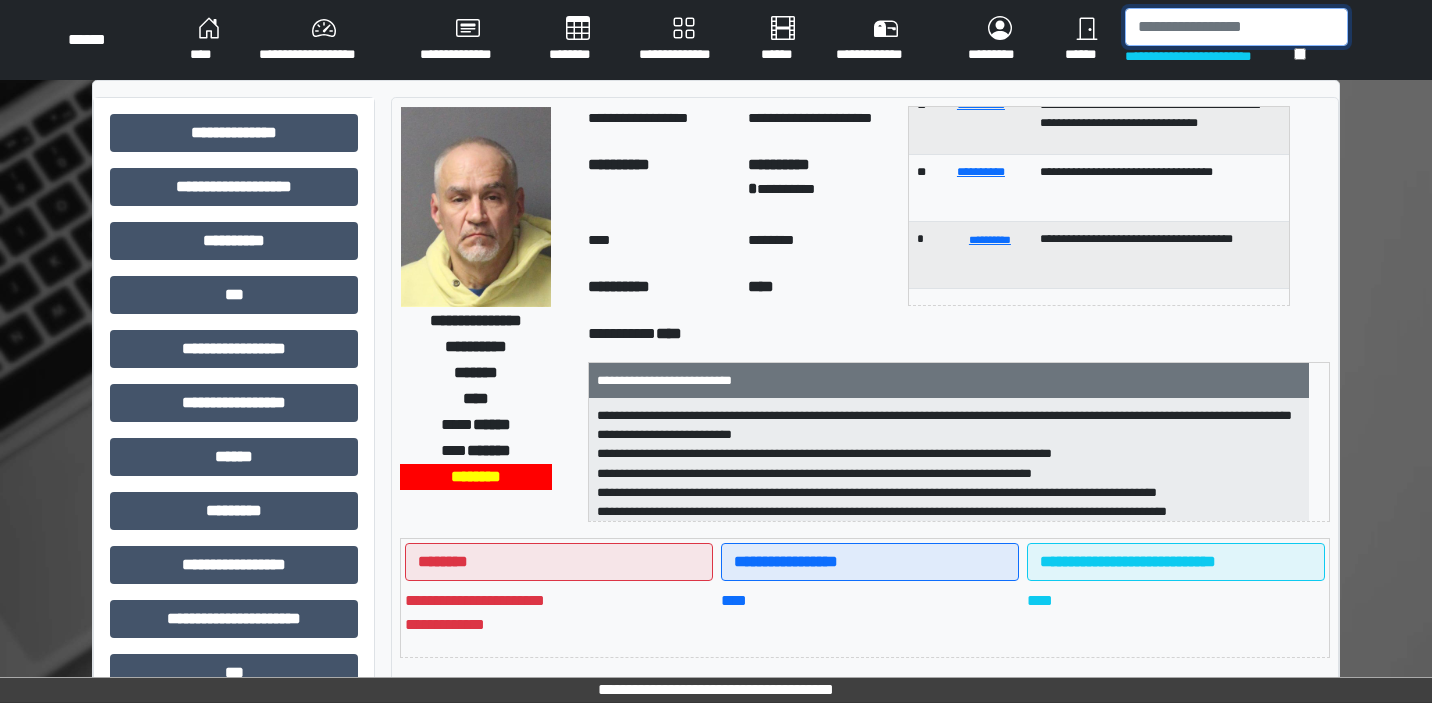 click at bounding box center [1236, 27] 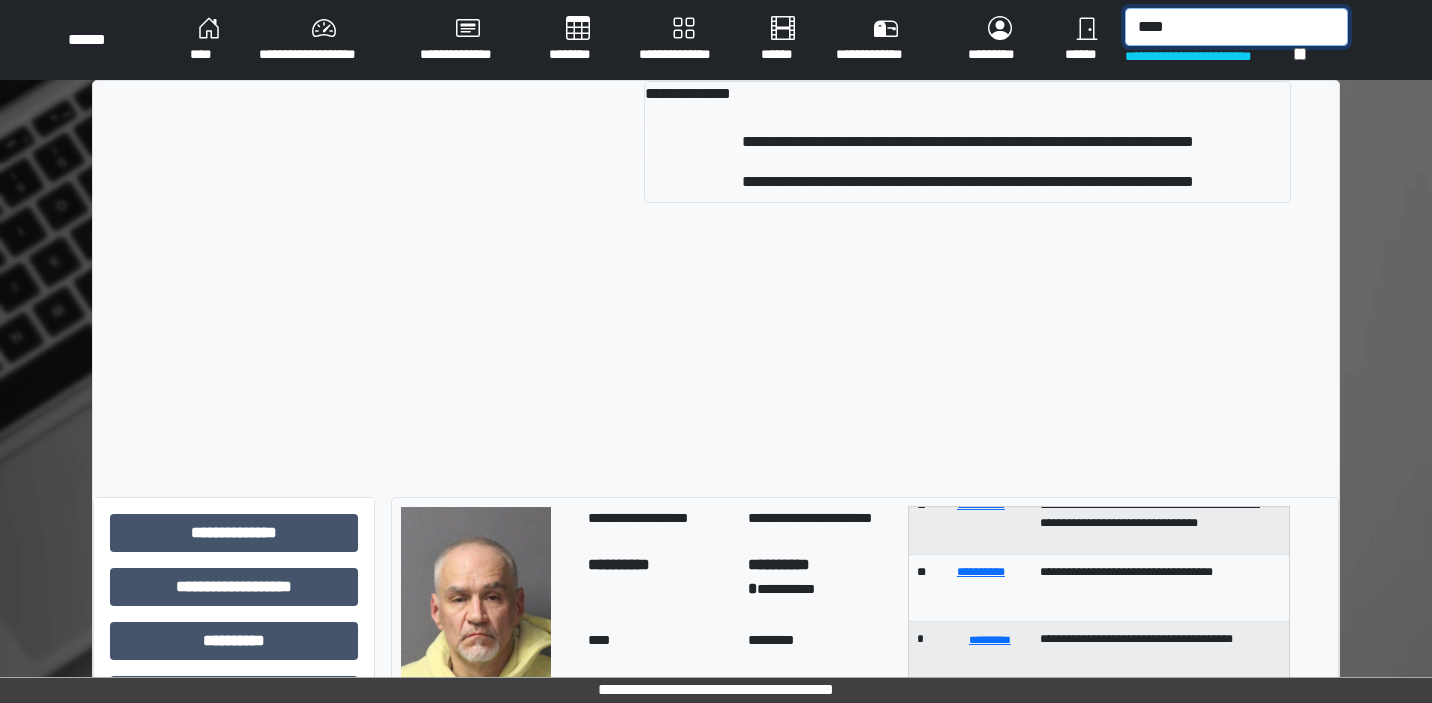 type on "****" 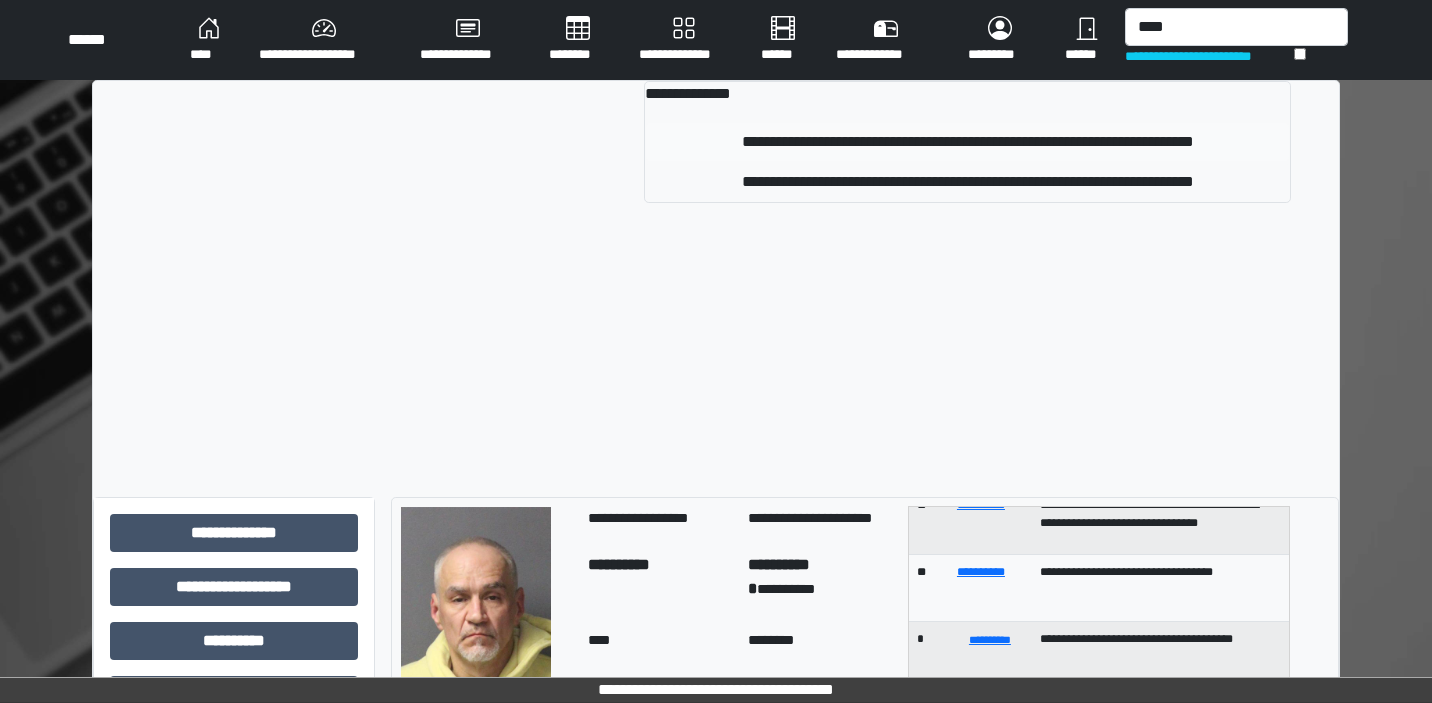 click on "**********" at bounding box center (967, 142) 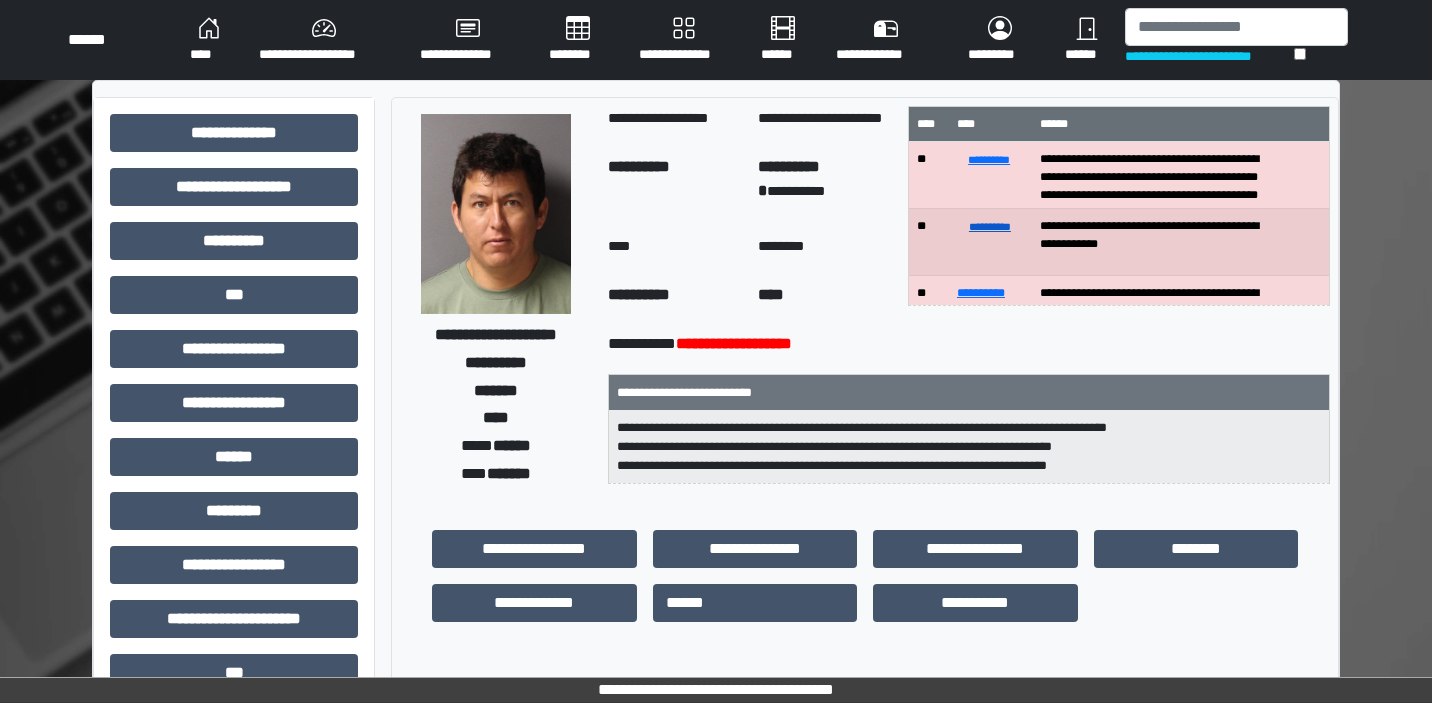 scroll, scrollTop: 42, scrollLeft: 0, axis: vertical 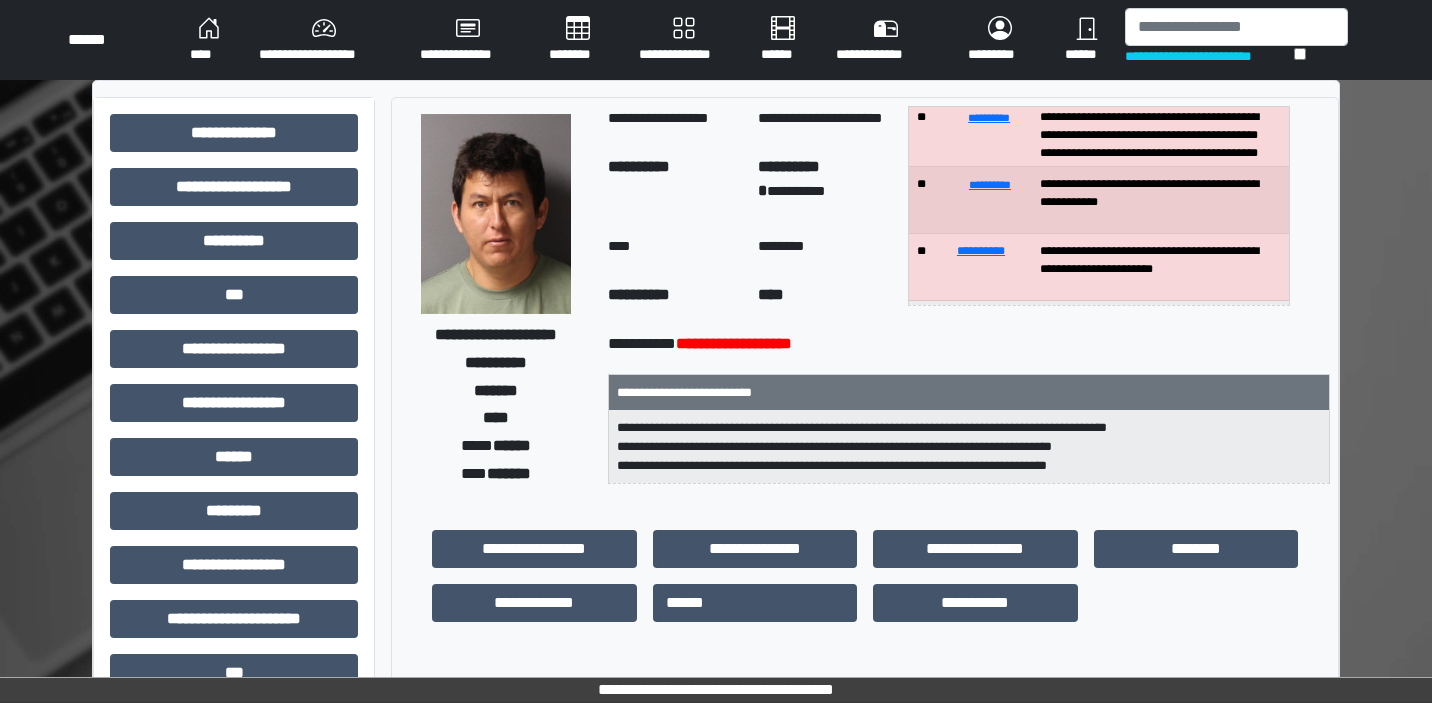 click on "********" at bounding box center [578, 40] 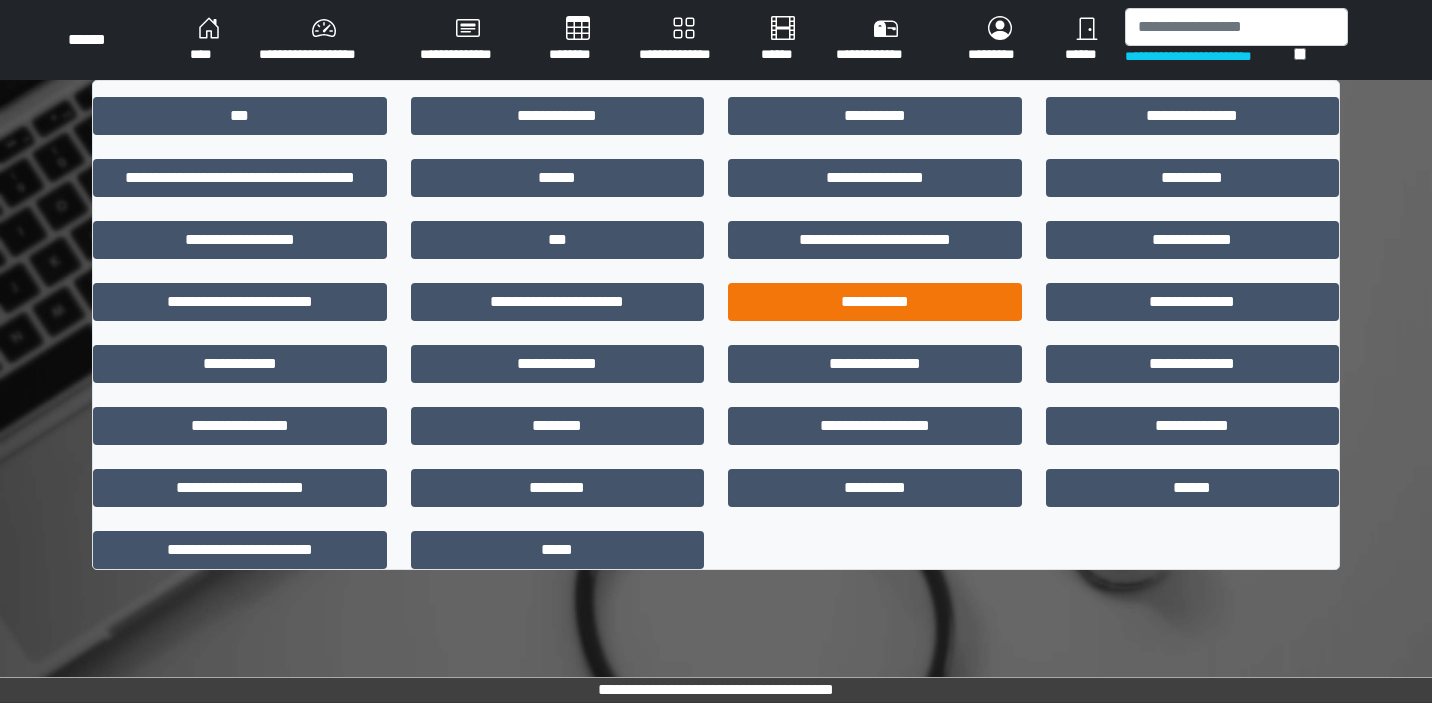 click on "**********" at bounding box center [875, 302] 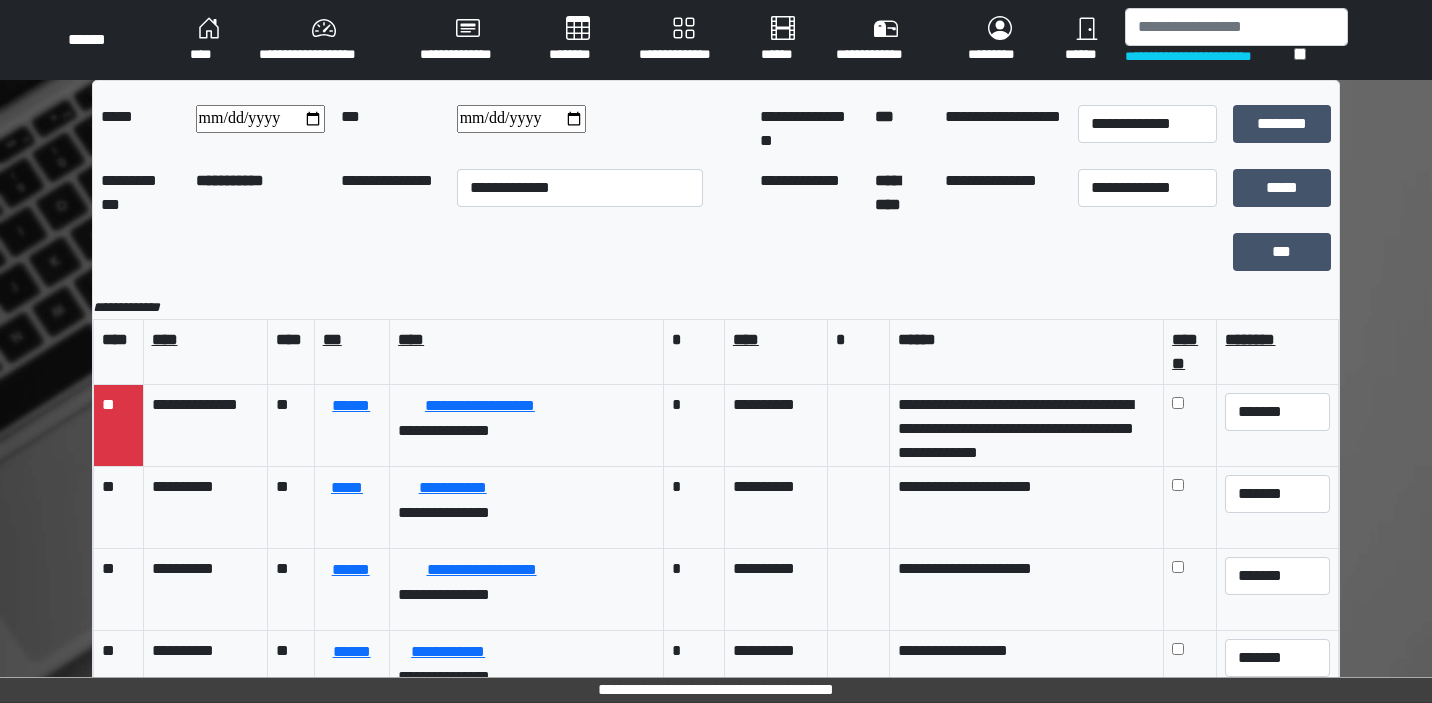 click at bounding box center (580, 129) 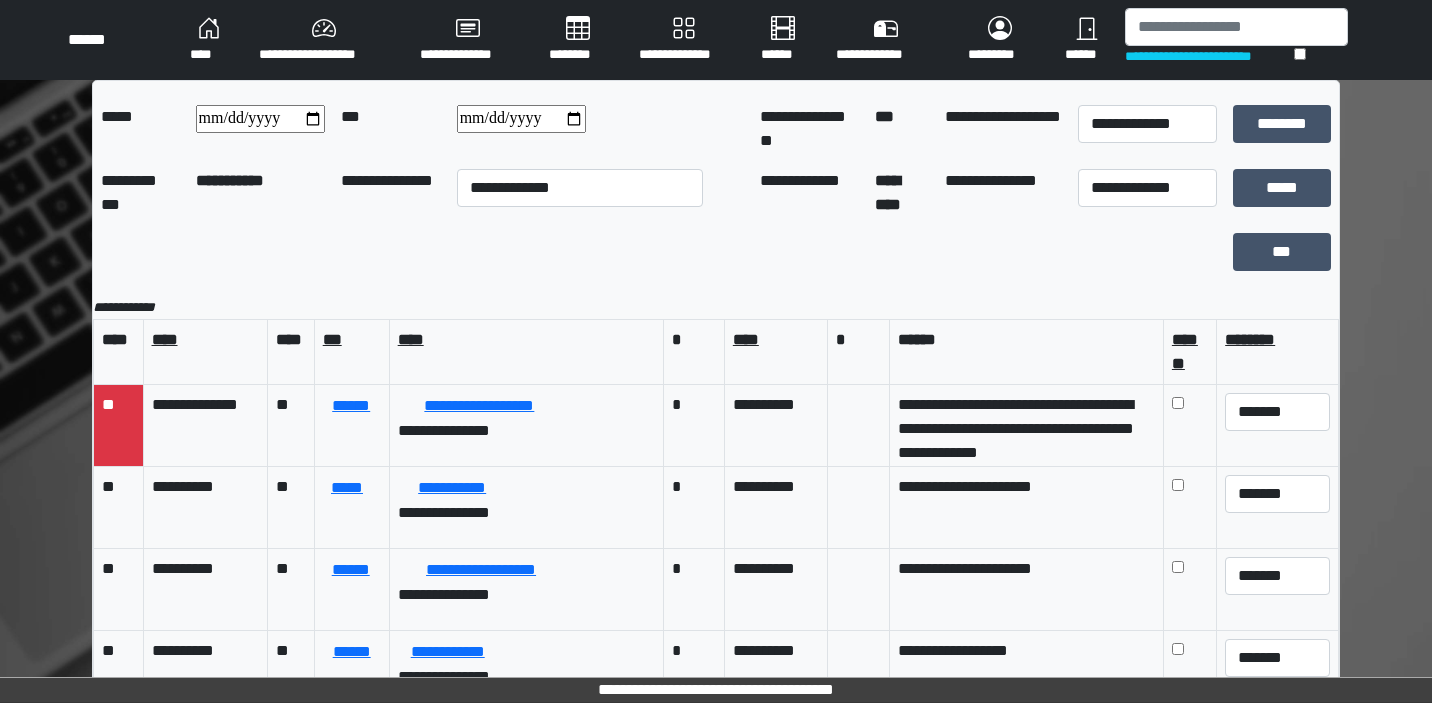scroll, scrollTop: 0, scrollLeft: 0, axis: both 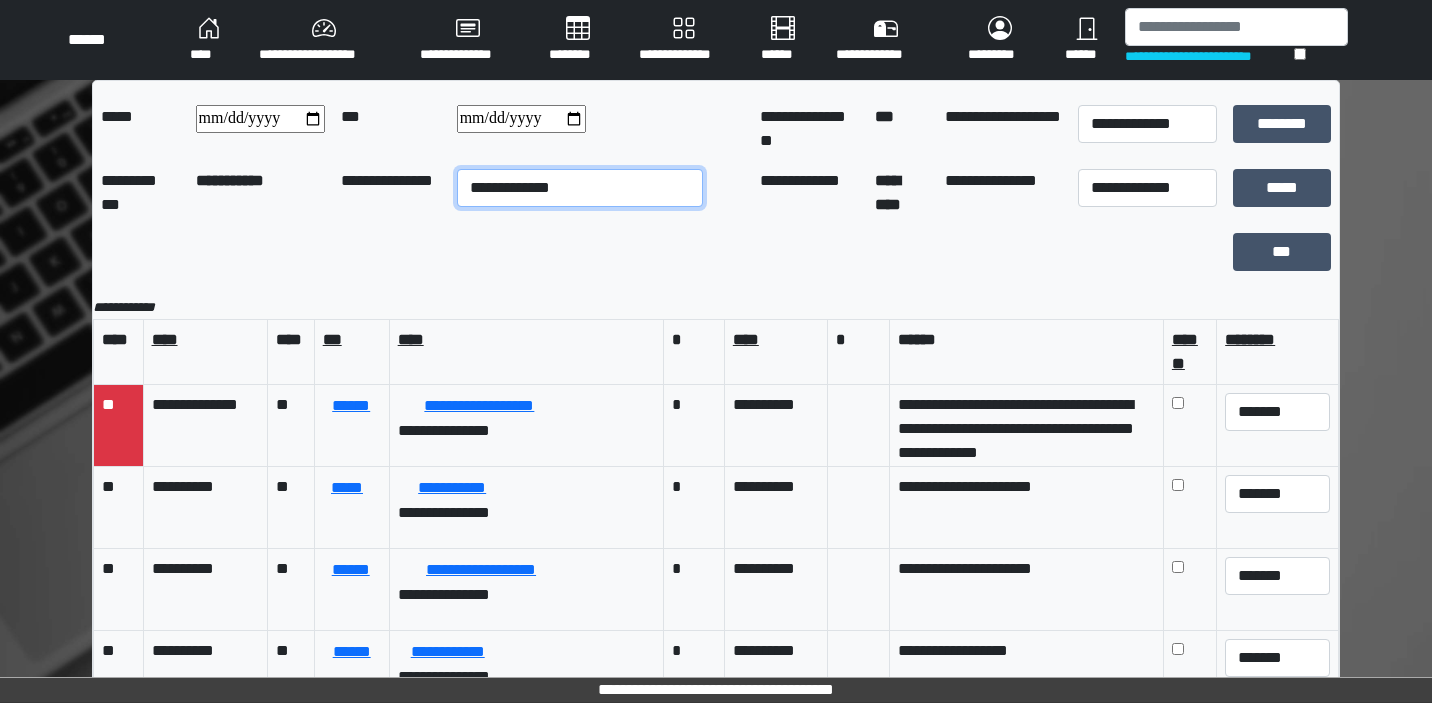 select on "**" 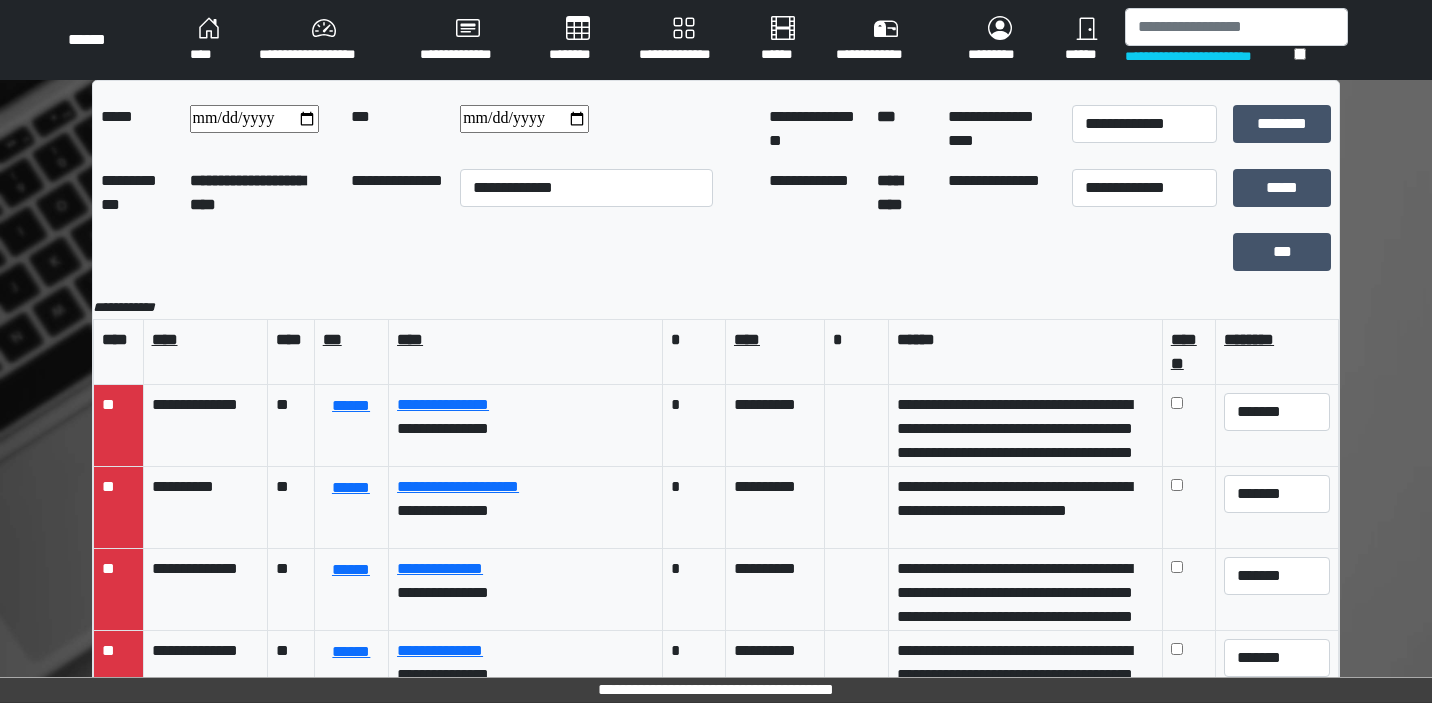 click on "**********" at bounding box center [524, 119] 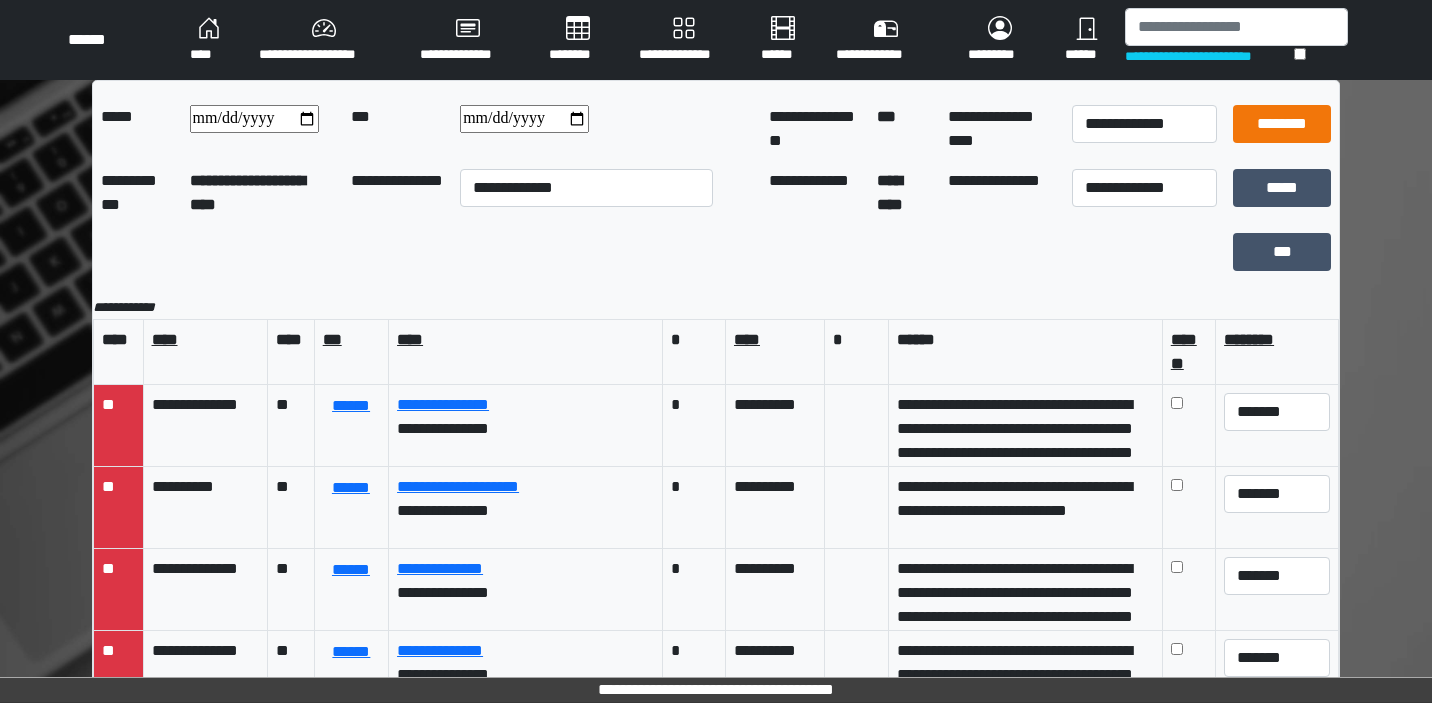 click on "********" at bounding box center (1282, 124) 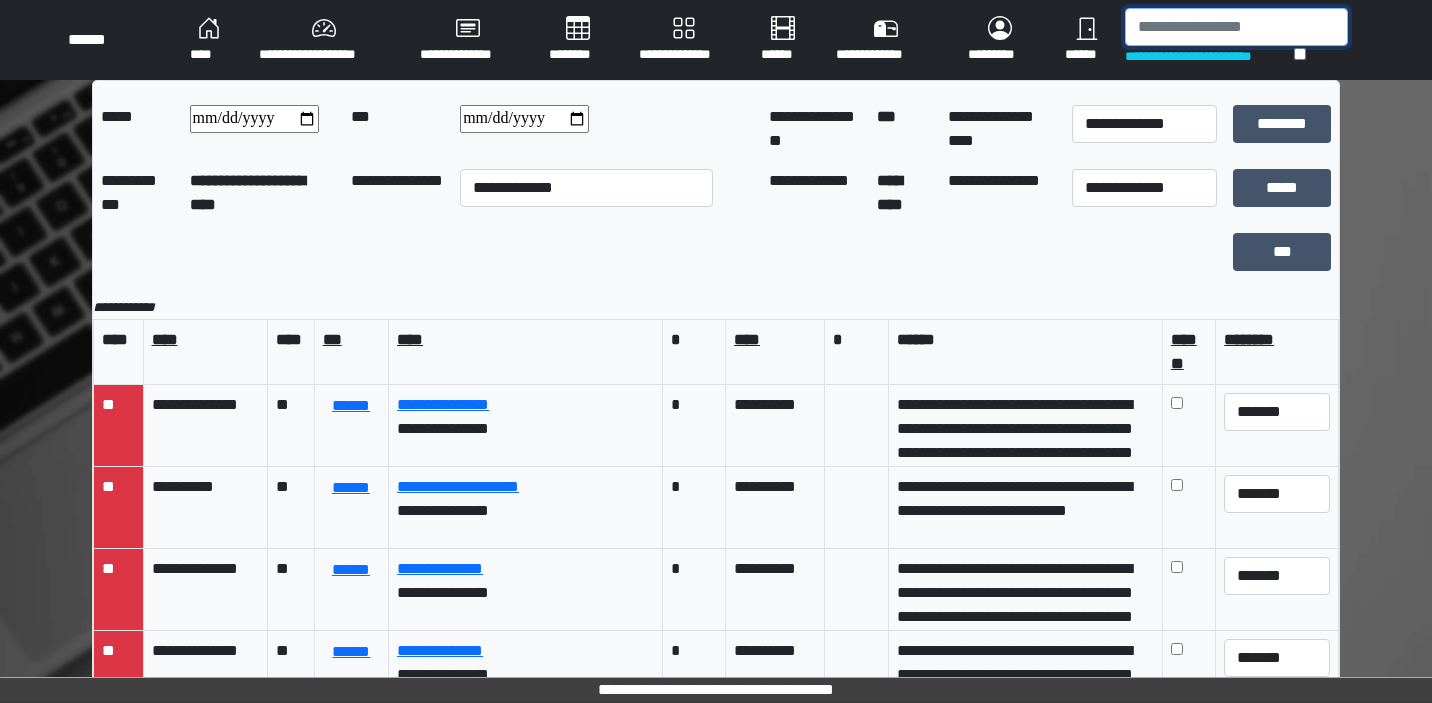 click at bounding box center (1236, 27) 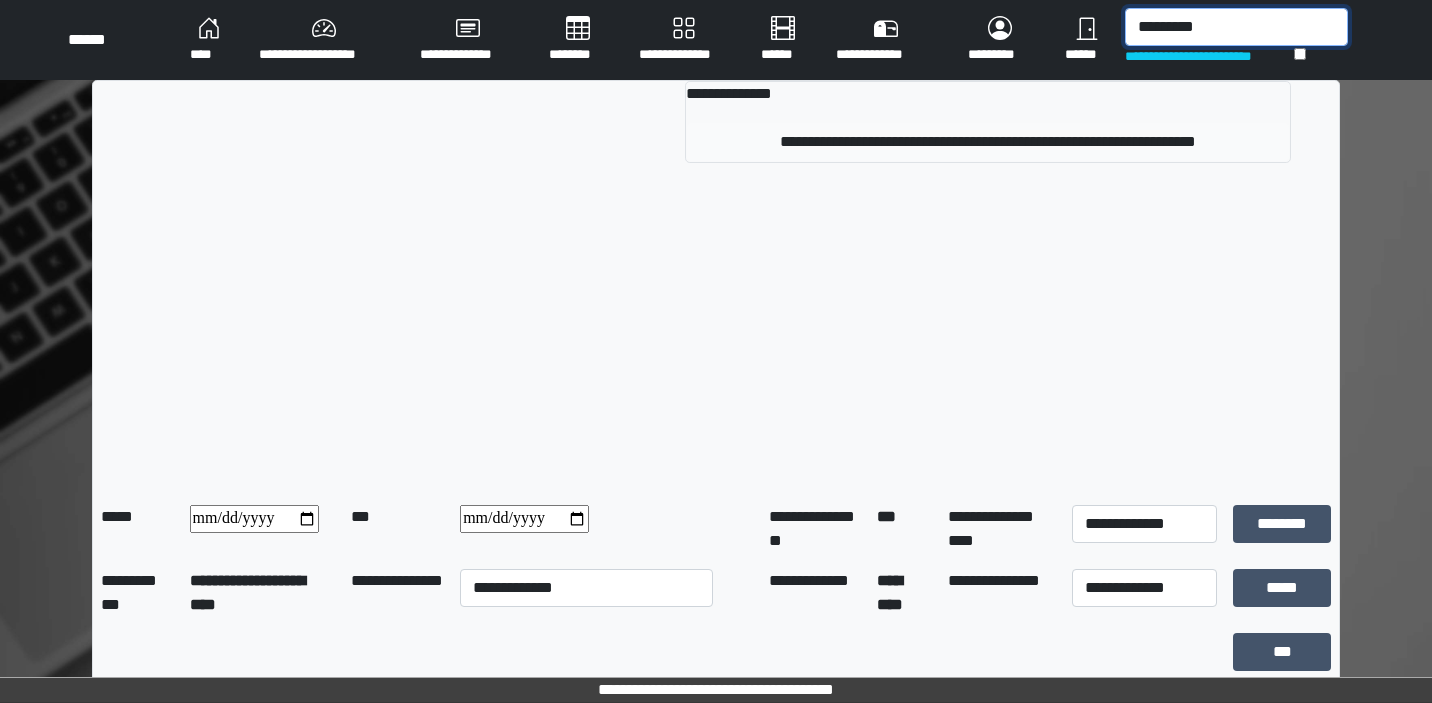 type on "*********" 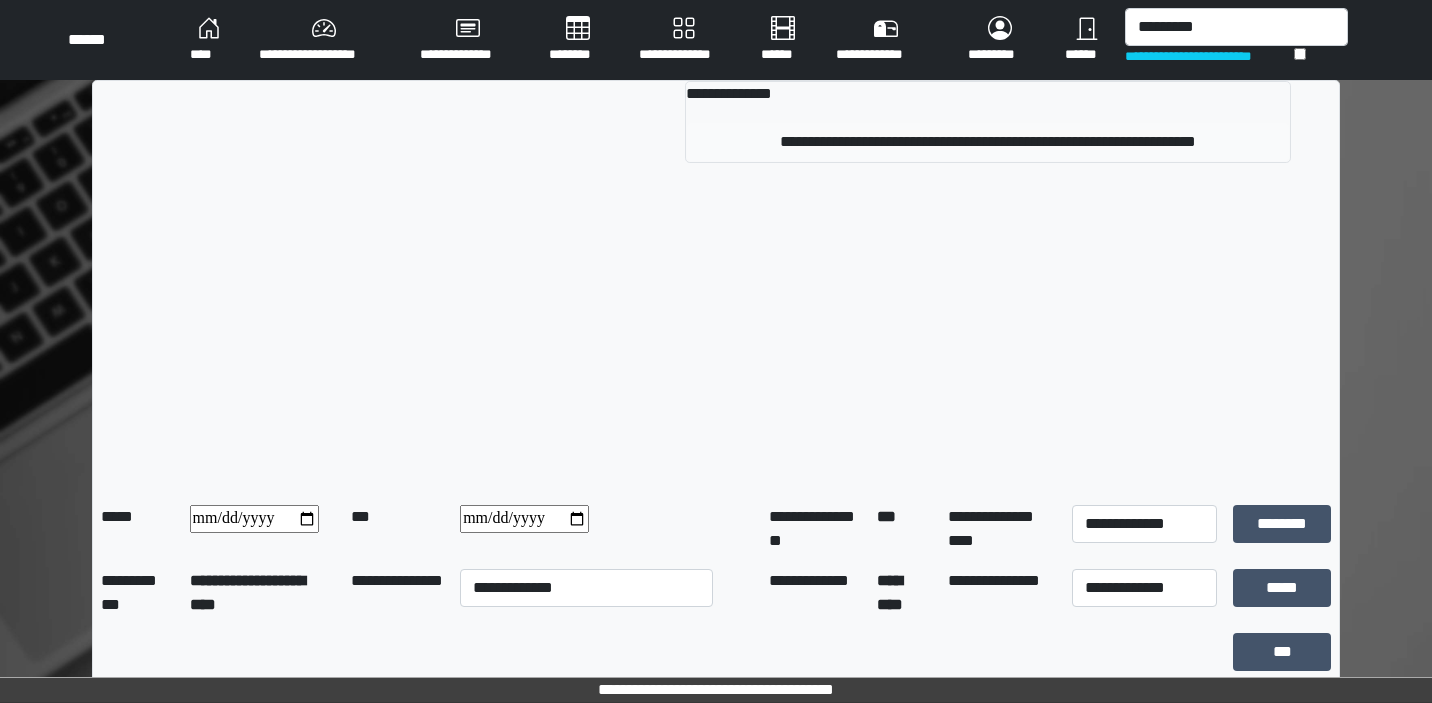 click on "**********" at bounding box center (988, 142) 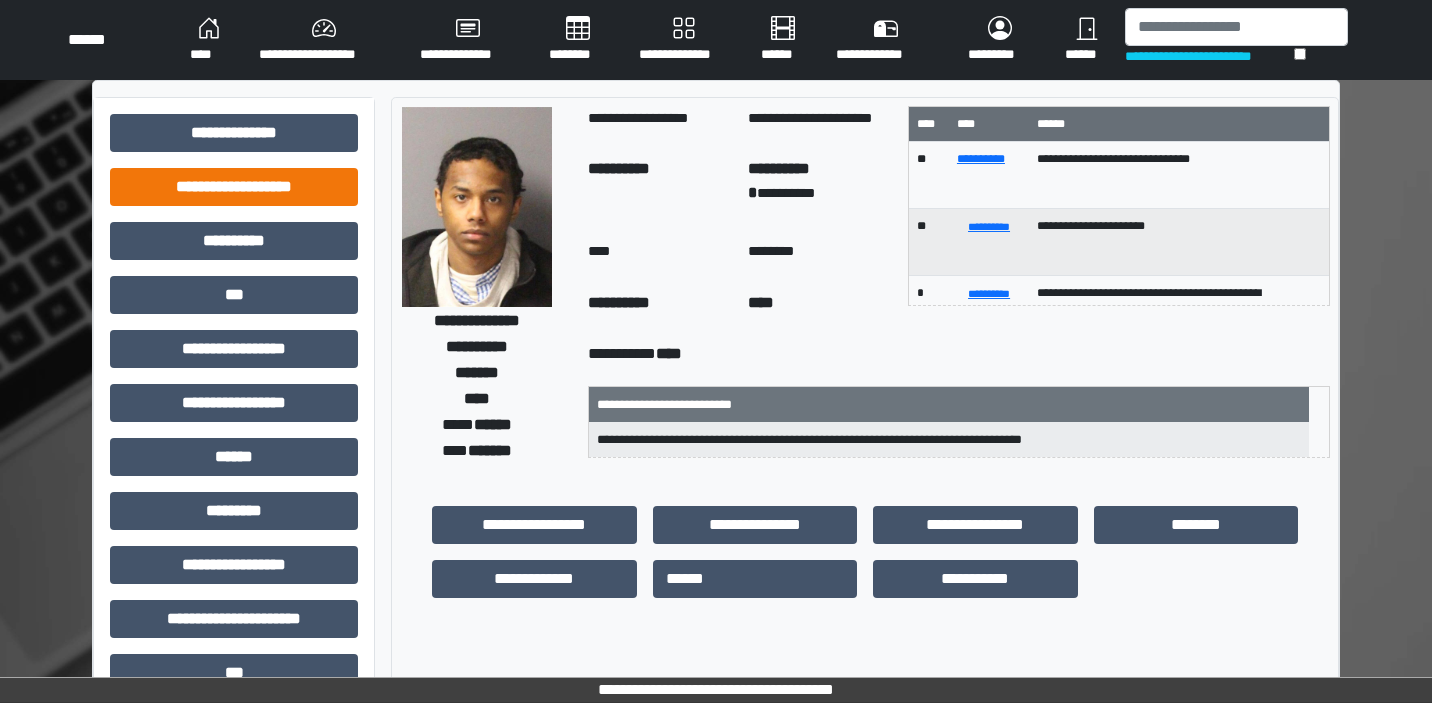 click on "**********" at bounding box center (234, 187) 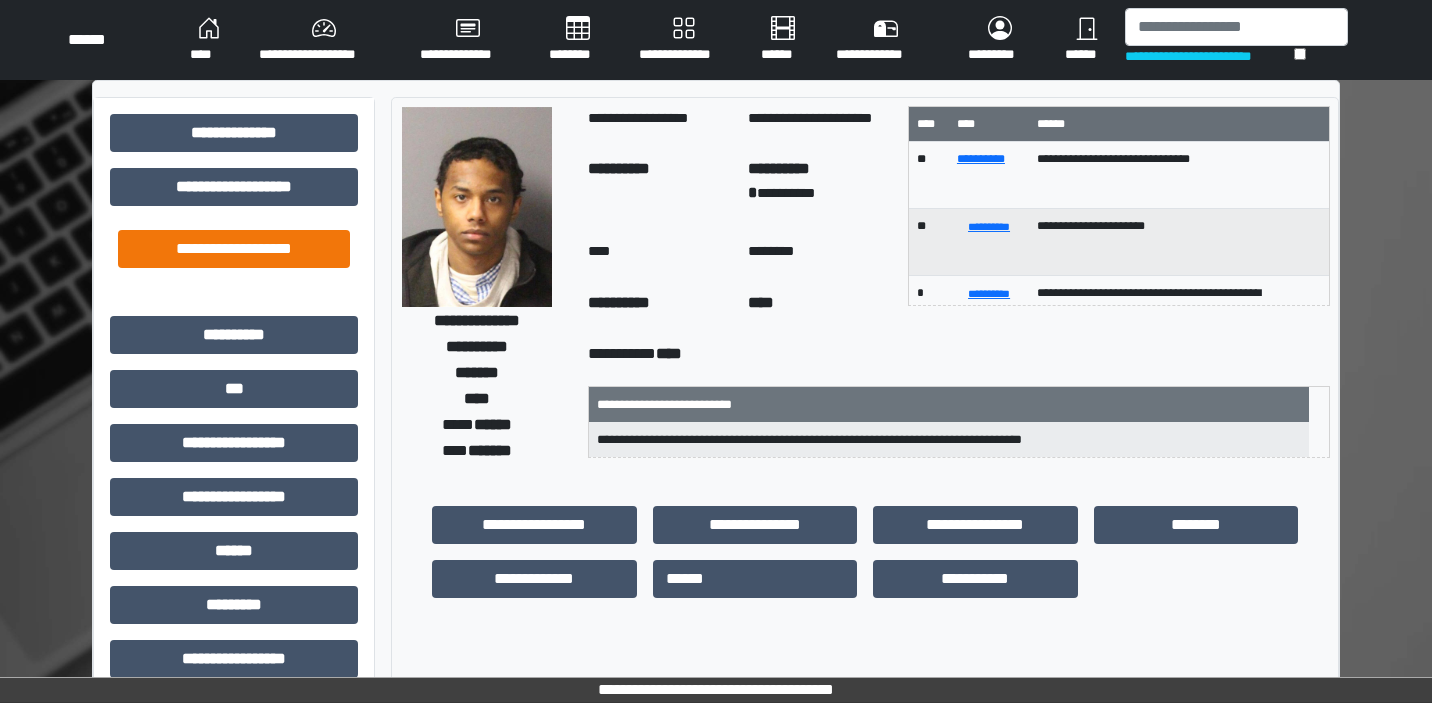 click on "**********" at bounding box center (234, 249) 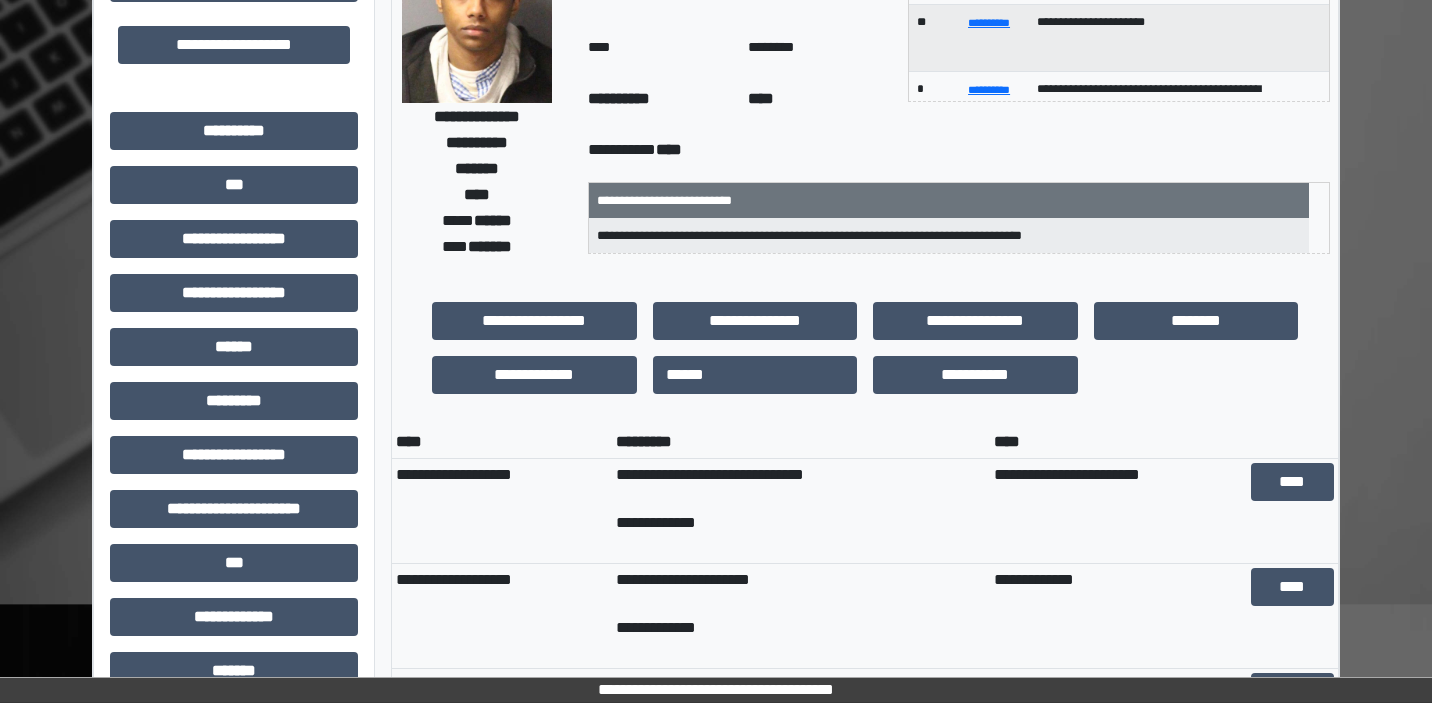 scroll, scrollTop: 212, scrollLeft: 0, axis: vertical 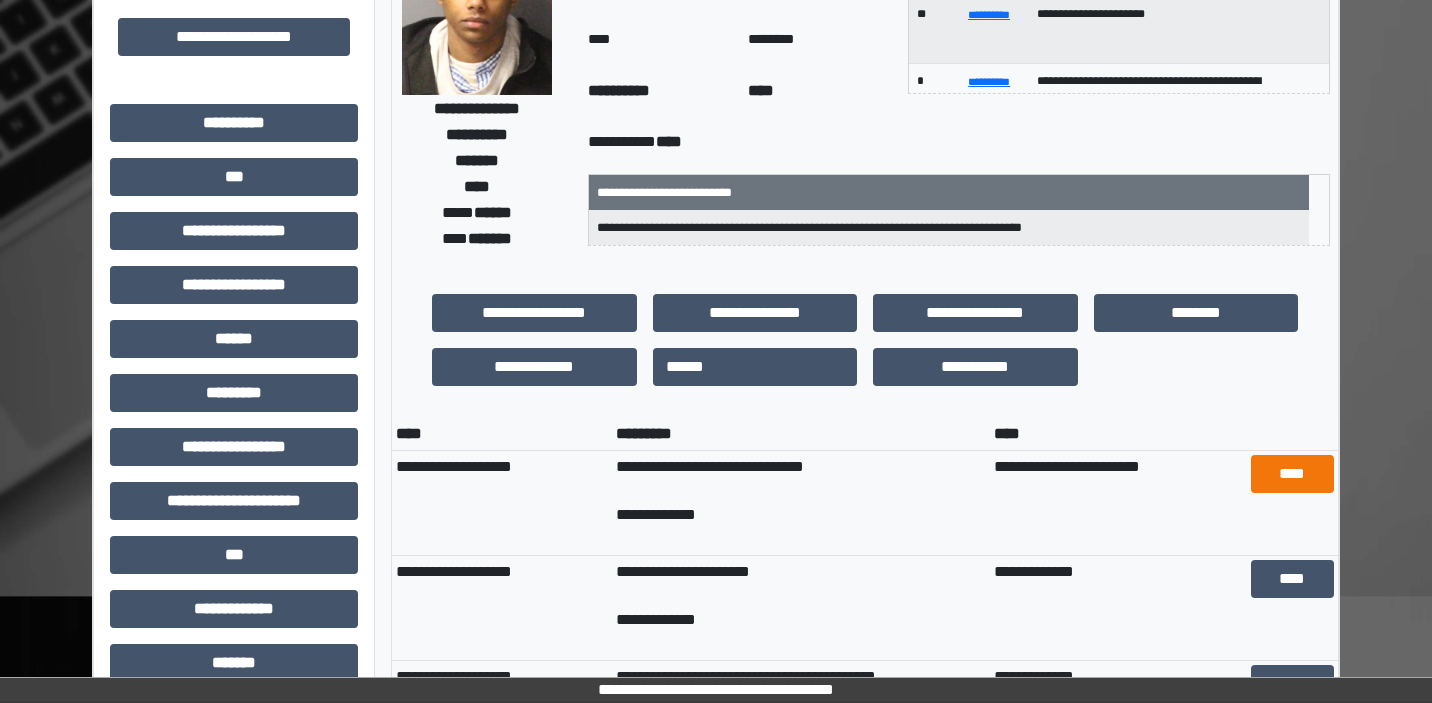 click on "****" at bounding box center (1292, 474) 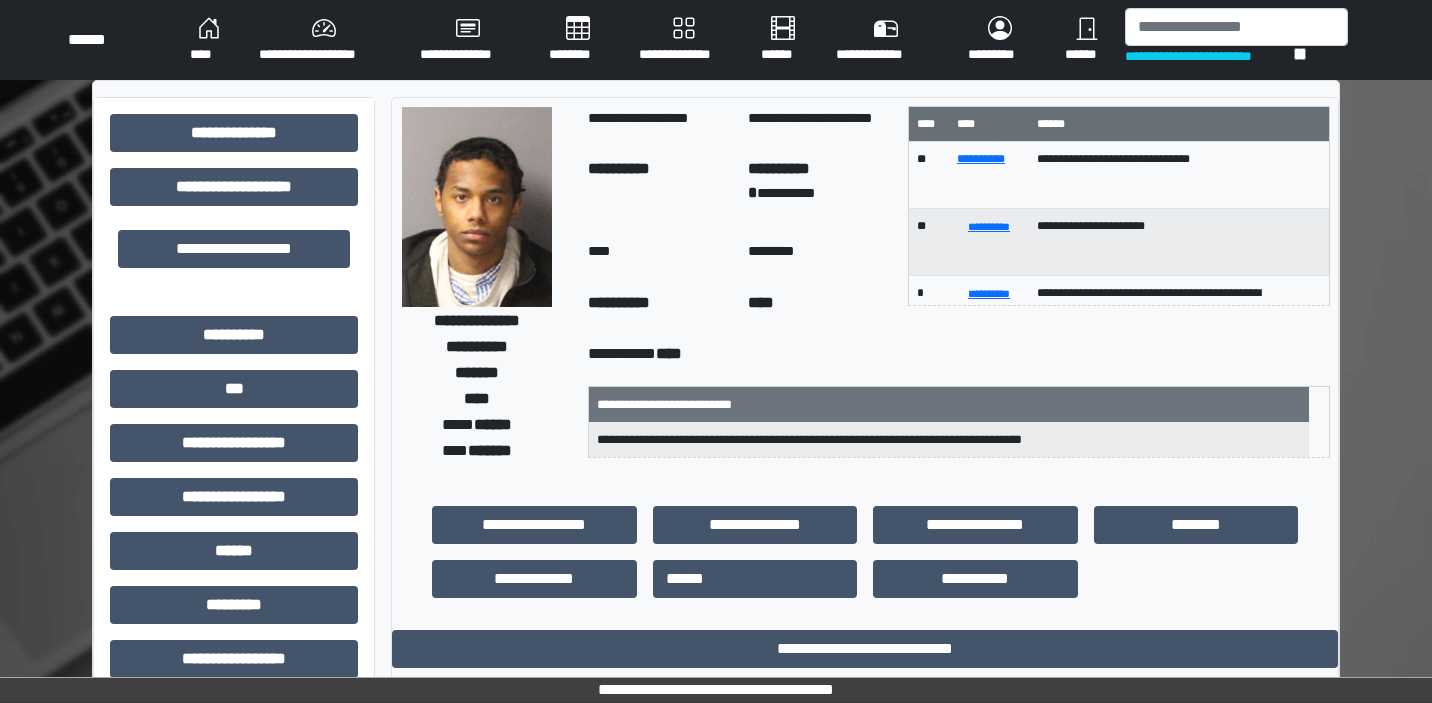 scroll, scrollTop: 0, scrollLeft: 0, axis: both 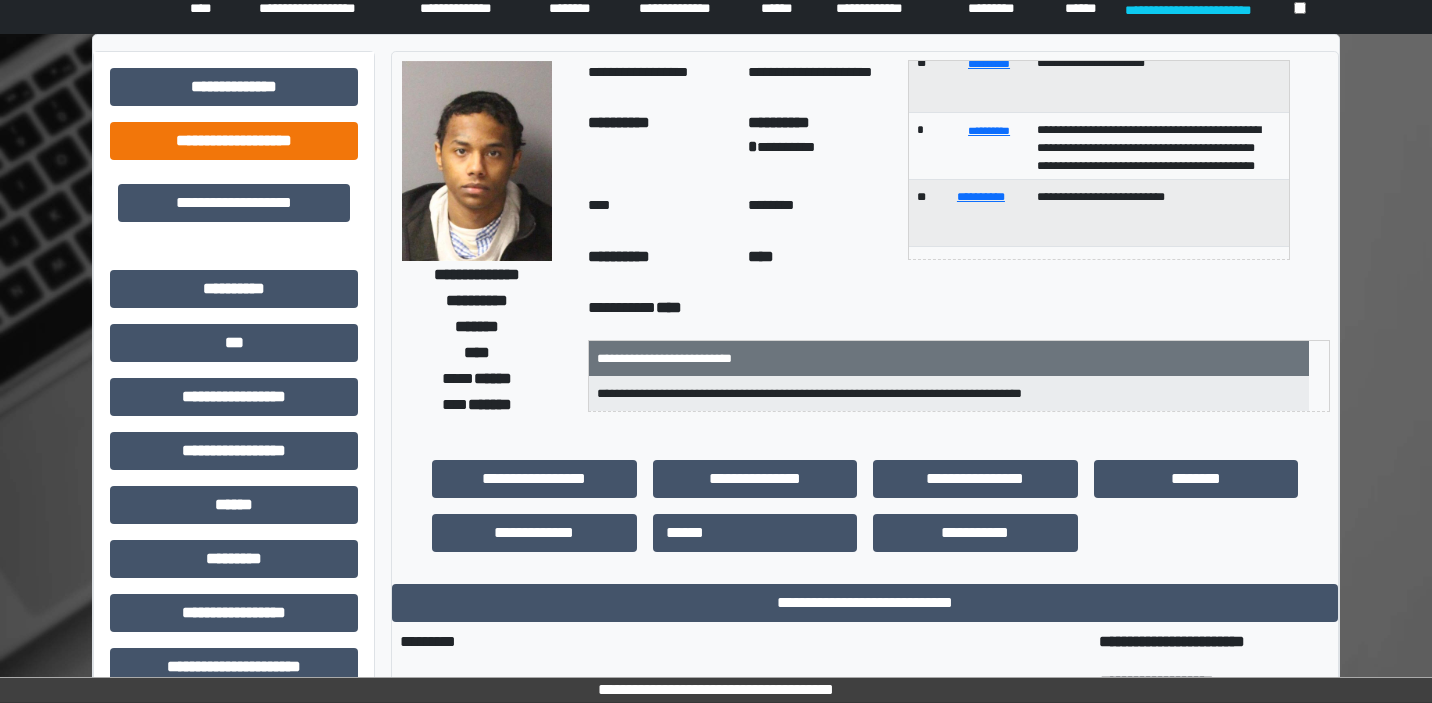 click on "**********" at bounding box center (234, 141) 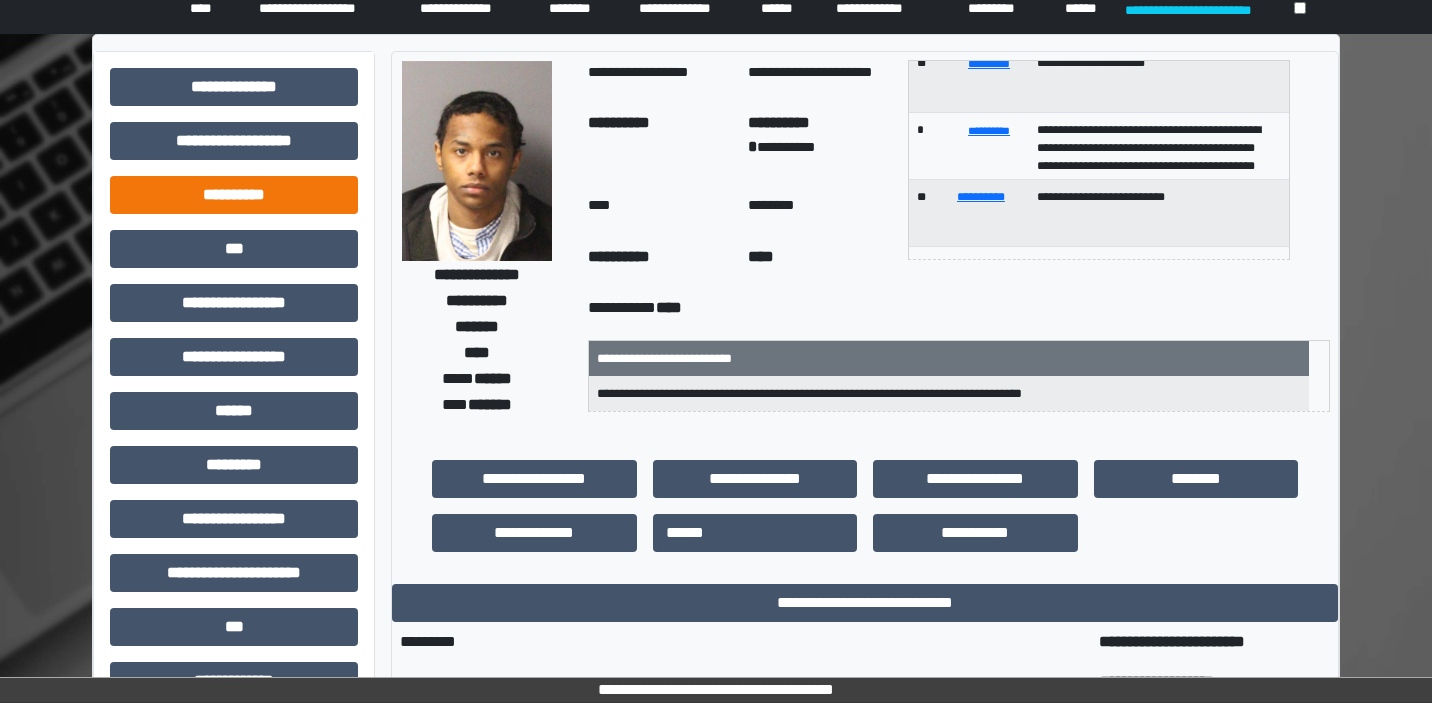click on "**********" at bounding box center [234, 195] 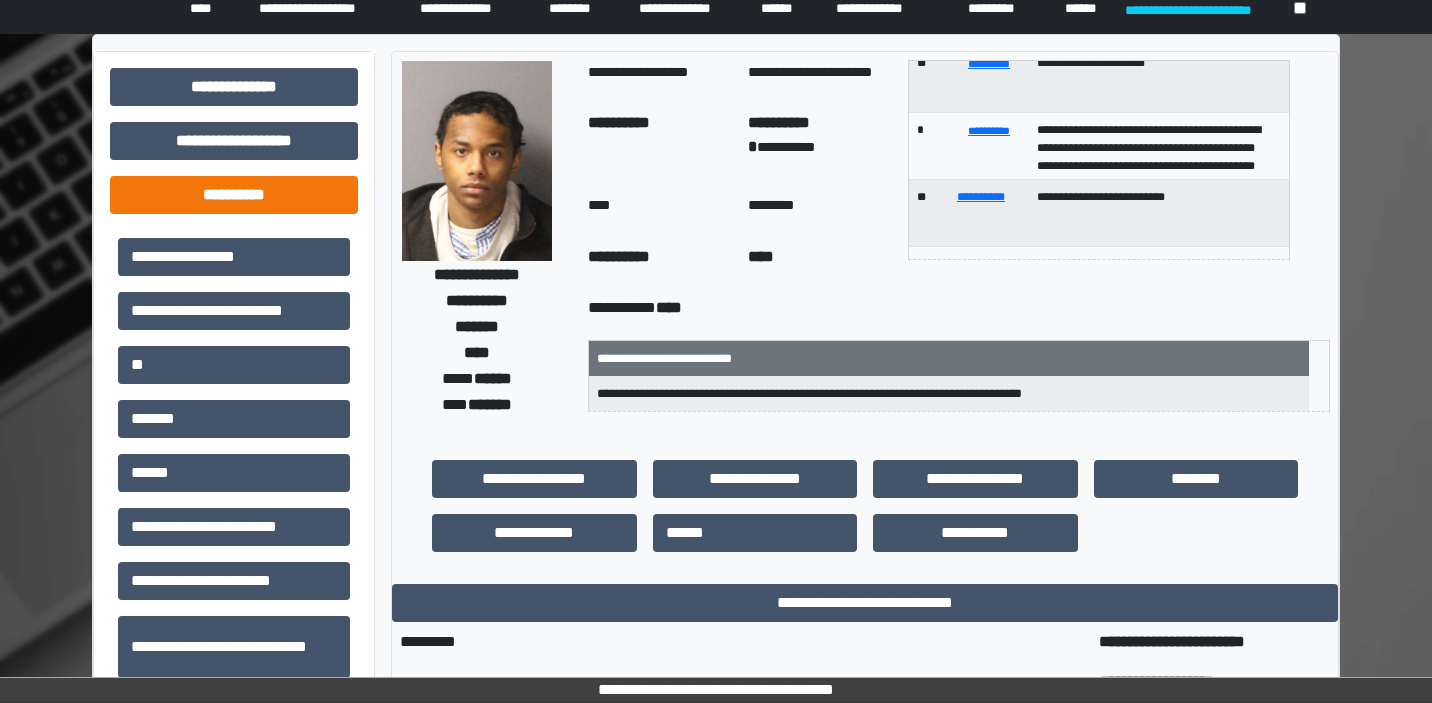 click on "**********" at bounding box center [234, 195] 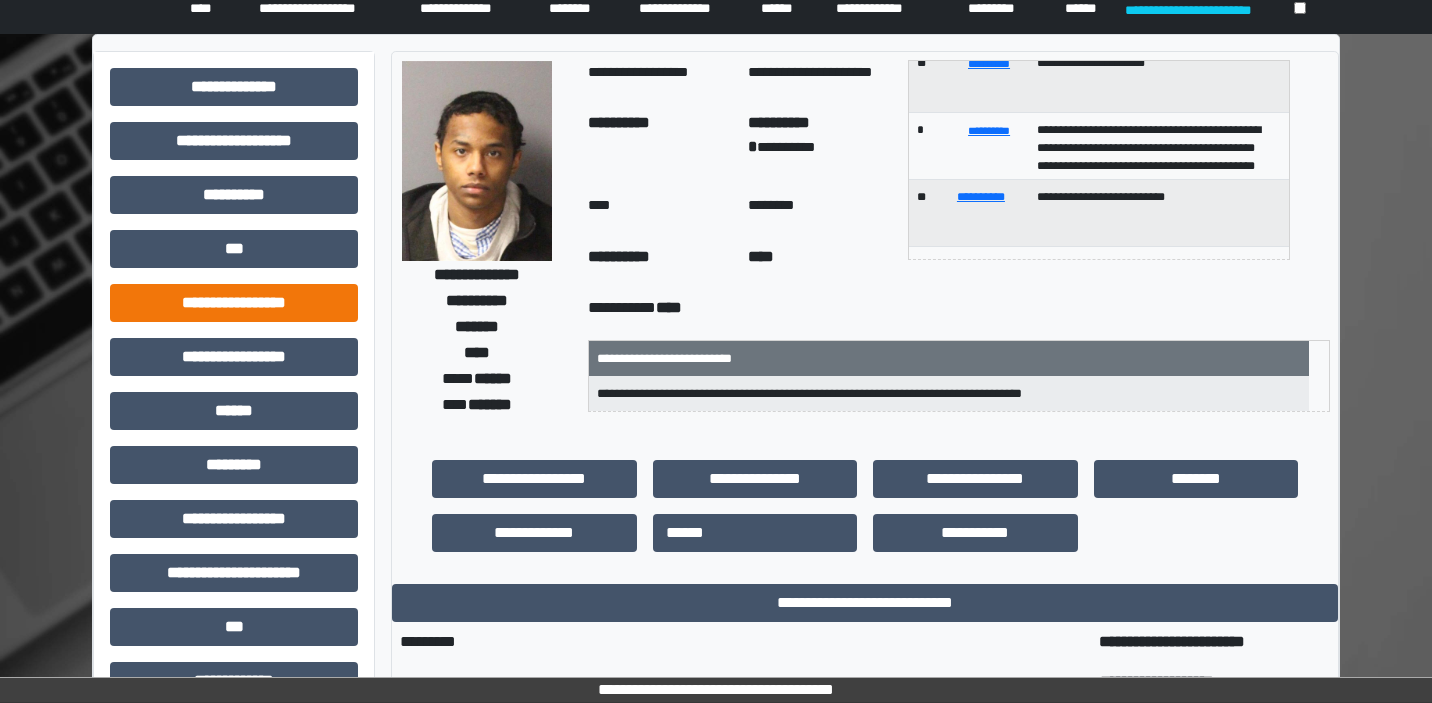 click on "**********" at bounding box center [234, 303] 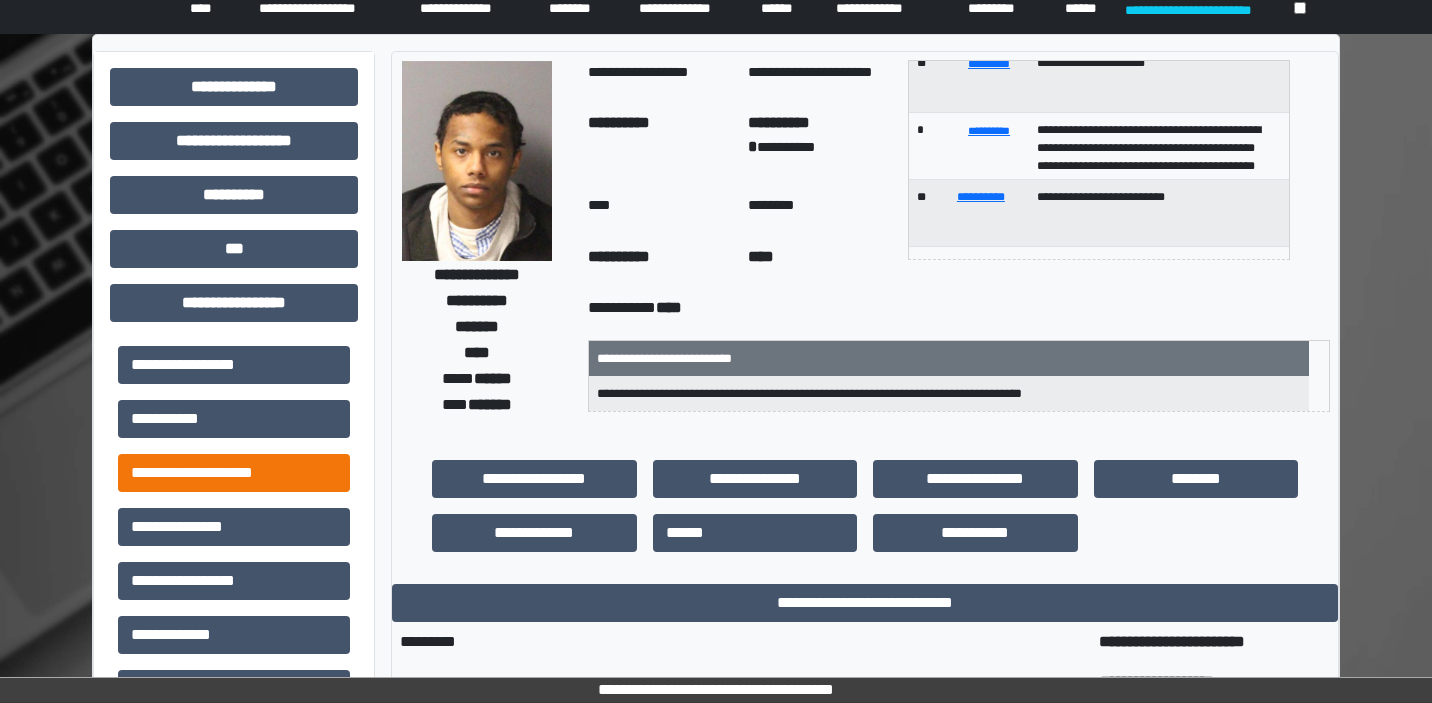 click on "**********" at bounding box center (234, 473) 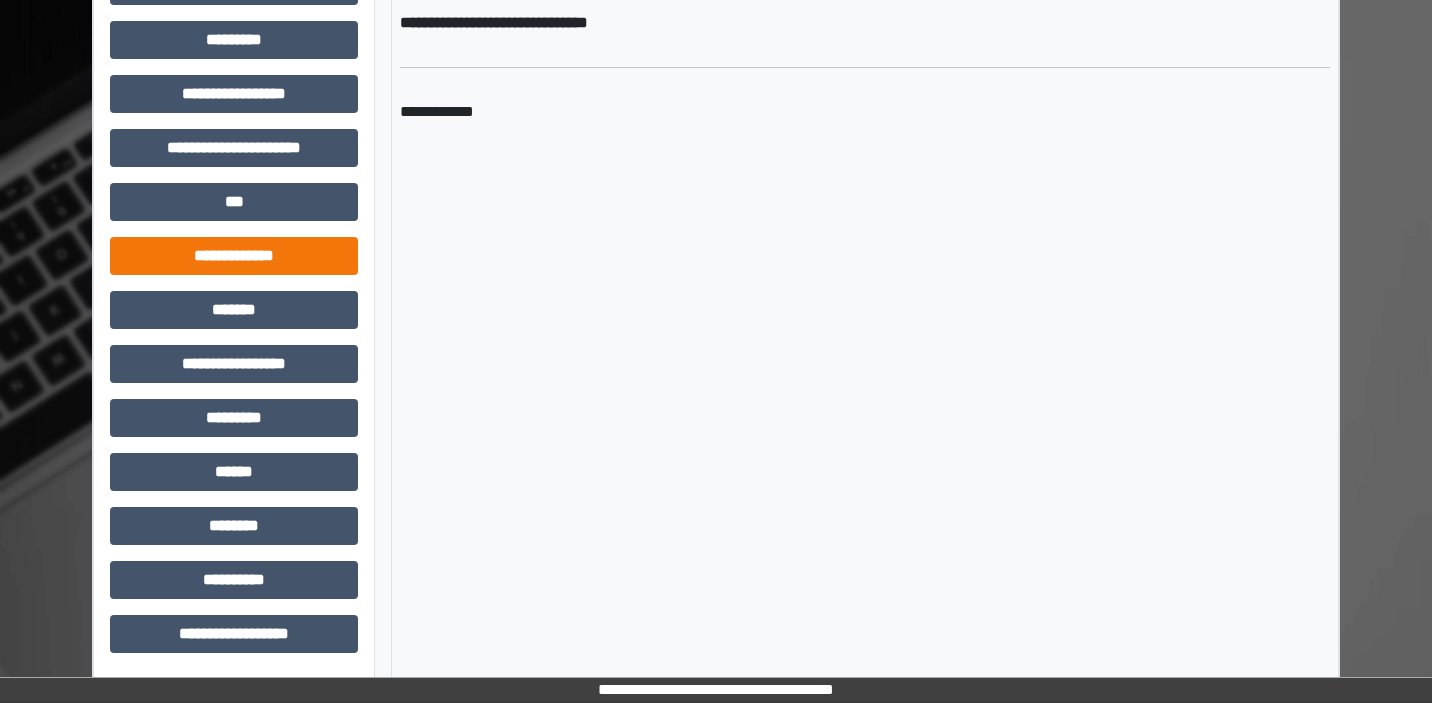 scroll, scrollTop: 865, scrollLeft: 0, axis: vertical 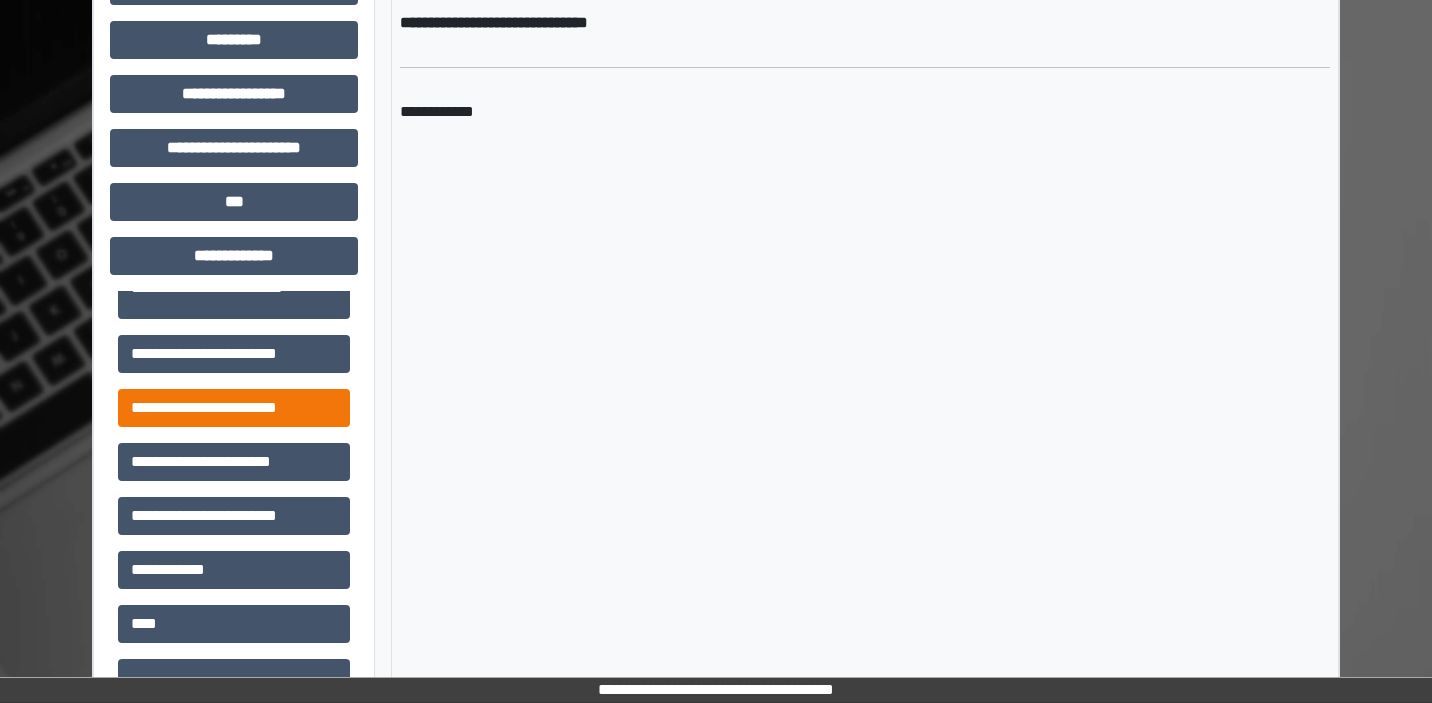 click on "**********" at bounding box center (234, 408) 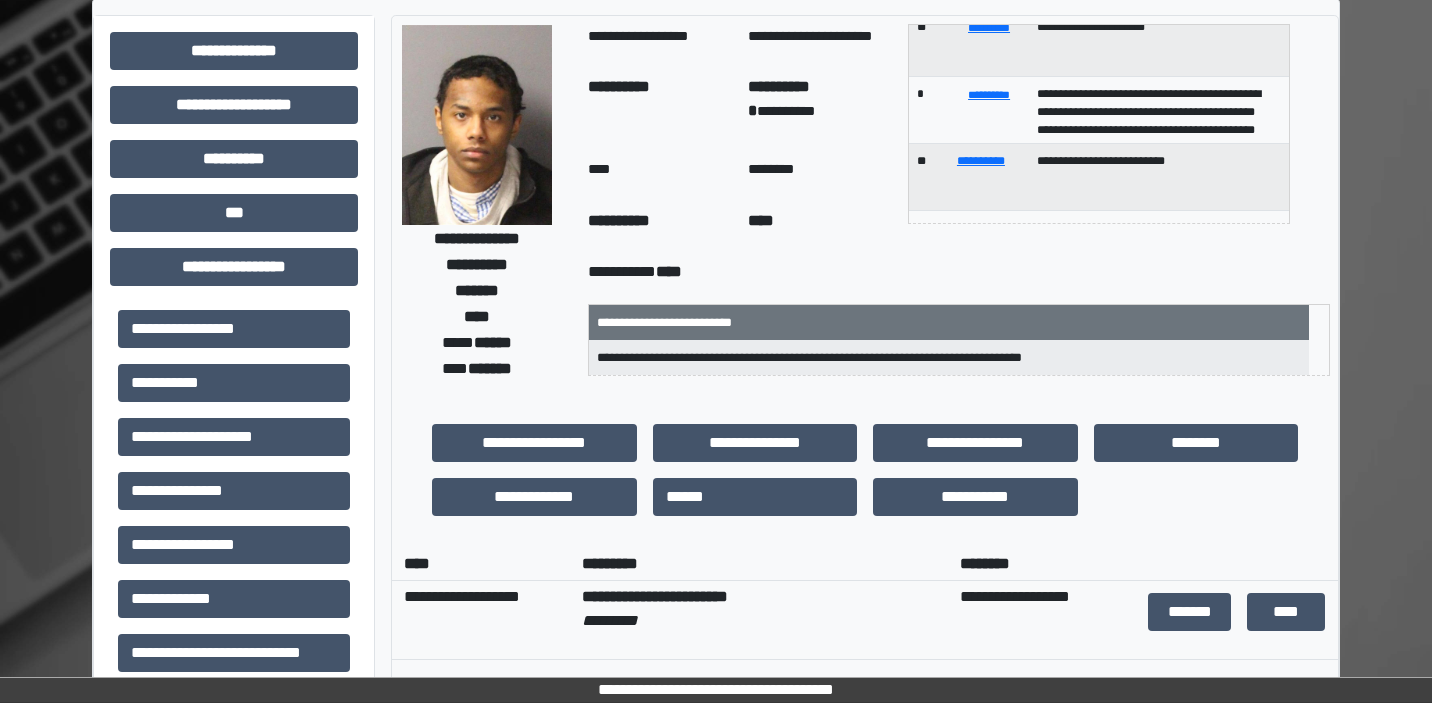 scroll, scrollTop: 121, scrollLeft: 0, axis: vertical 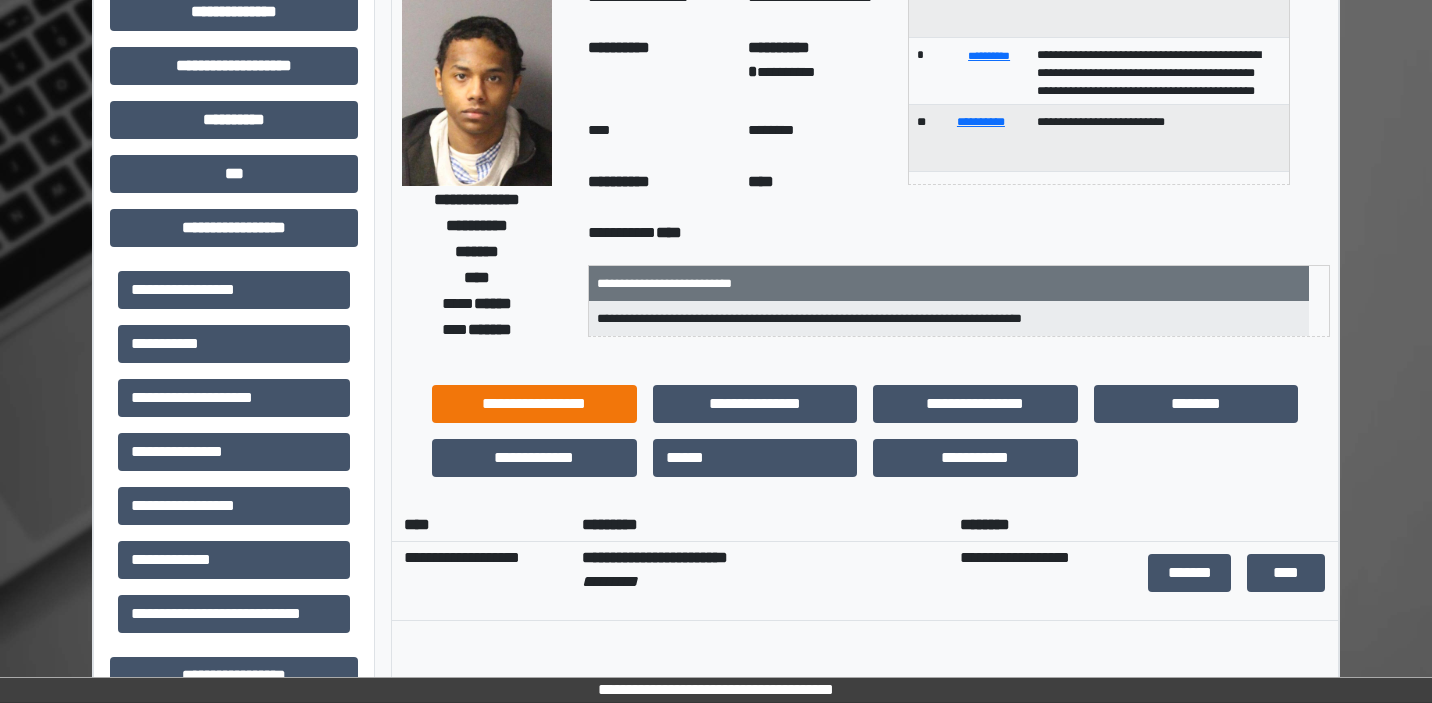 click on "**********" at bounding box center [534, 404] 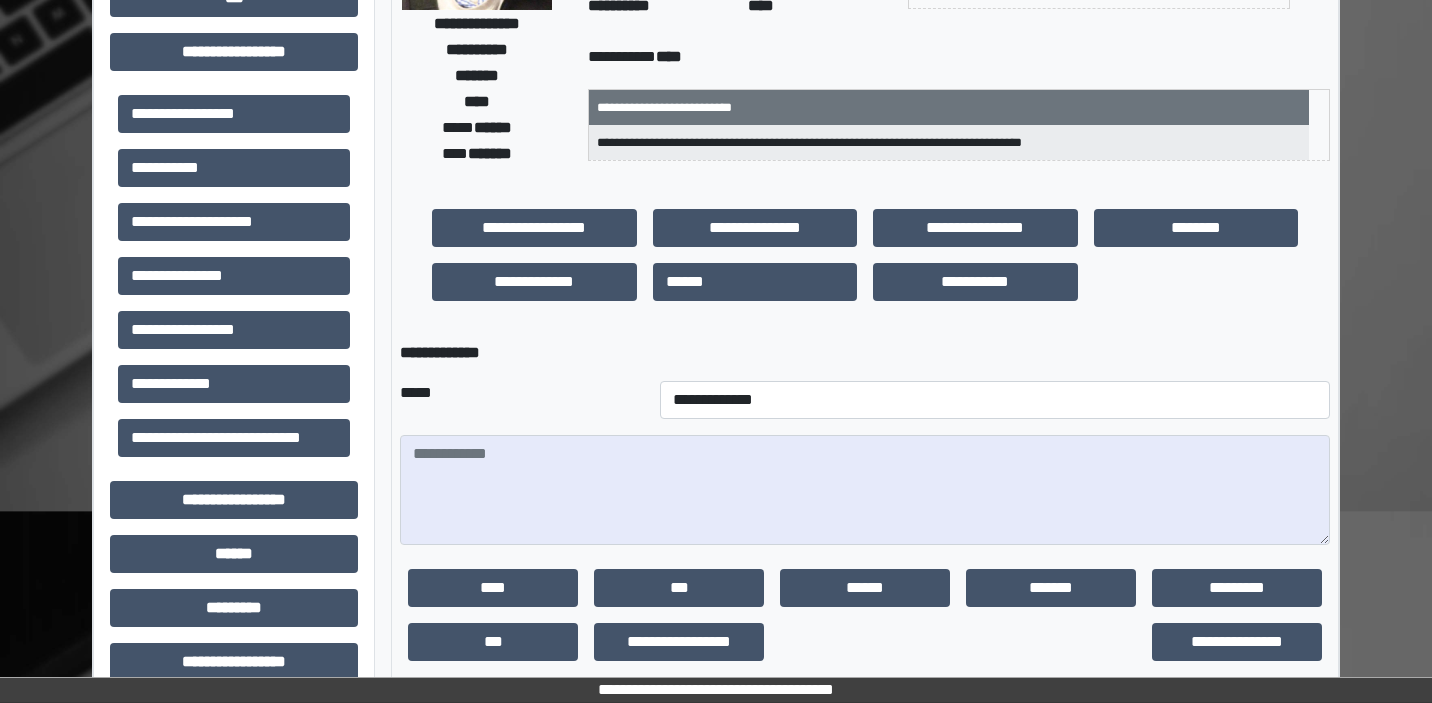 scroll, scrollTop: 336, scrollLeft: 0, axis: vertical 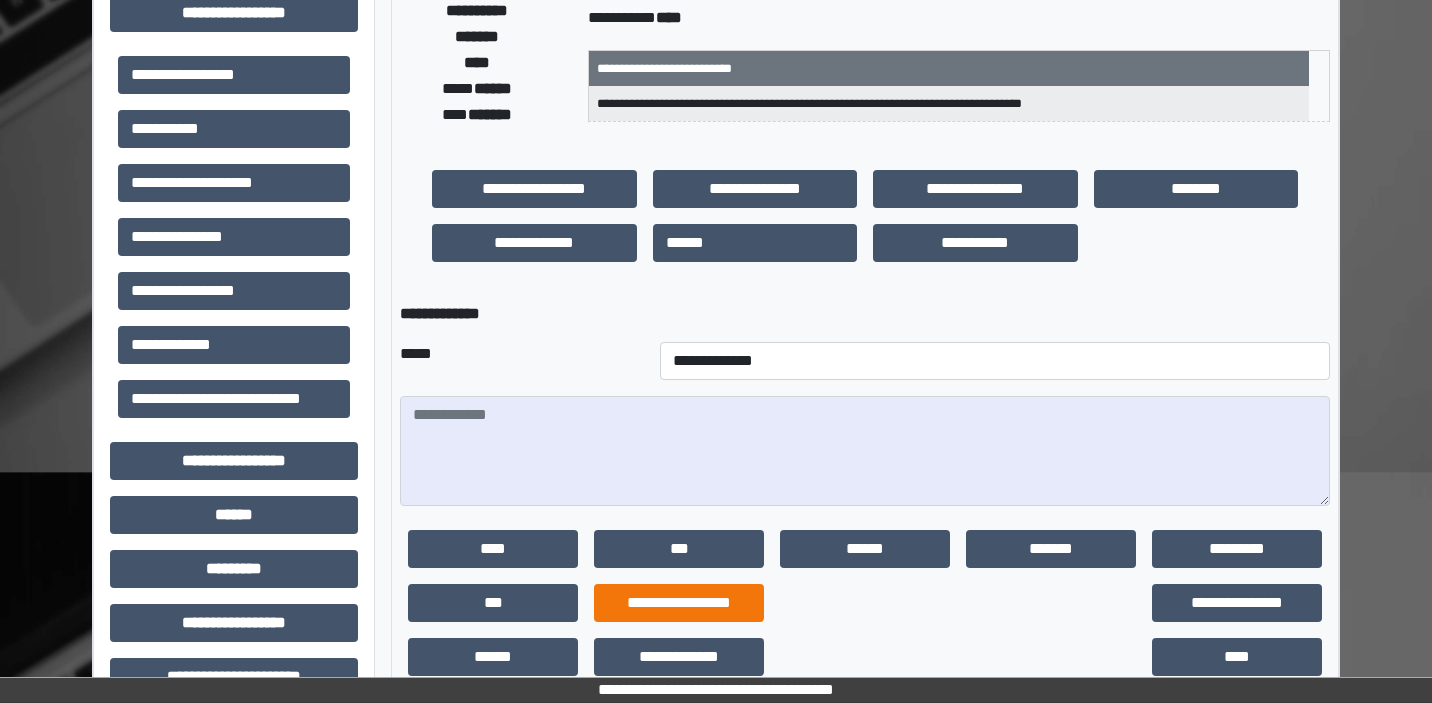 click on "**********" at bounding box center (679, 603) 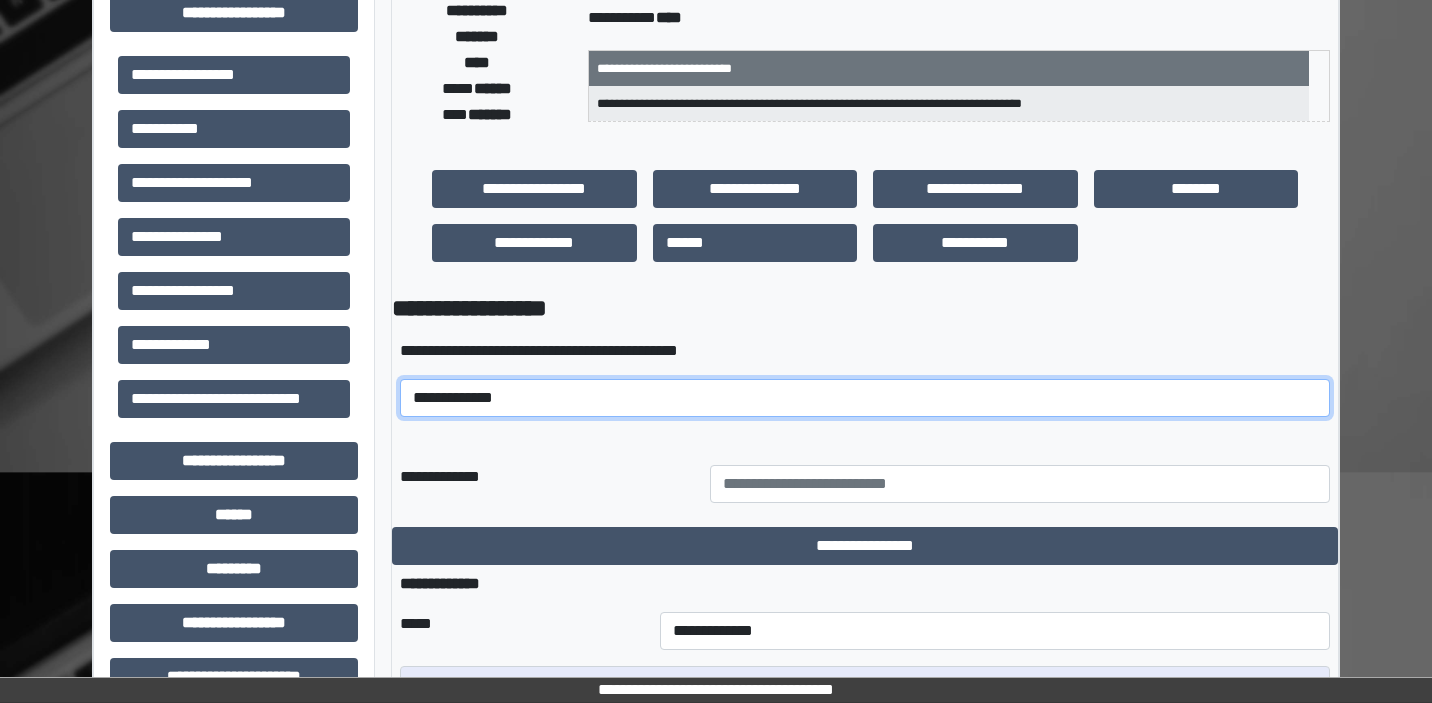 select on "*****" 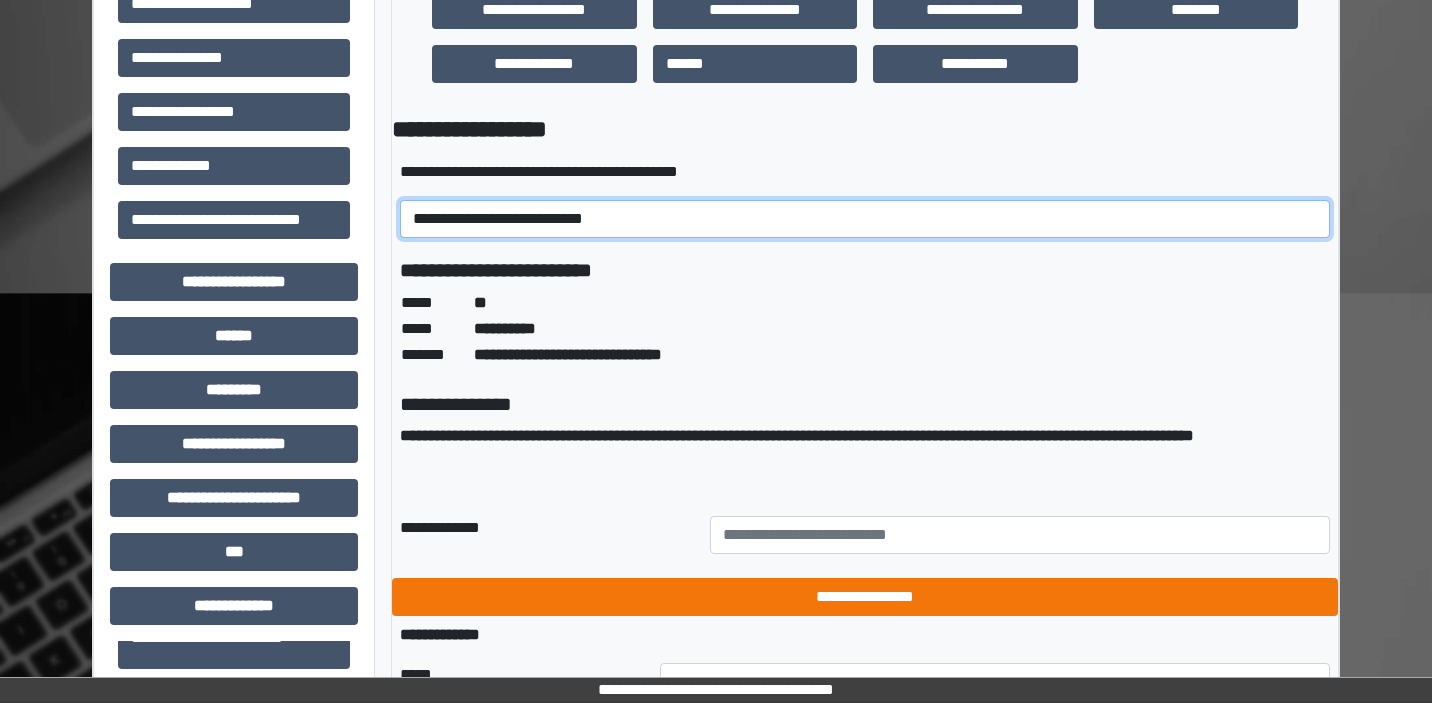 scroll, scrollTop: 518, scrollLeft: 0, axis: vertical 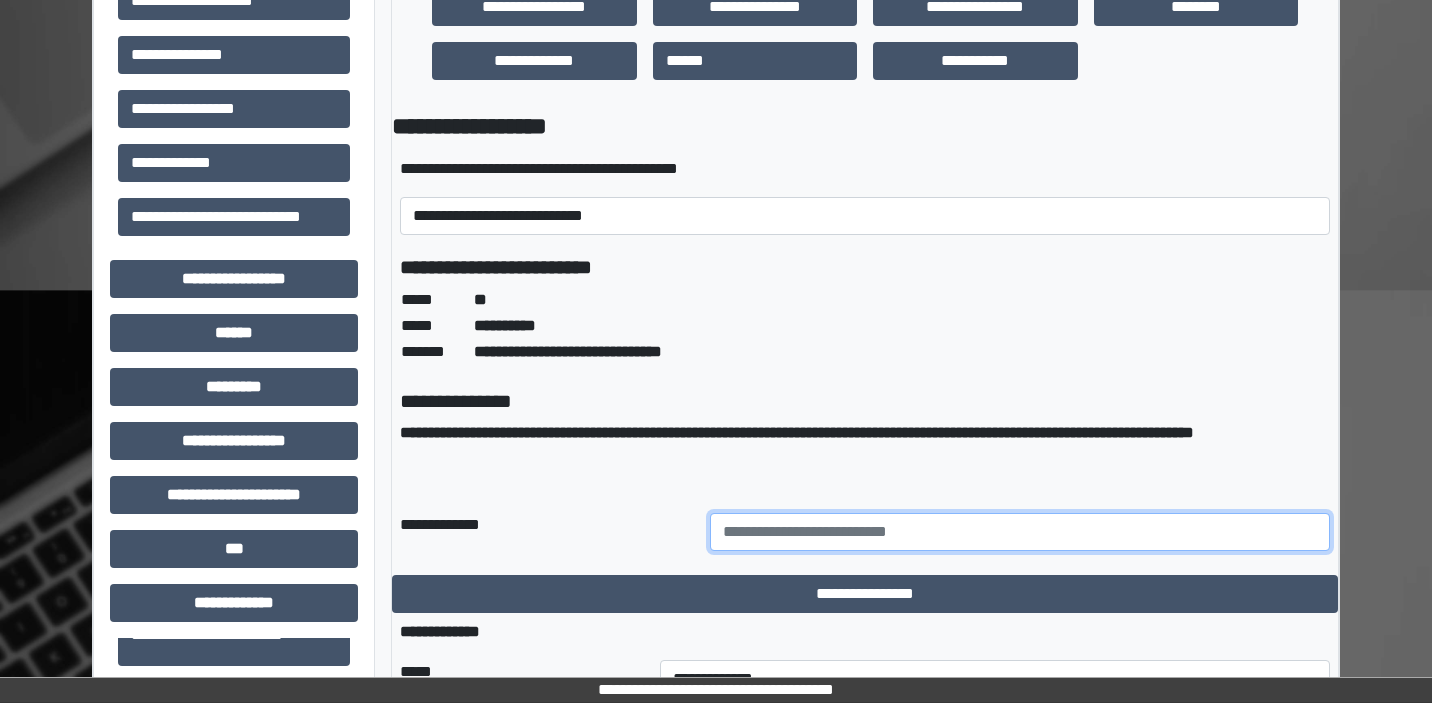click at bounding box center [1020, 532] 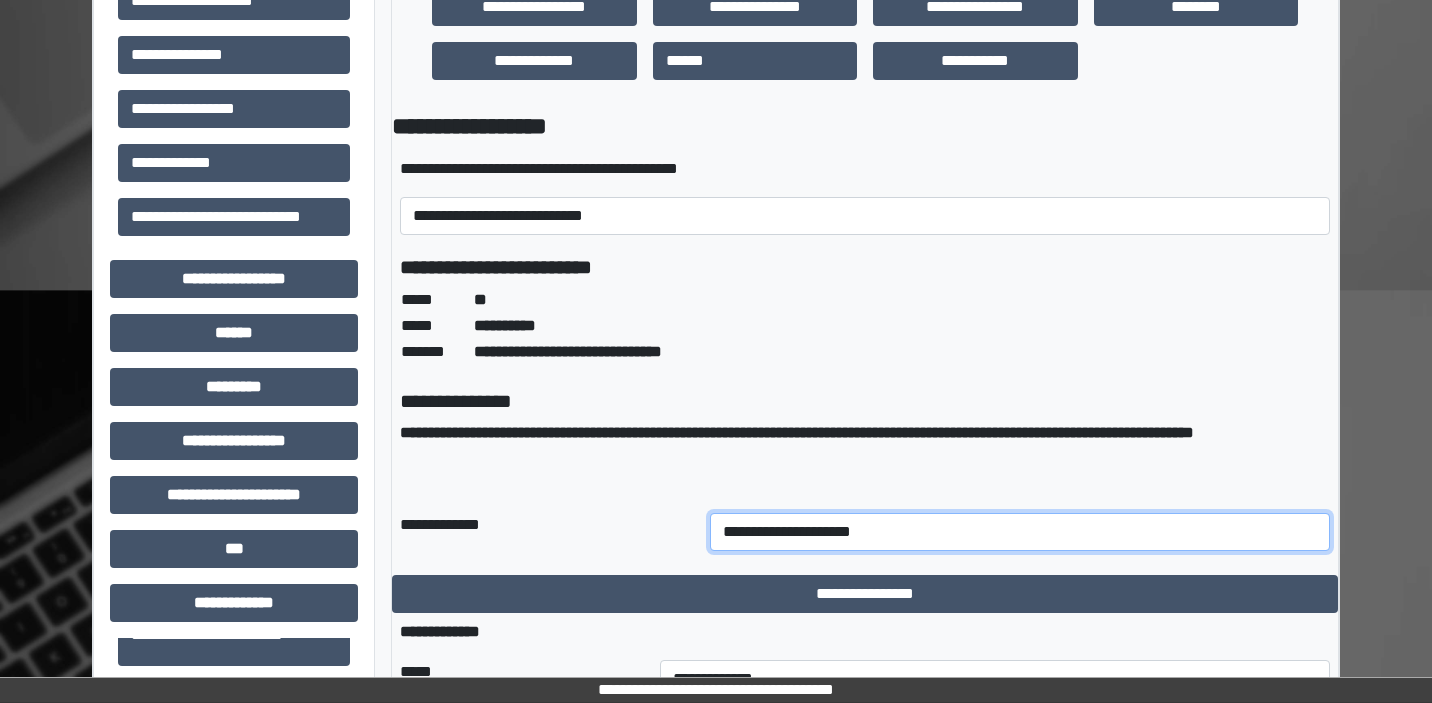 click on "**********" at bounding box center [1020, 532] 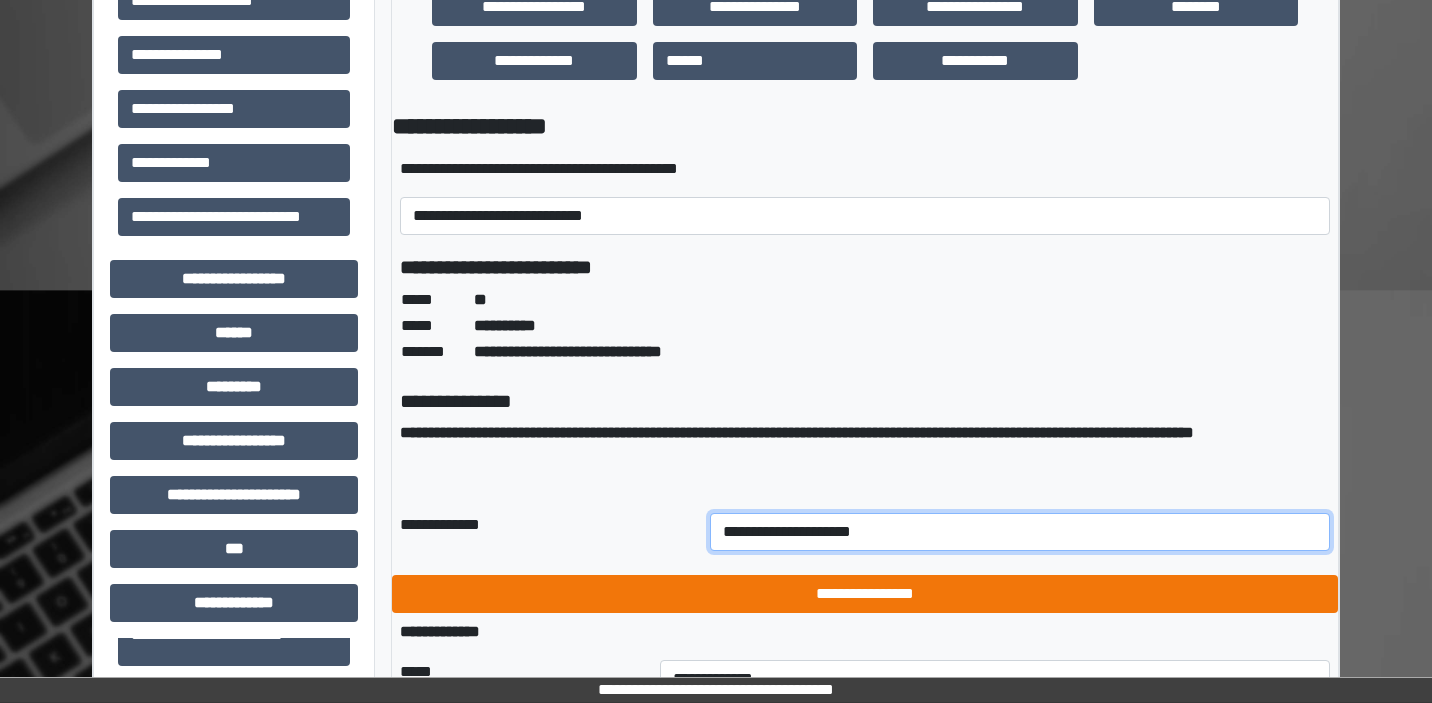 type on "**********" 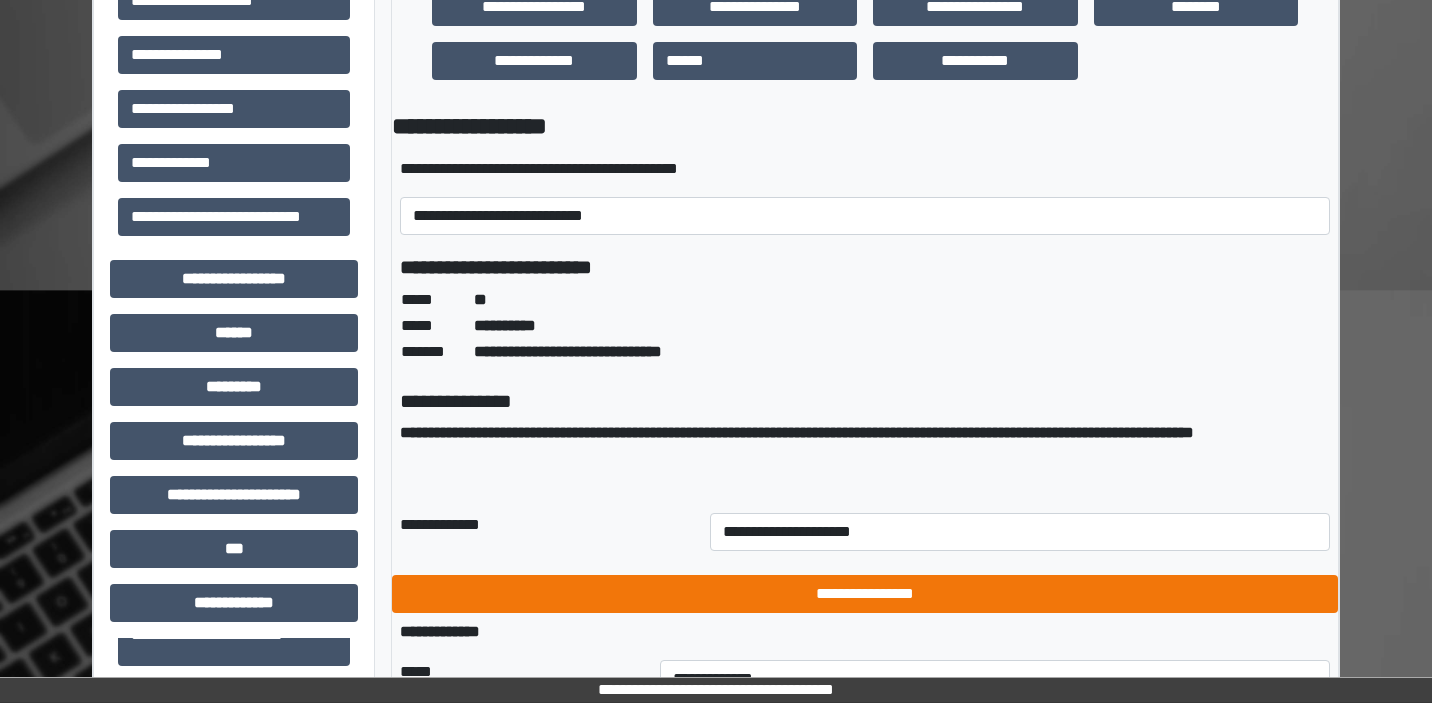 click on "**********" at bounding box center [865, 594] 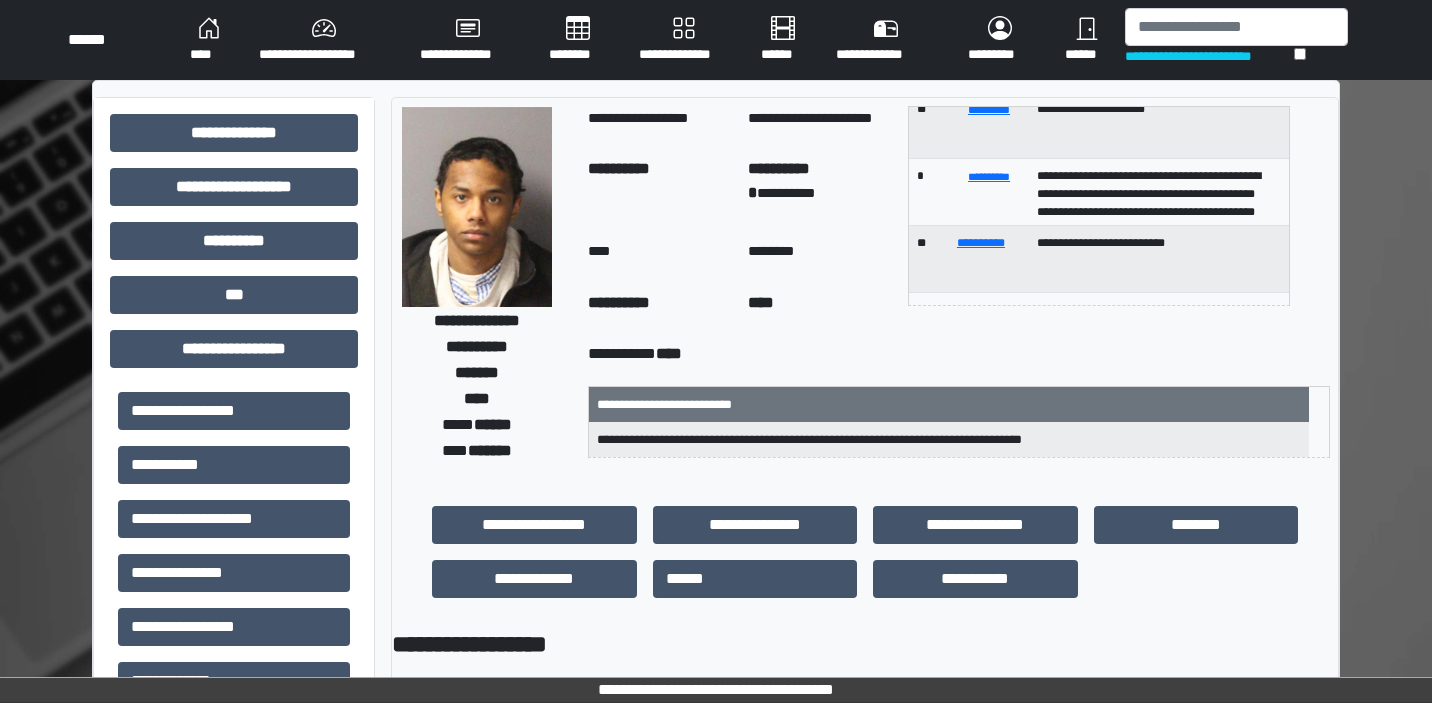 scroll, scrollTop: 0, scrollLeft: 0, axis: both 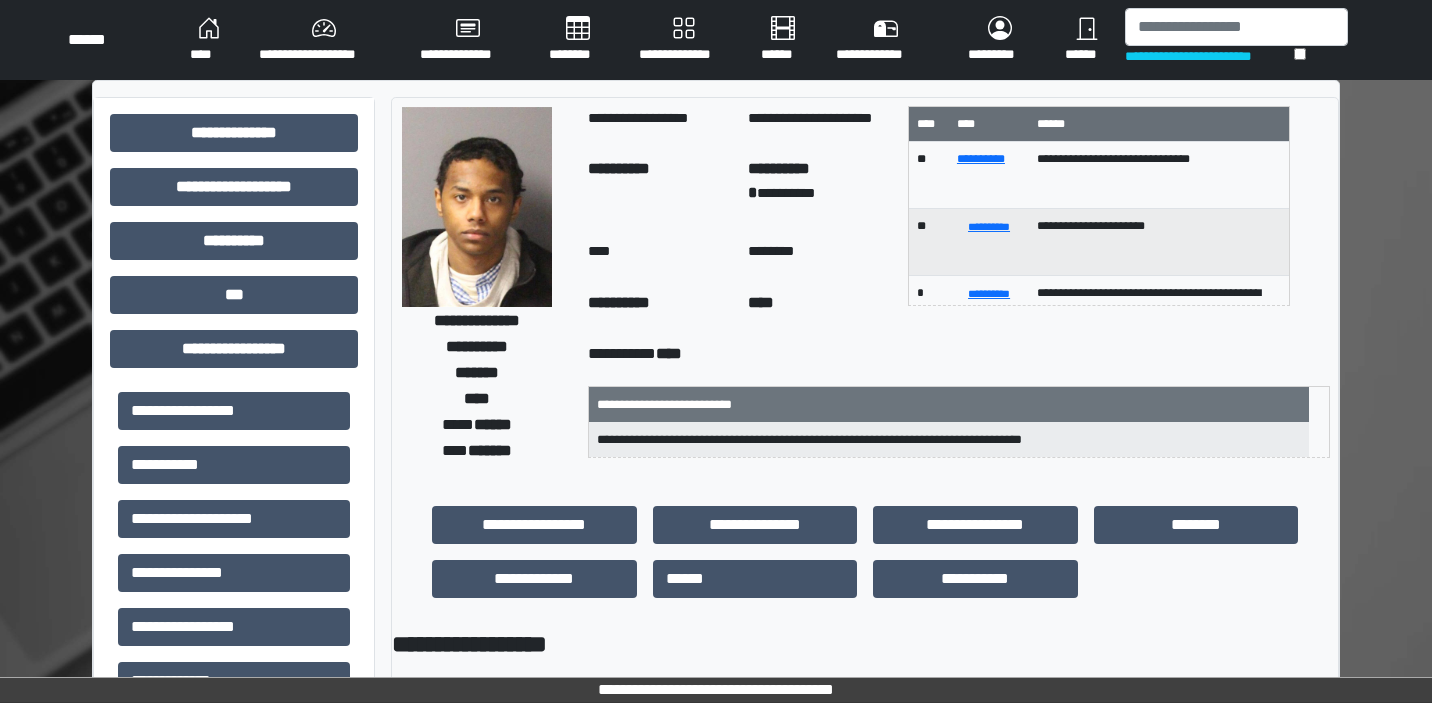 click on "********" at bounding box center (578, 40) 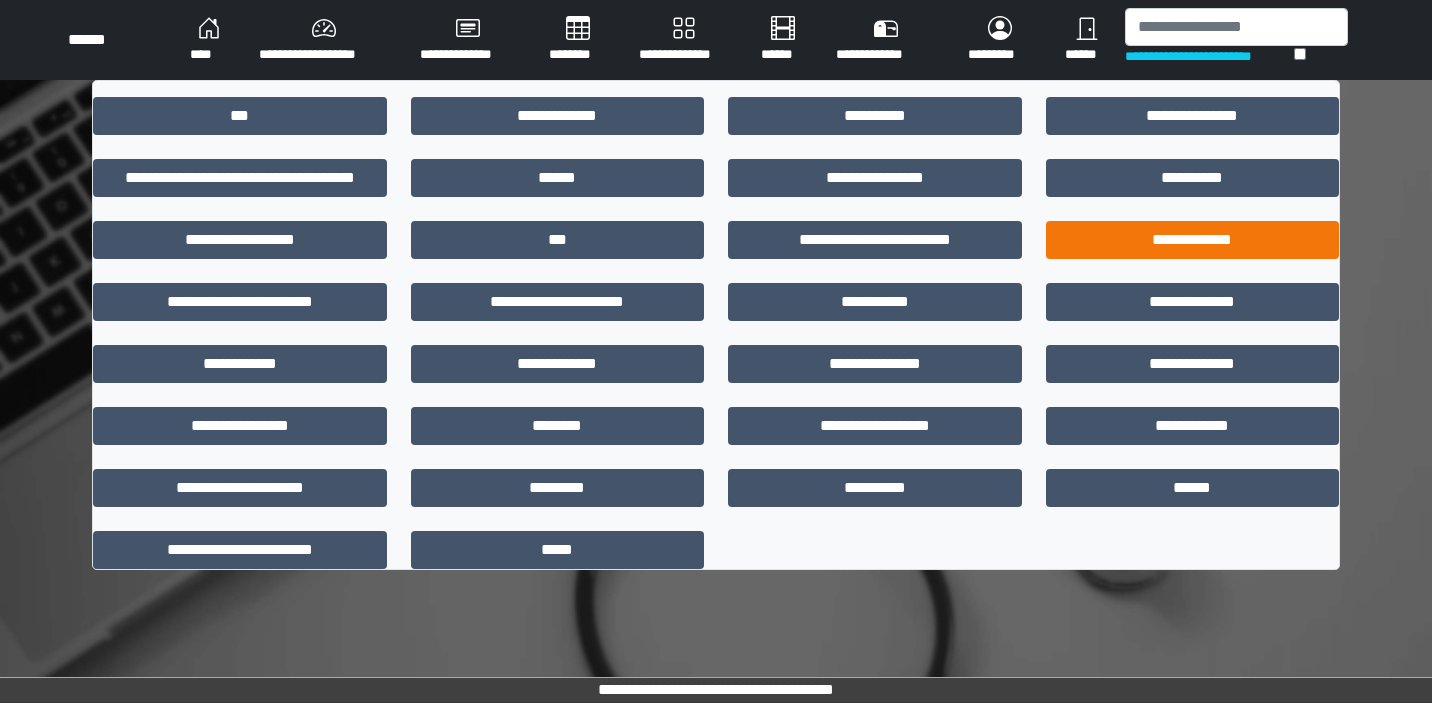 click on "**********" at bounding box center (1193, 240) 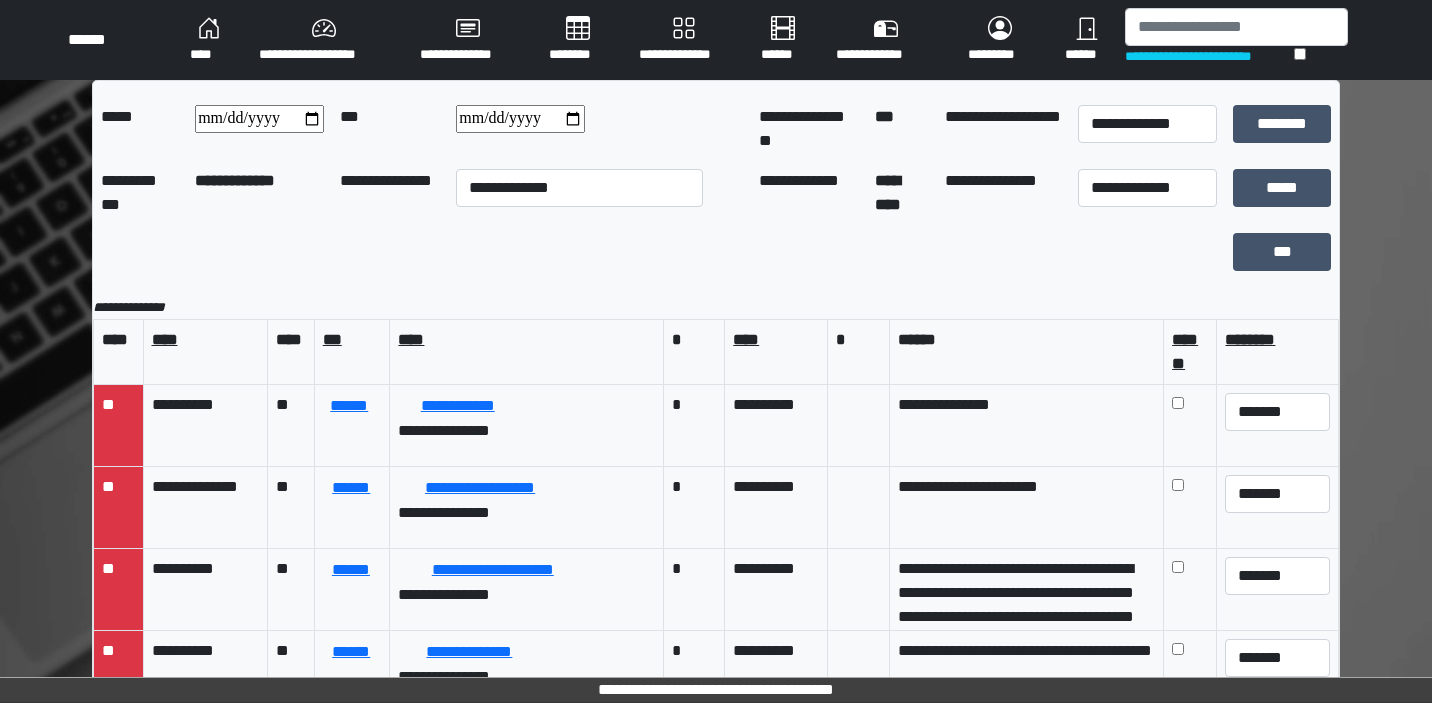 click on "**********" at bounding box center [520, 119] 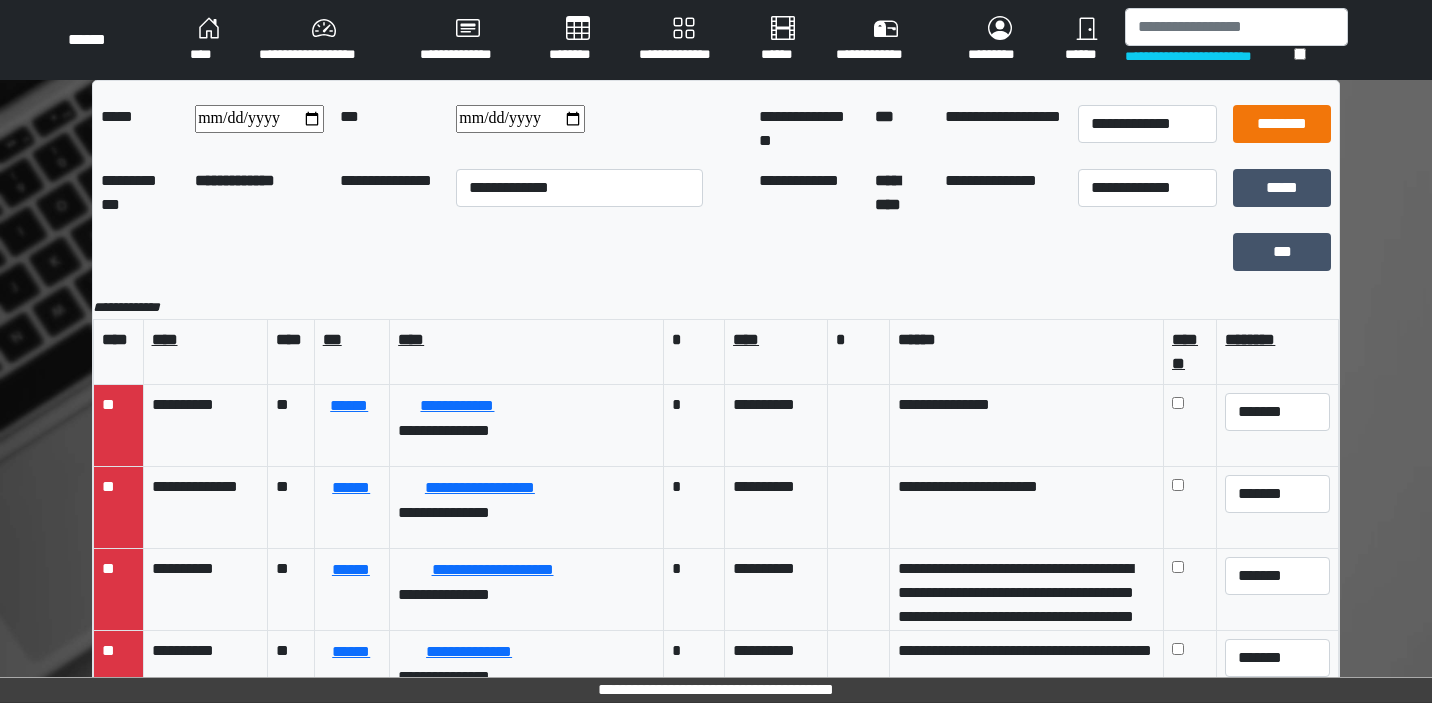 click on "********" at bounding box center (1282, 124) 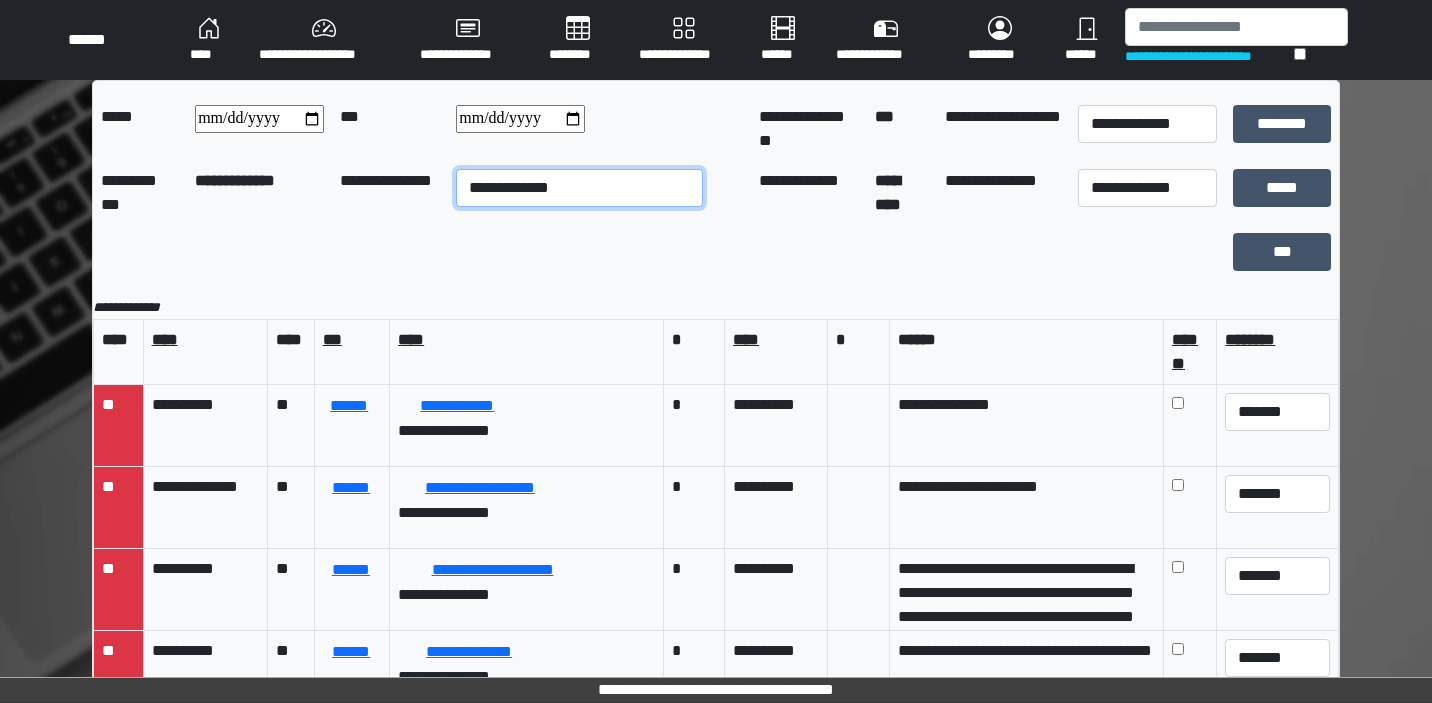 select on "*" 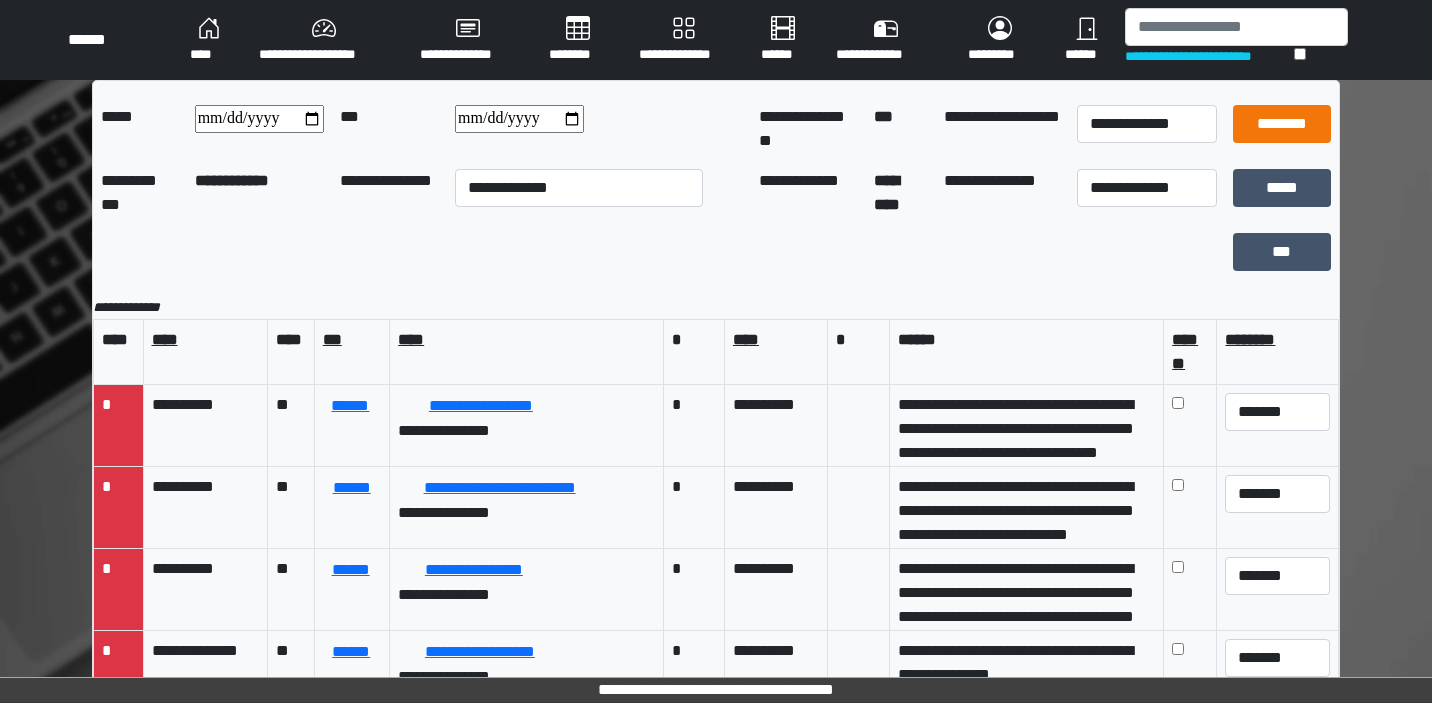 click on "********" at bounding box center (1282, 124) 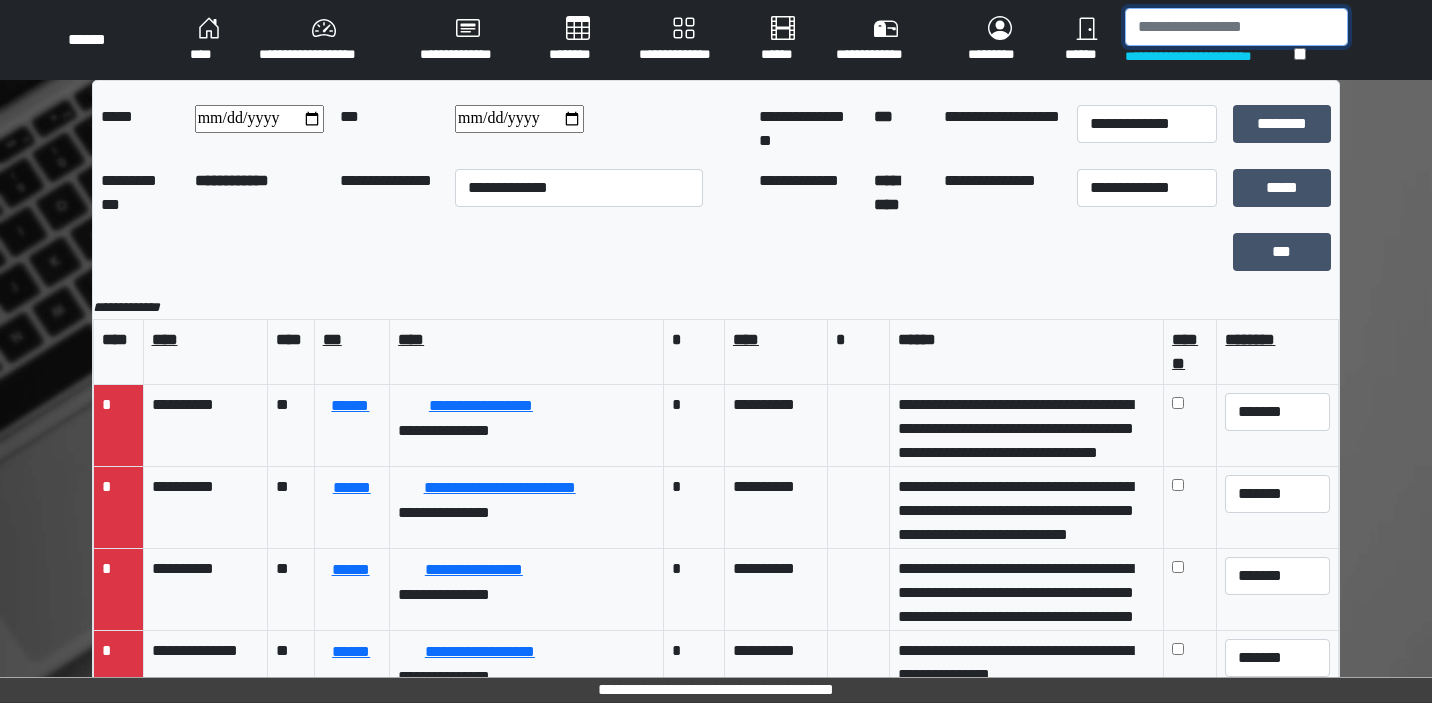 click at bounding box center (1236, 27) 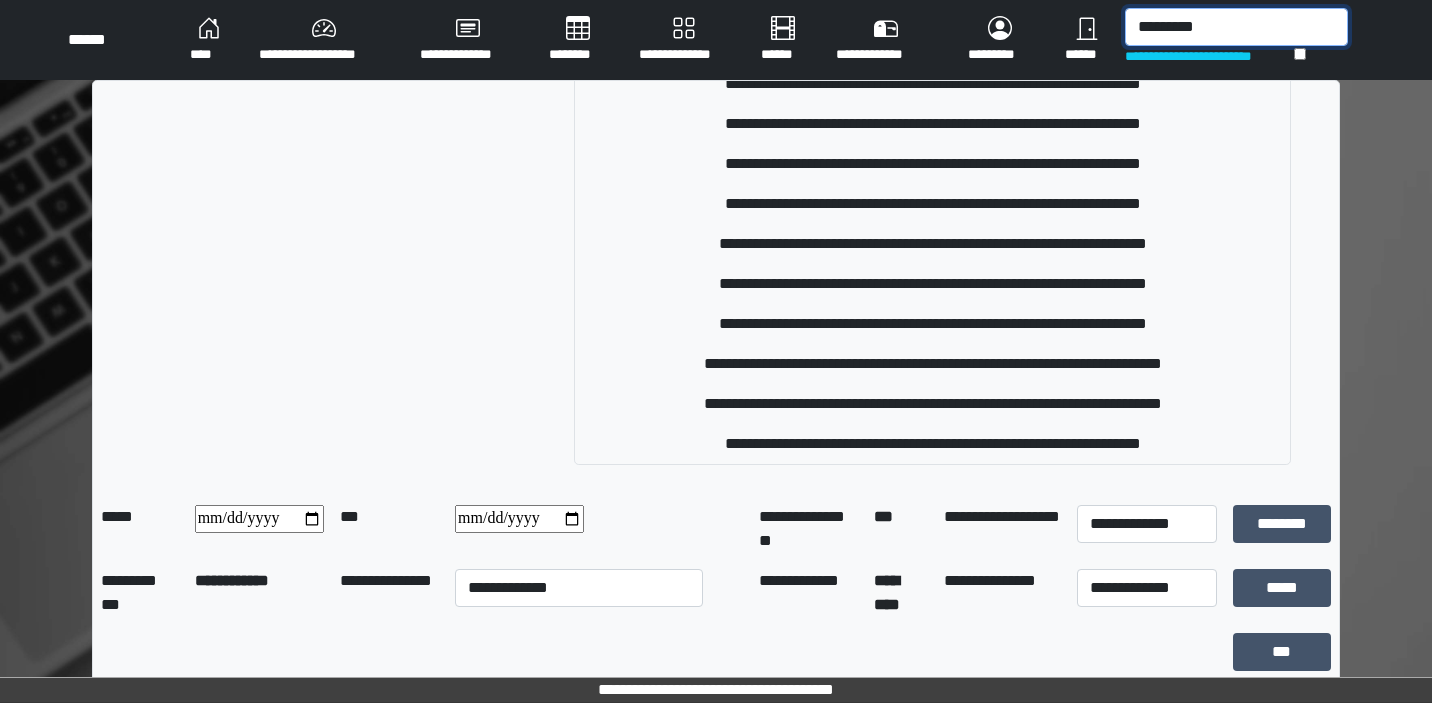 scroll, scrollTop: 258, scrollLeft: 0, axis: vertical 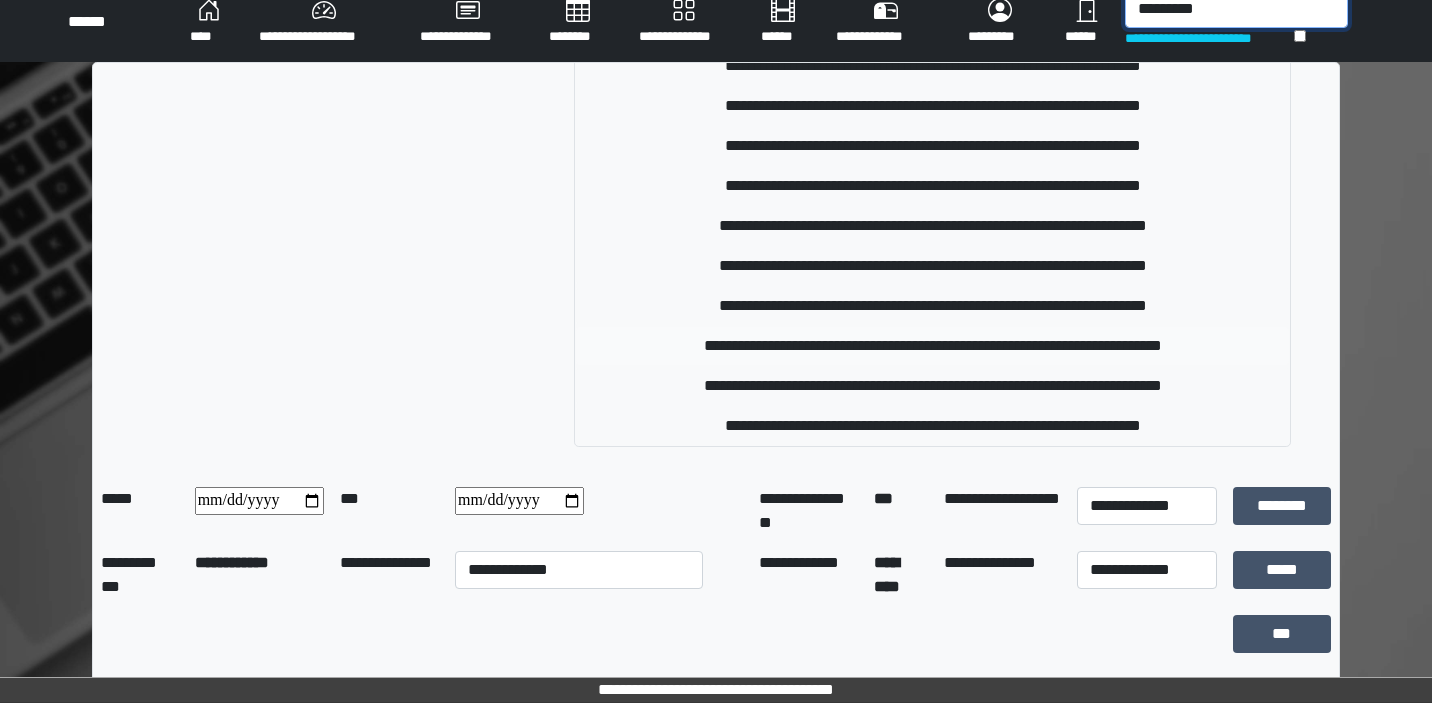 type on "*********" 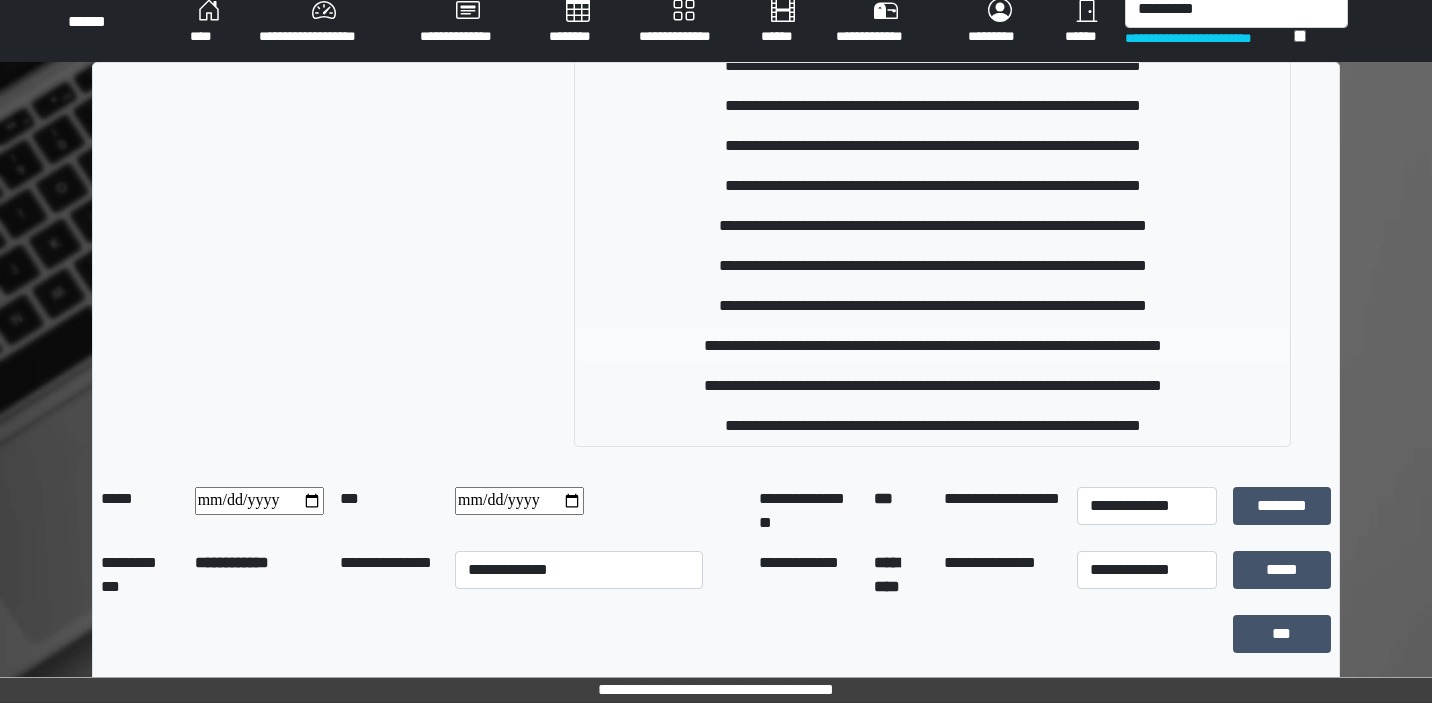 click on "**********" at bounding box center [932, 346] 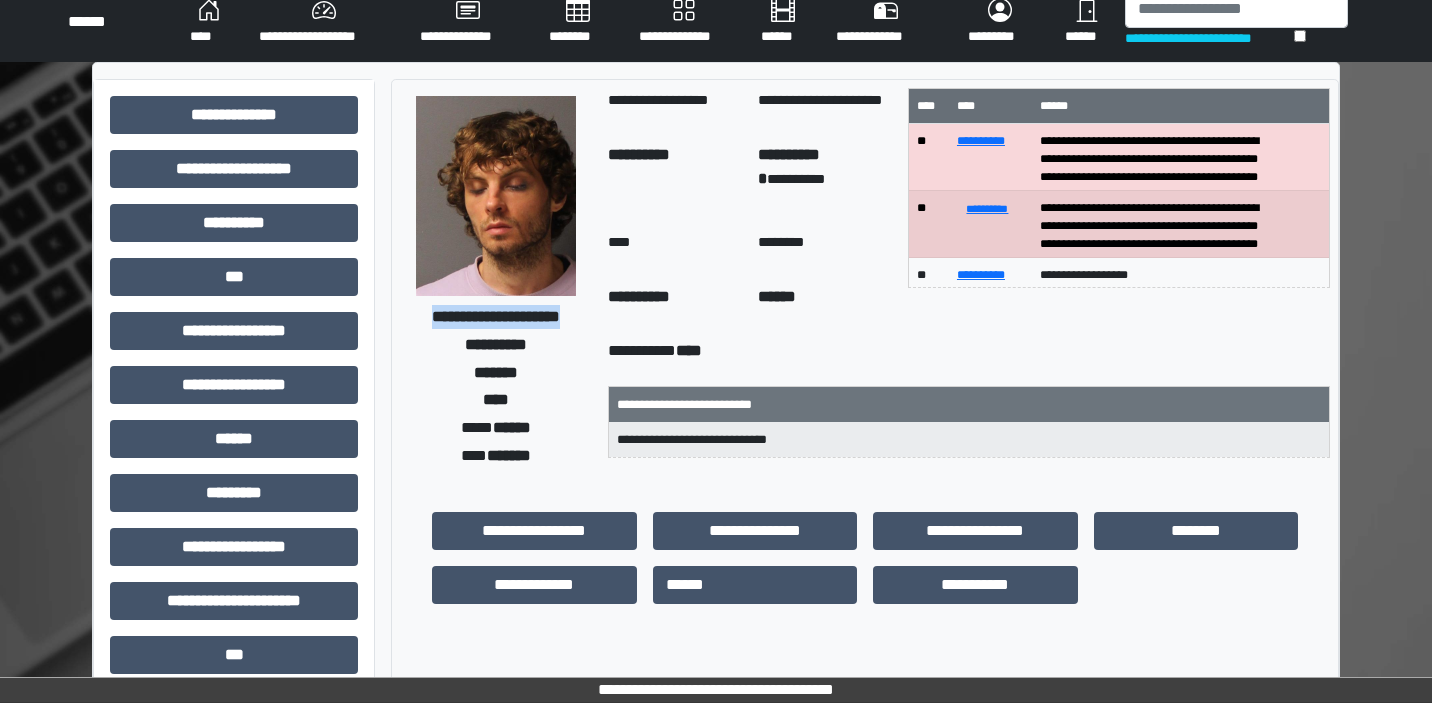 drag, startPoint x: 550, startPoint y: 327, endPoint x: 433, endPoint y: 305, distance: 119.05041 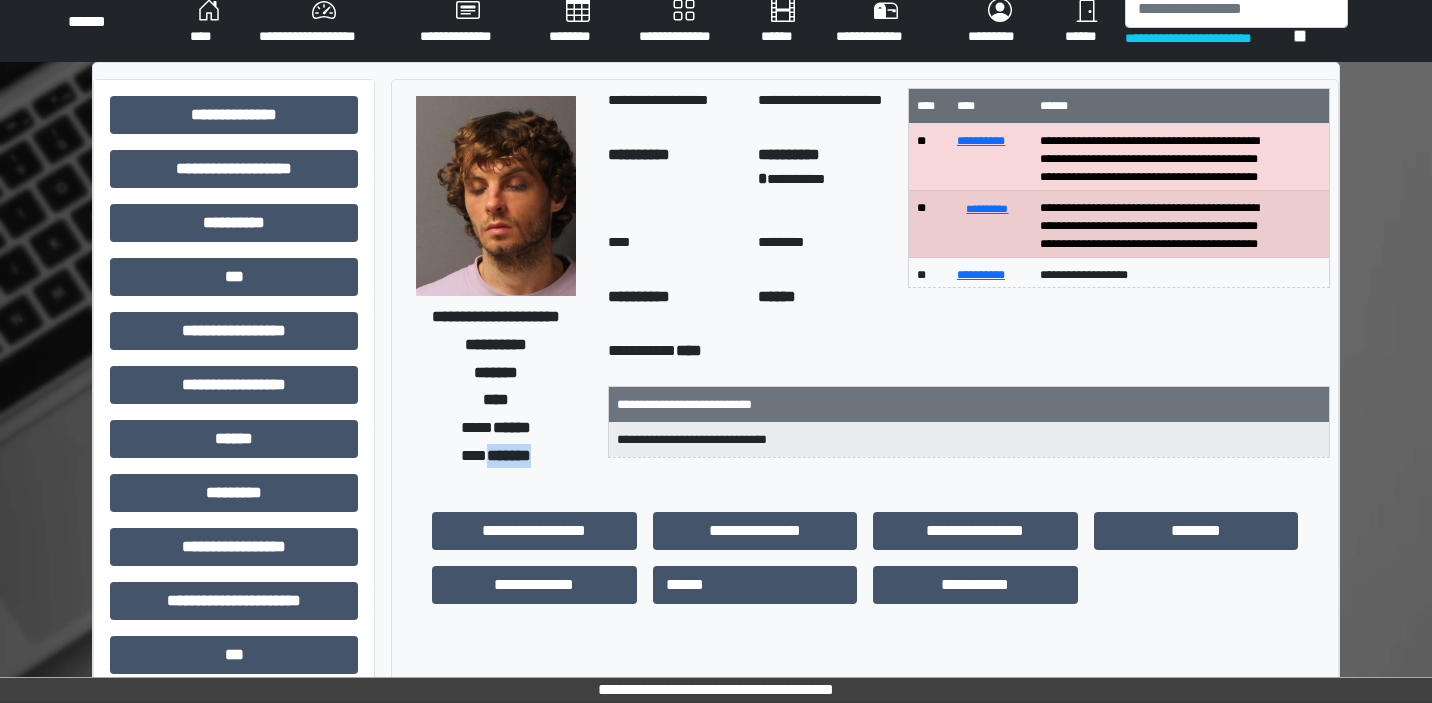 drag, startPoint x: 572, startPoint y: 456, endPoint x: 475, endPoint y: 457, distance: 97.00516 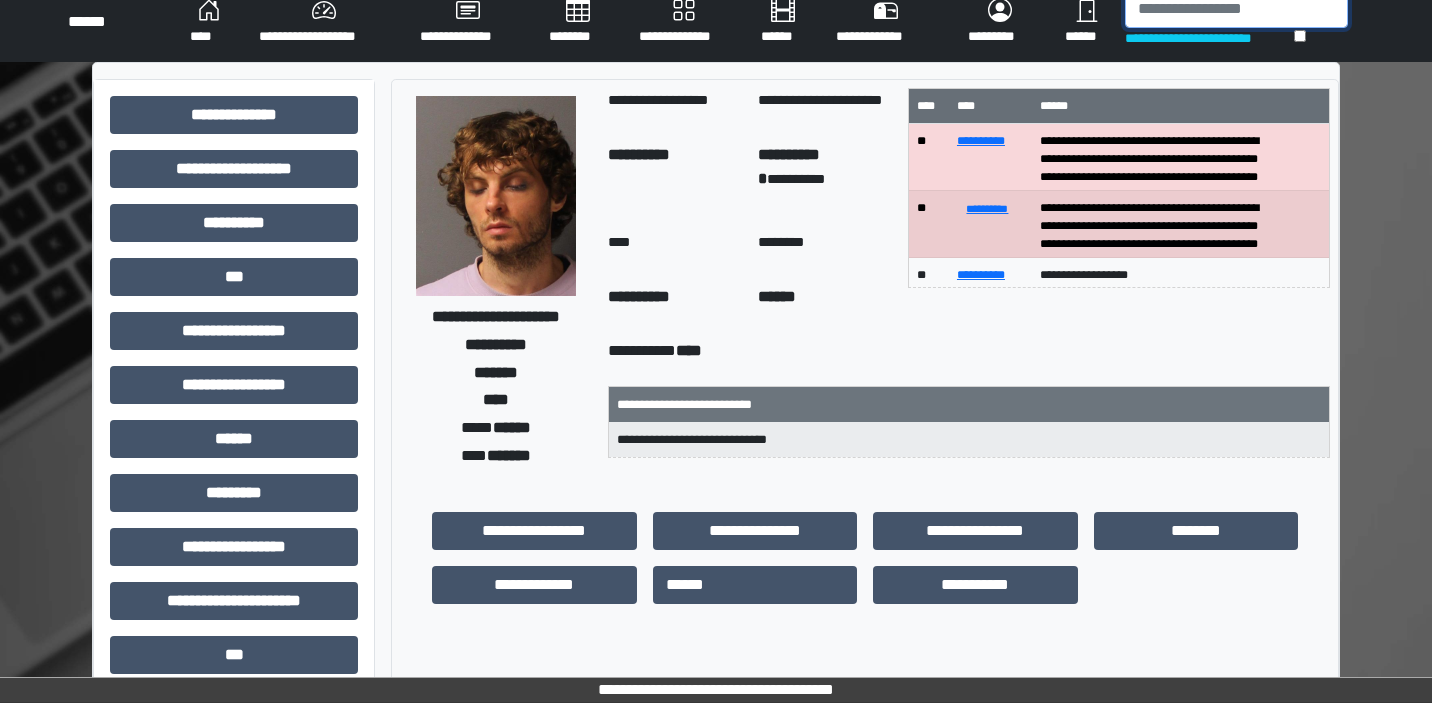 click at bounding box center (1236, 9) 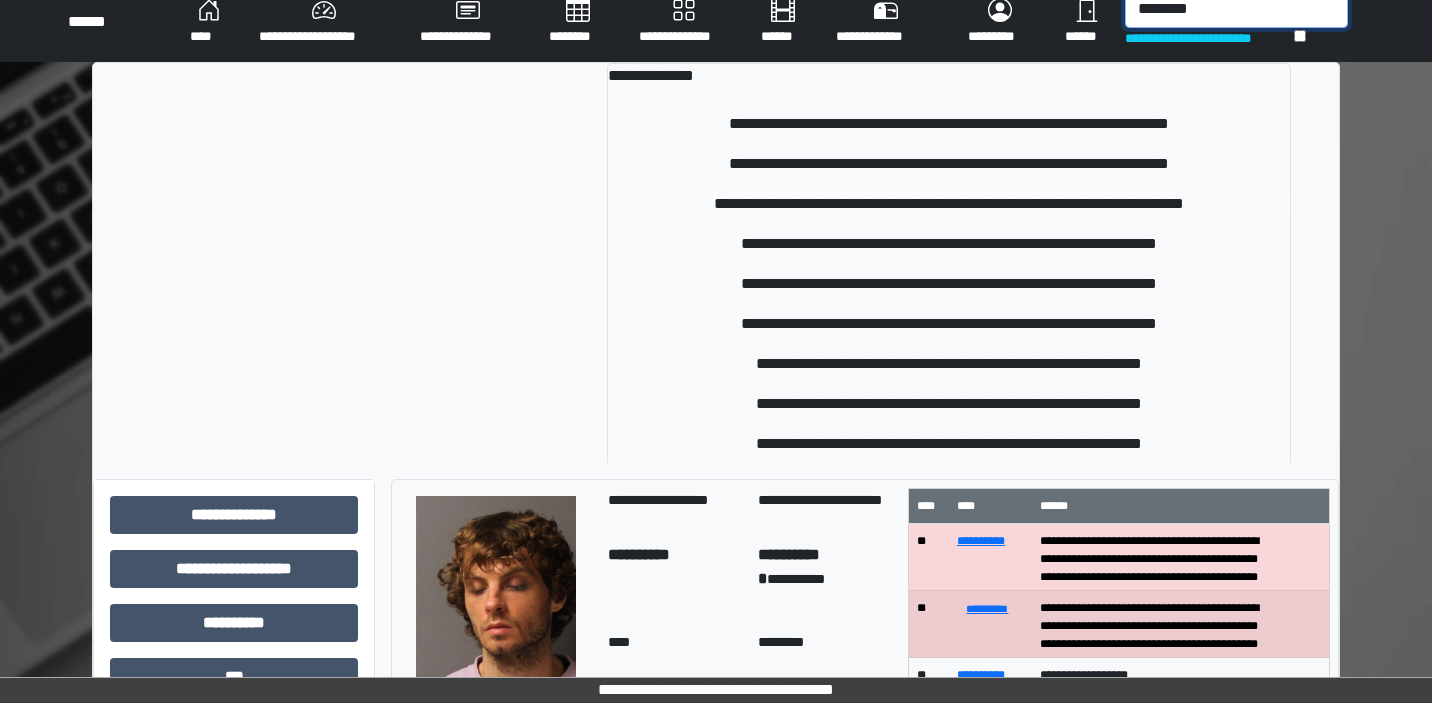 type on "********" 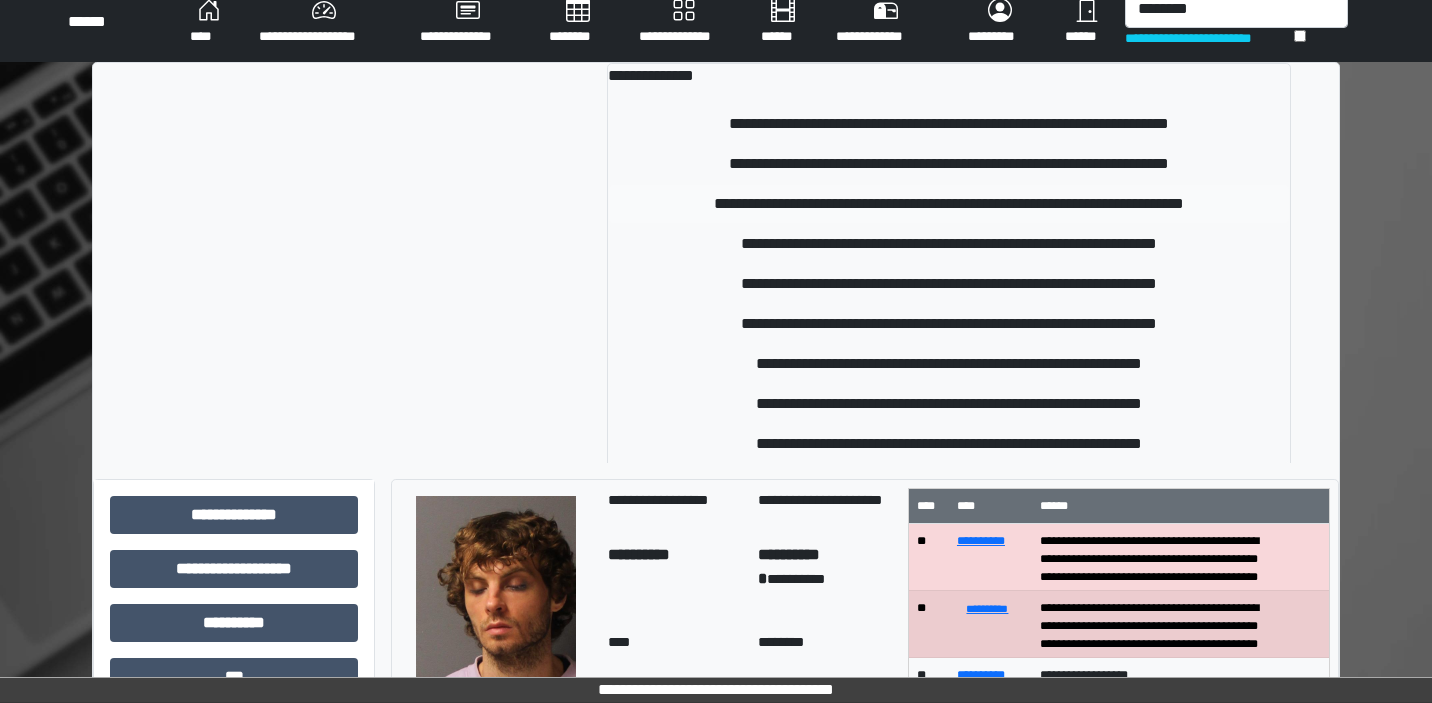 click on "**********" at bounding box center (949, 204) 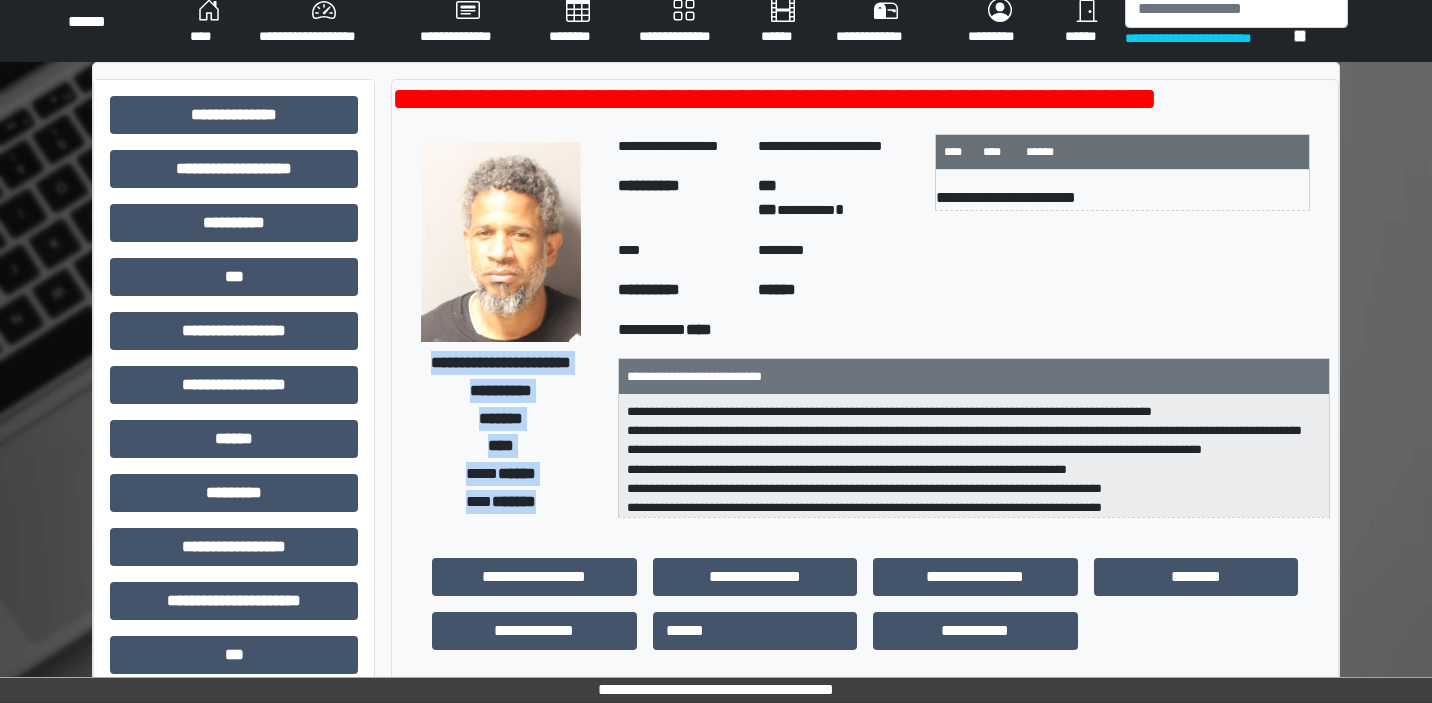 drag, startPoint x: 552, startPoint y: 502, endPoint x: 433, endPoint y: 347, distance: 195.41238 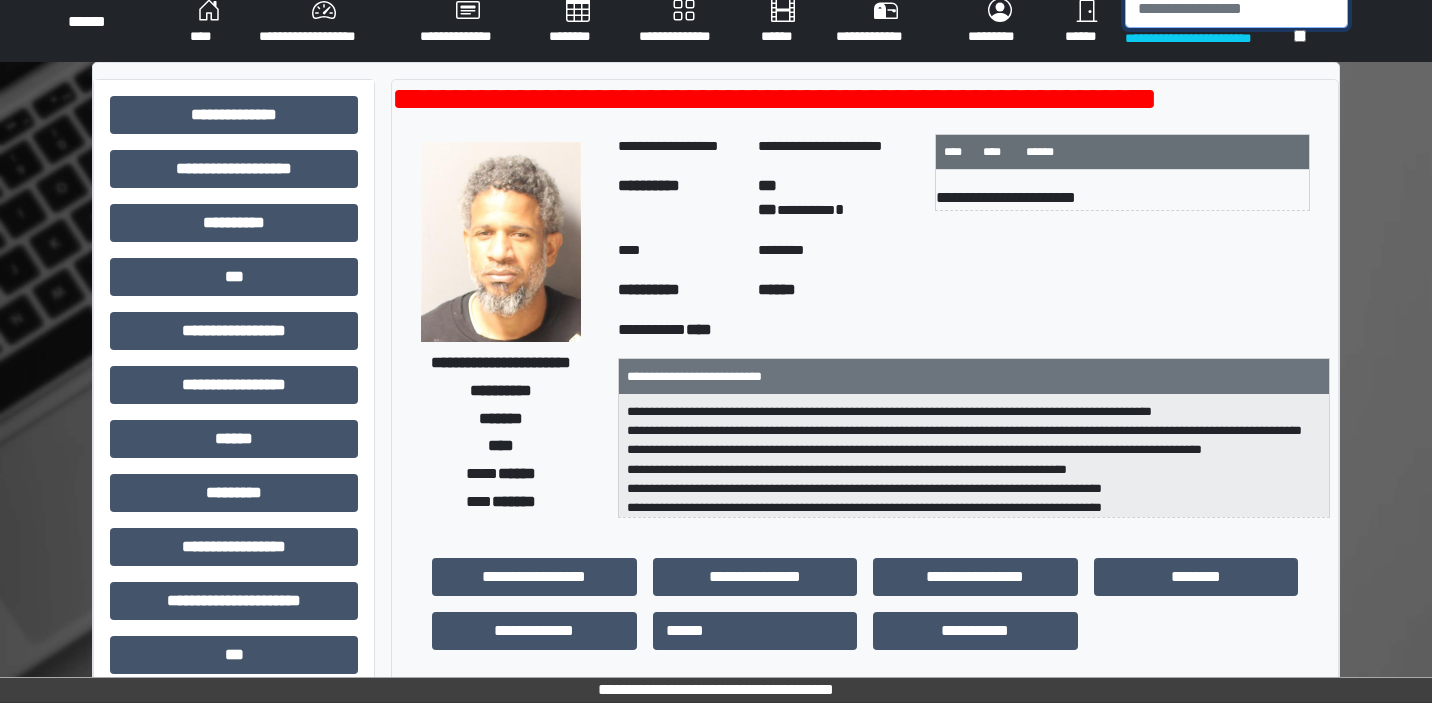 click at bounding box center (1236, 9) 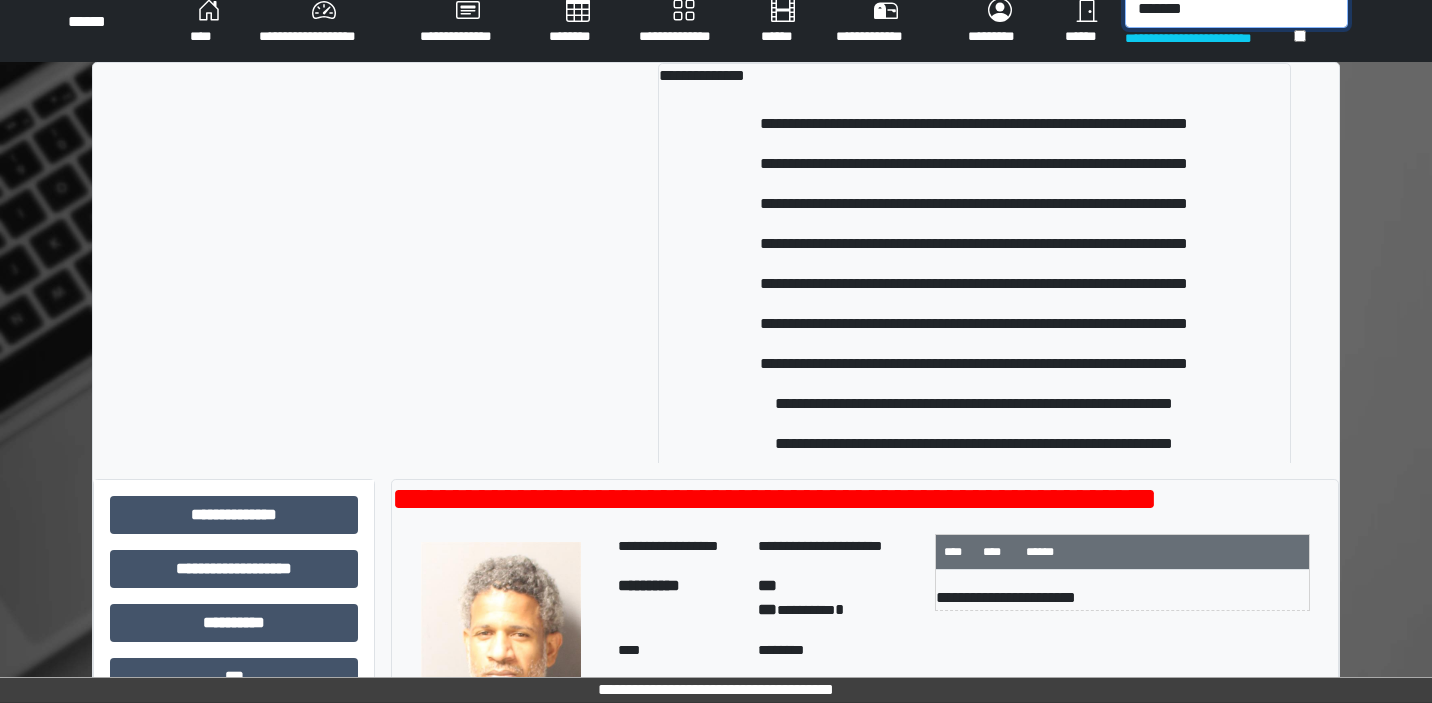 type on "*******" 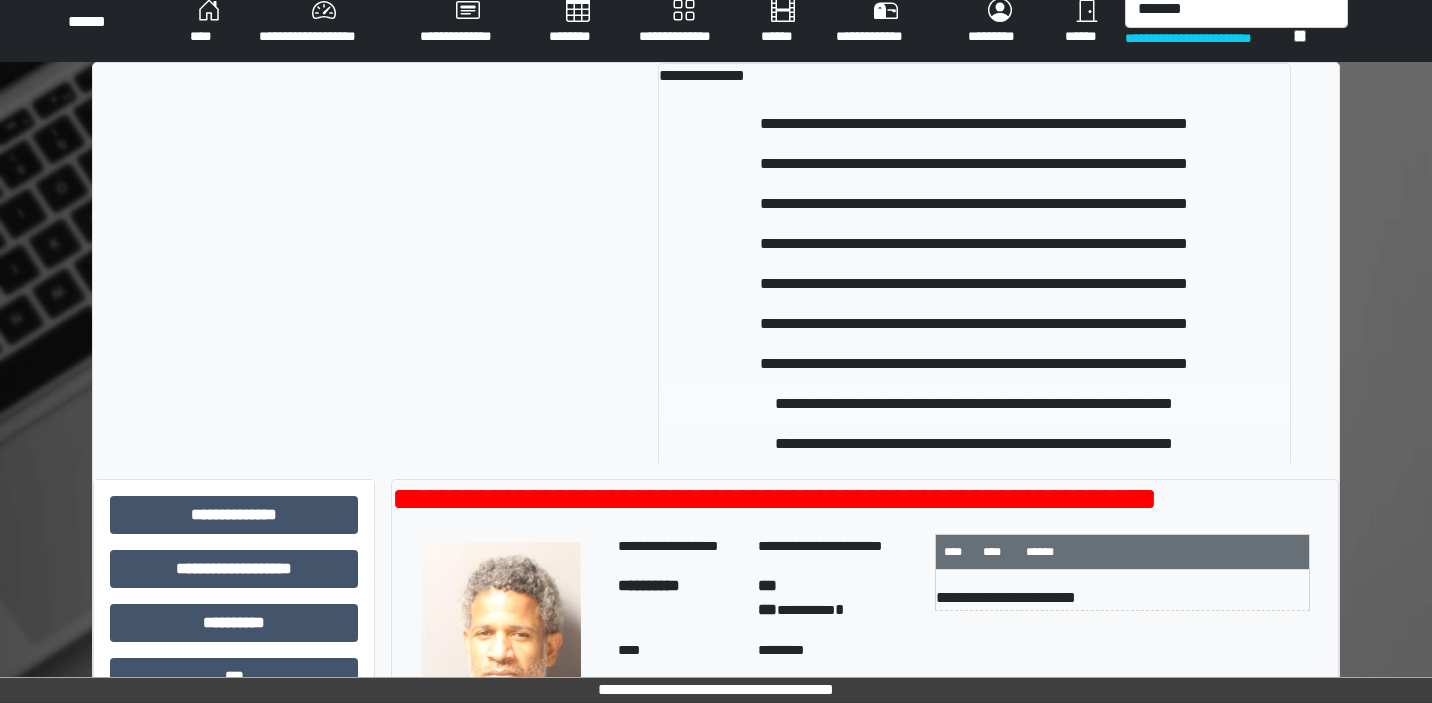 drag, startPoint x: 1208, startPoint y: 46, endPoint x: 1164, endPoint y: 395, distance: 351.7627 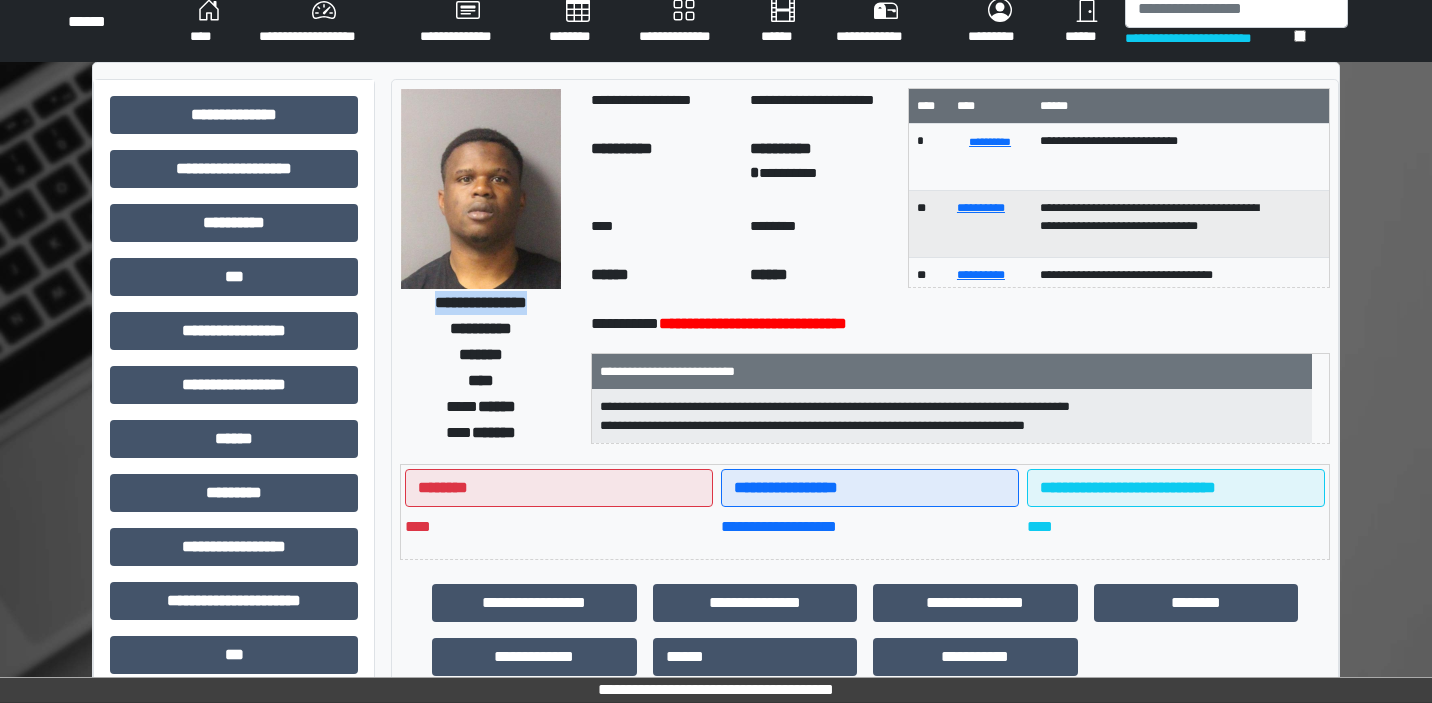 drag, startPoint x: 405, startPoint y: 304, endPoint x: 558, endPoint y: 306, distance: 153.01308 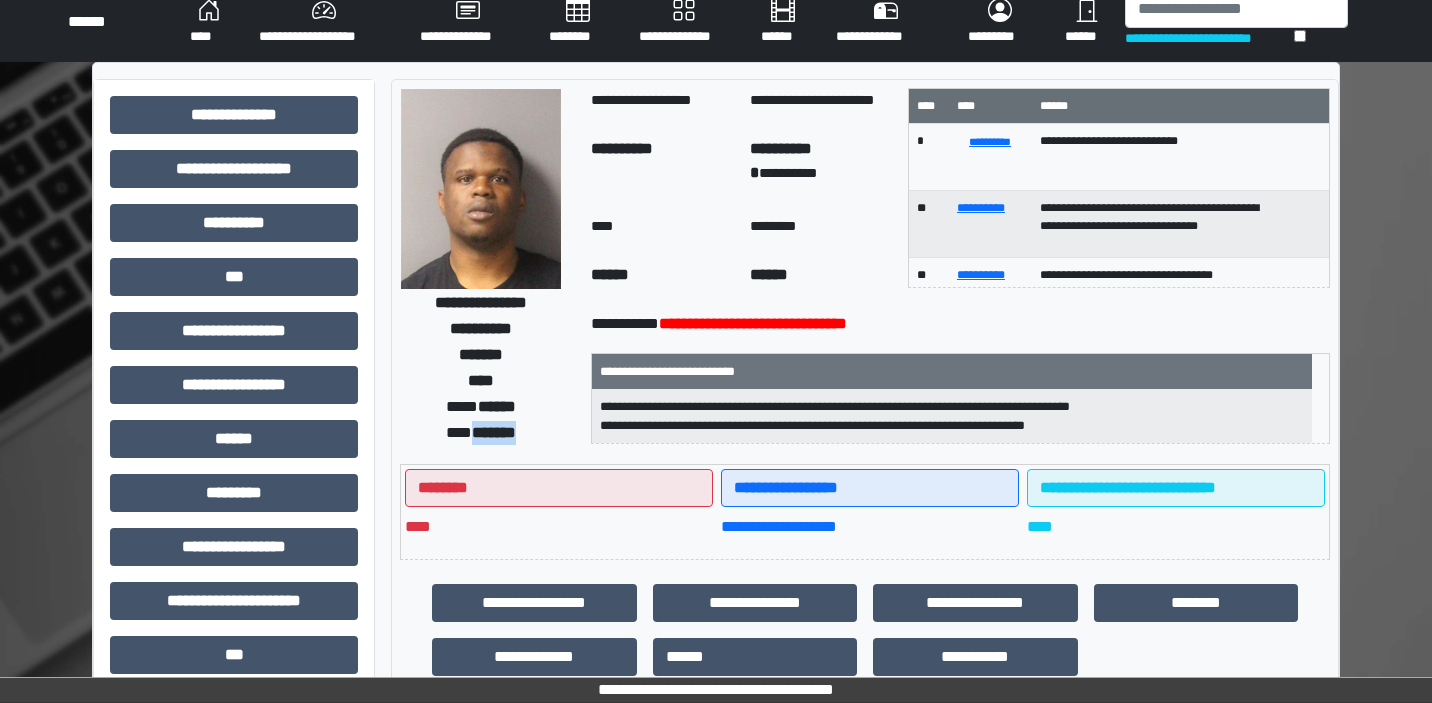 drag, startPoint x: 536, startPoint y: 425, endPoint x: 460, endPoint y: 433, distance: 76.41989 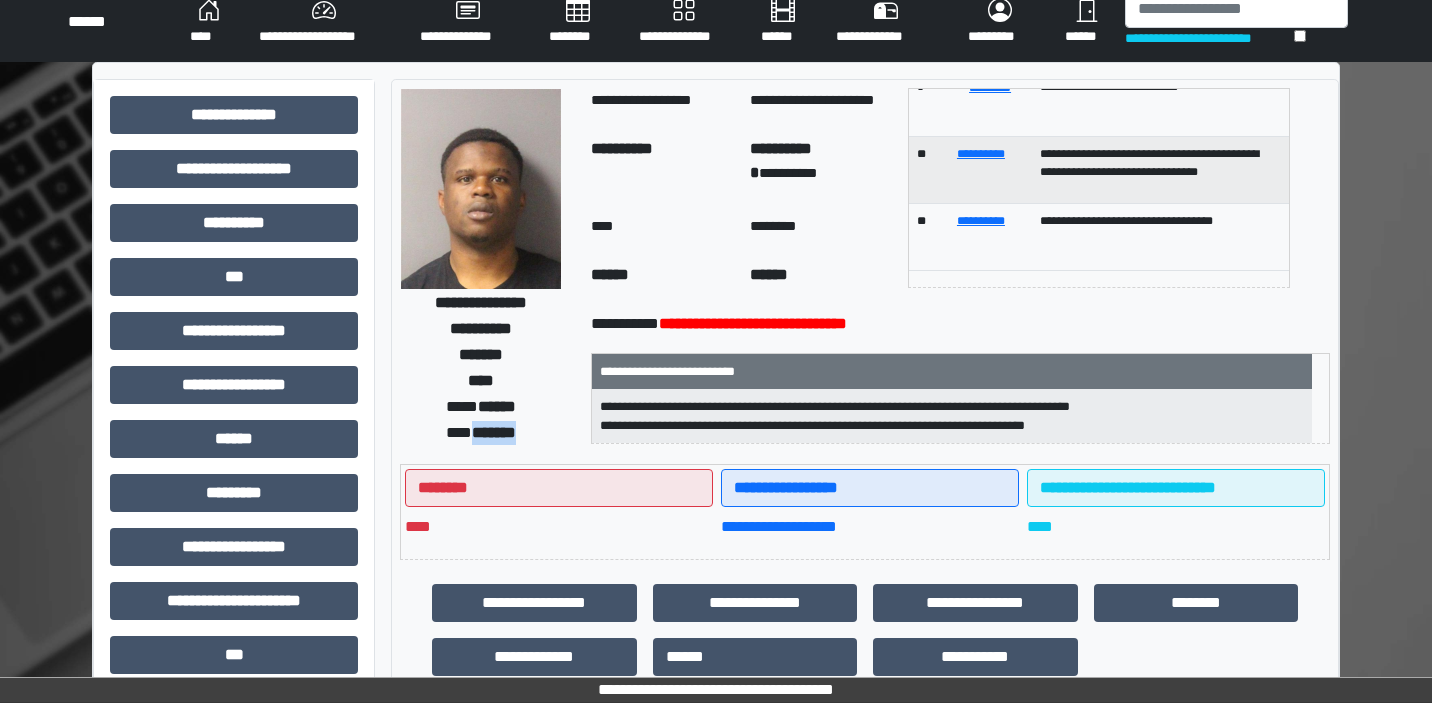 scroll, scrollTop: 54, scrollLeft: 0, axis: vertical 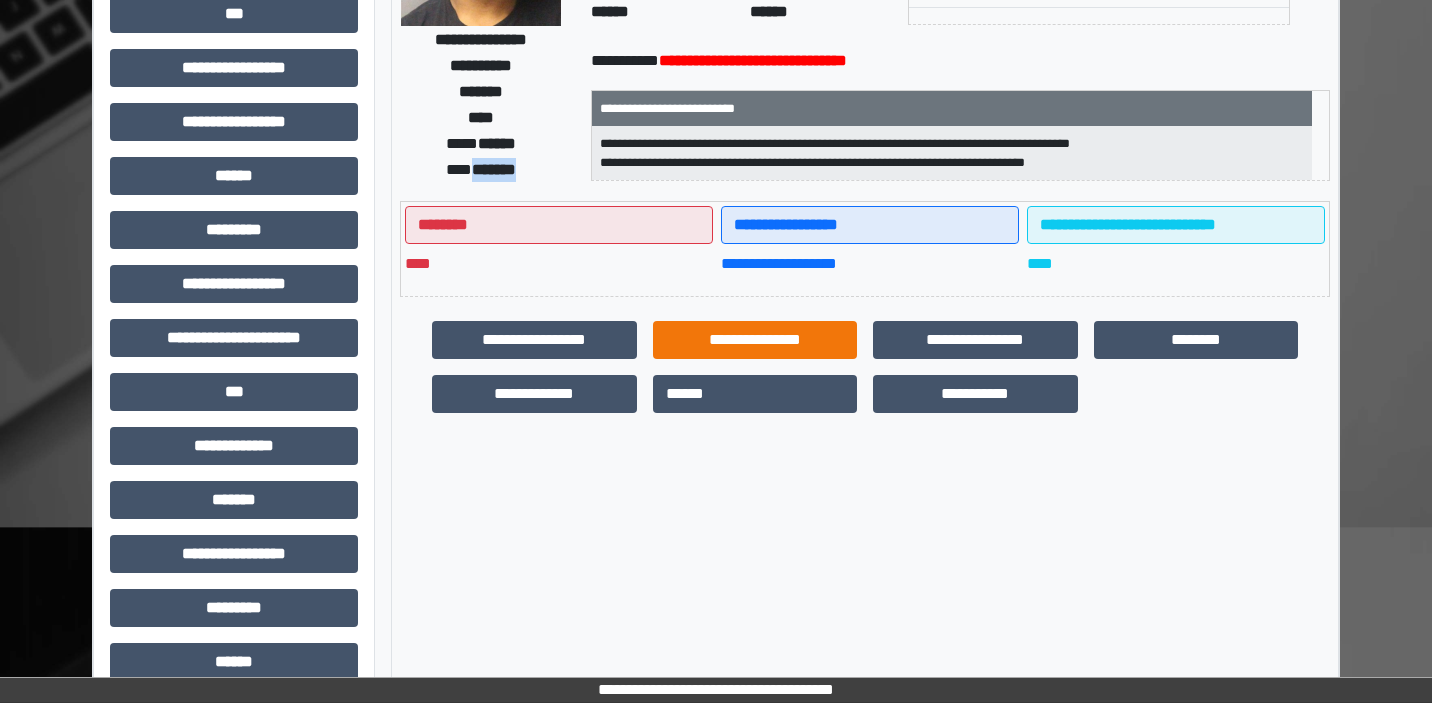 click on "**********" at bounding box center (755, 340) 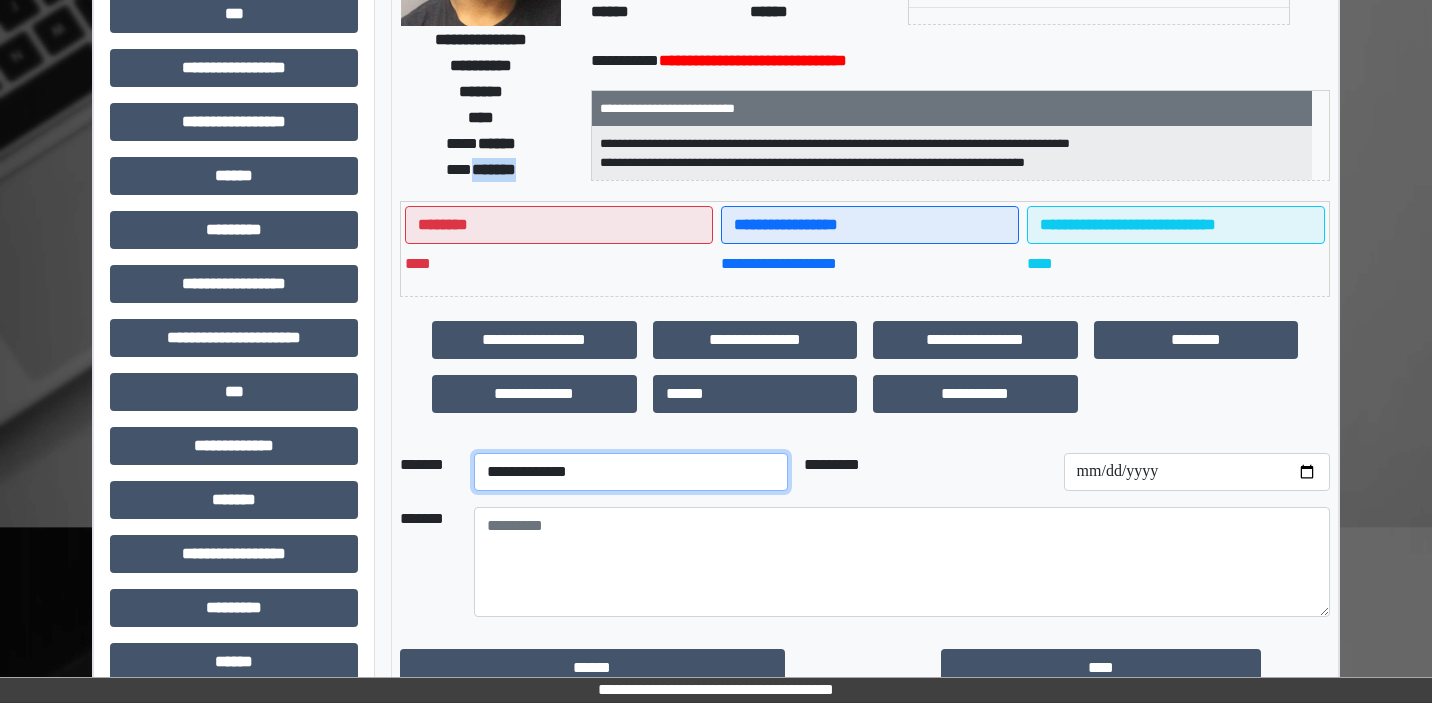 select on "**" 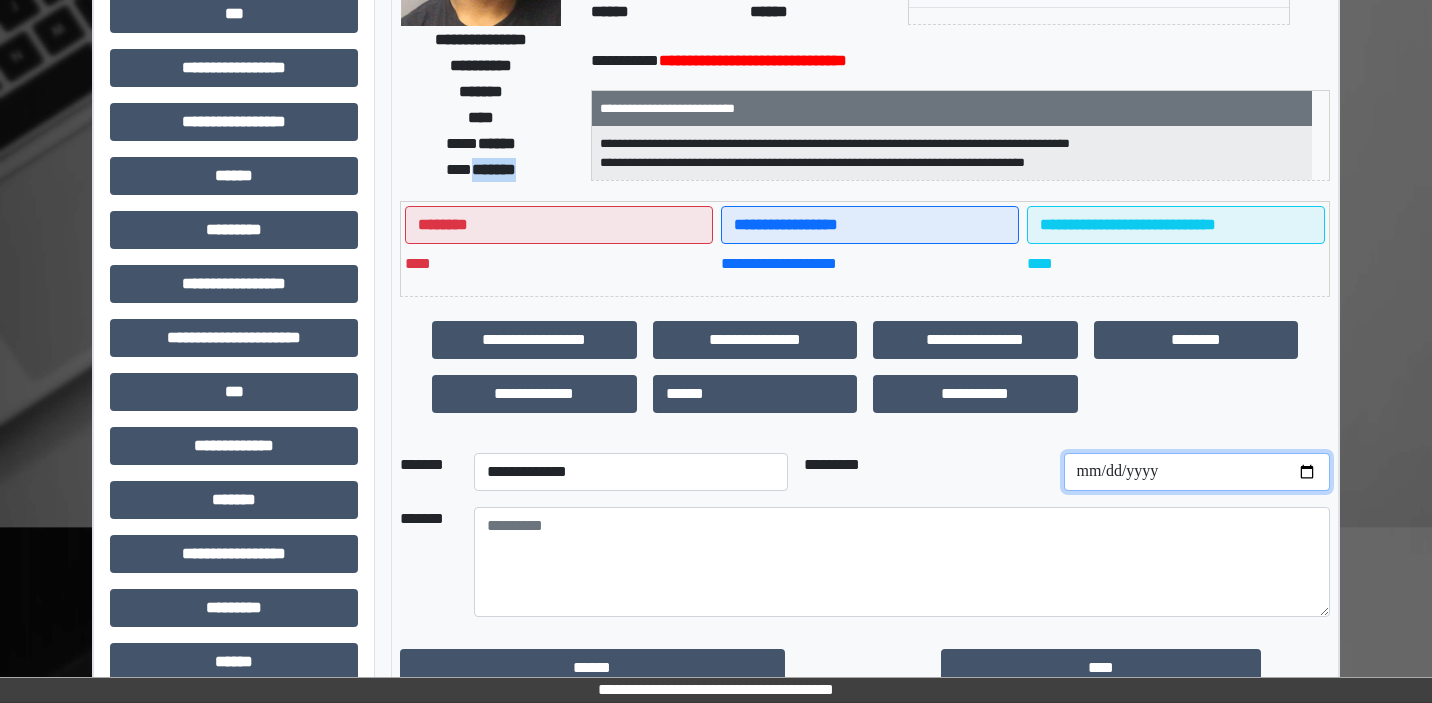 click at bounding box center (1197, 472) 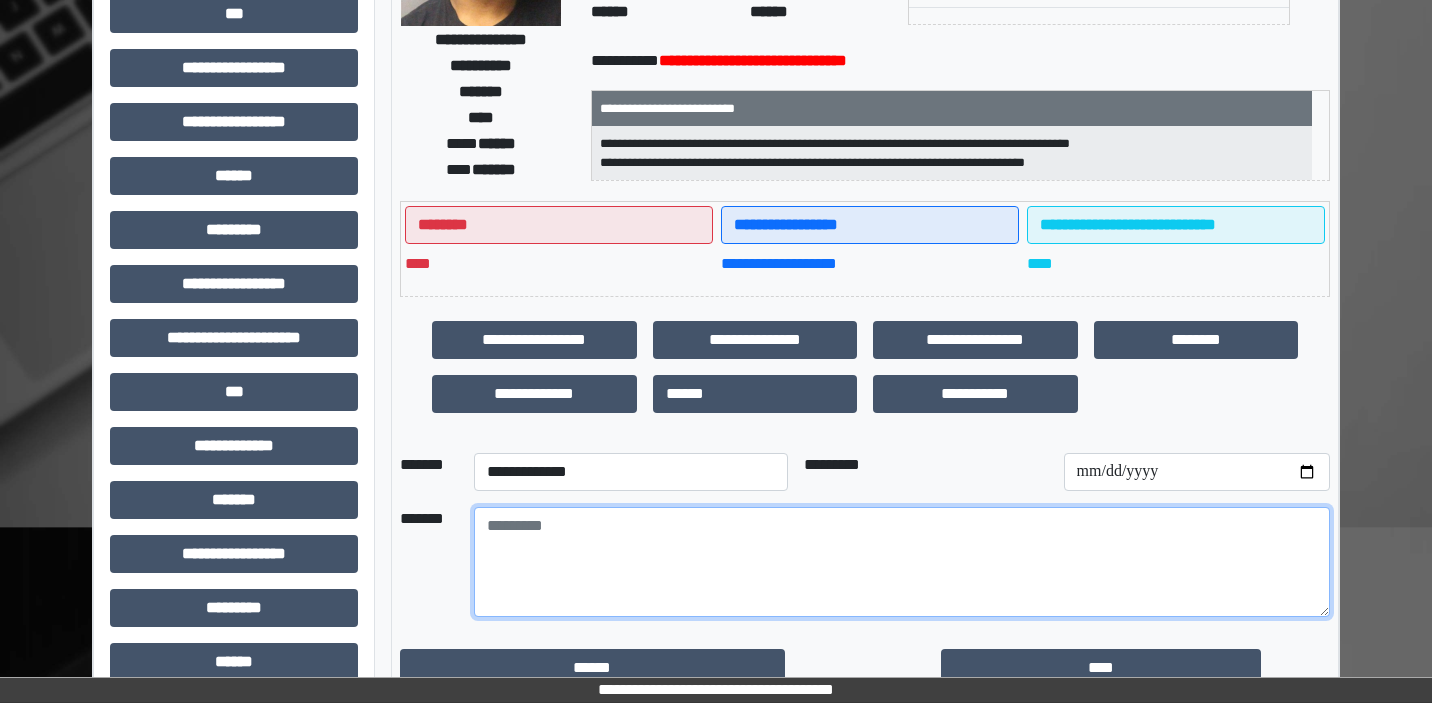 click at bounding box center [902, 562] 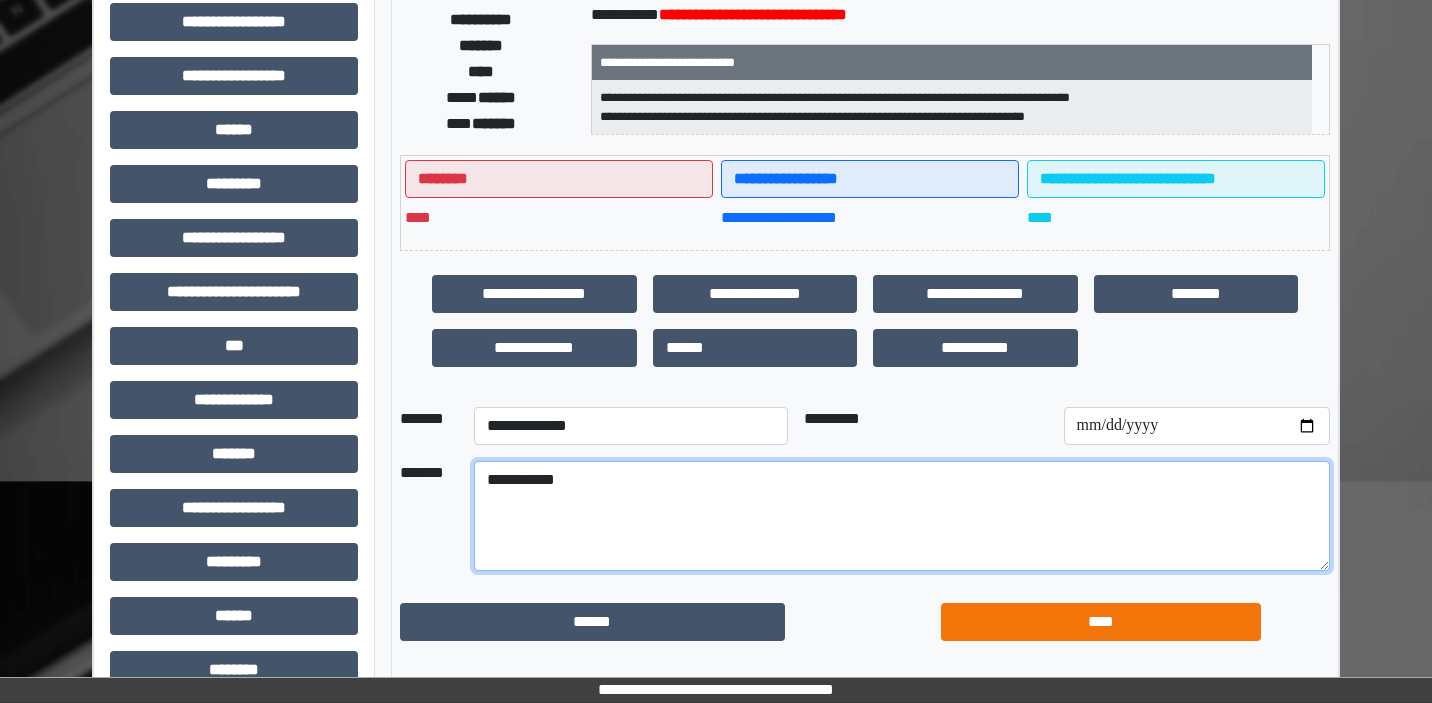 scroll, scrollTop: 345, scrollLeft: 0, axis: vertical 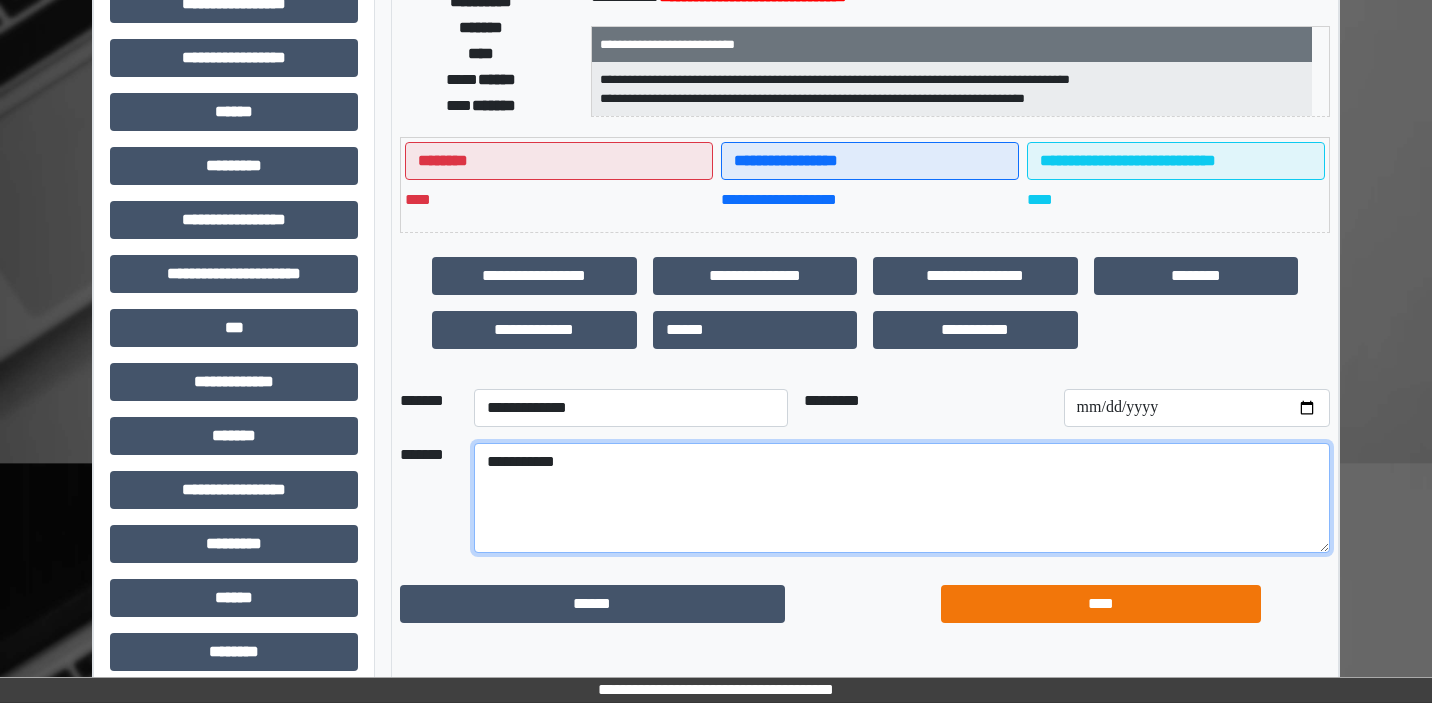 type on "**********" 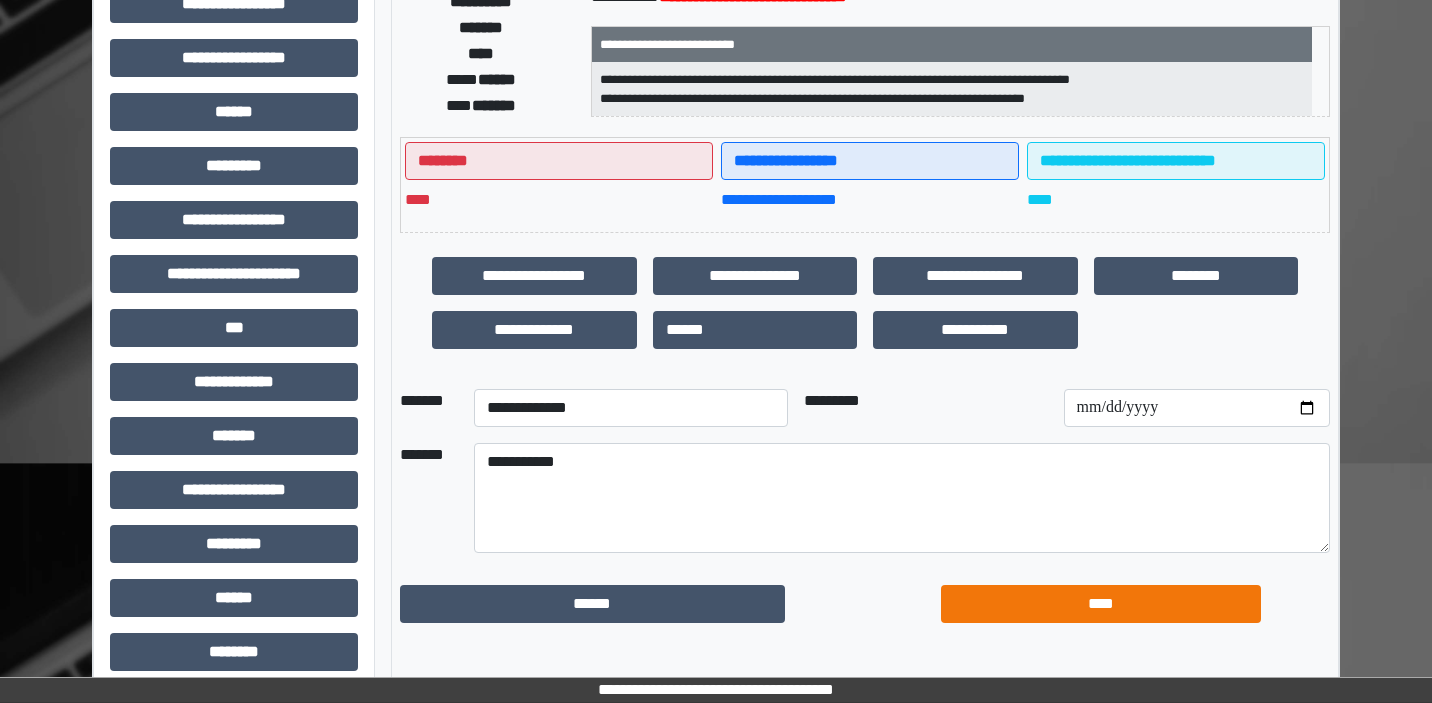 click on "****" at bounding box center (1101, 604) 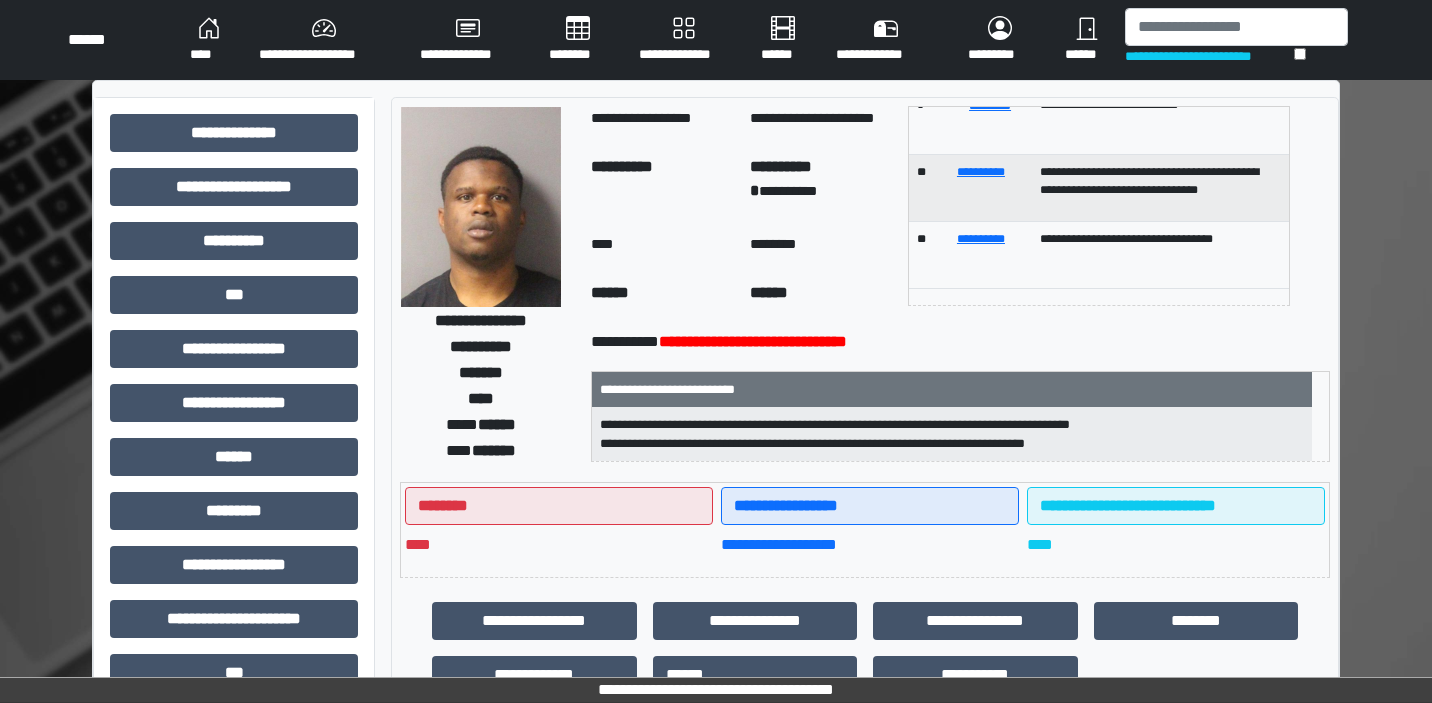 scroll, scrollTop: 0, scrollLeft: 0, axis: both 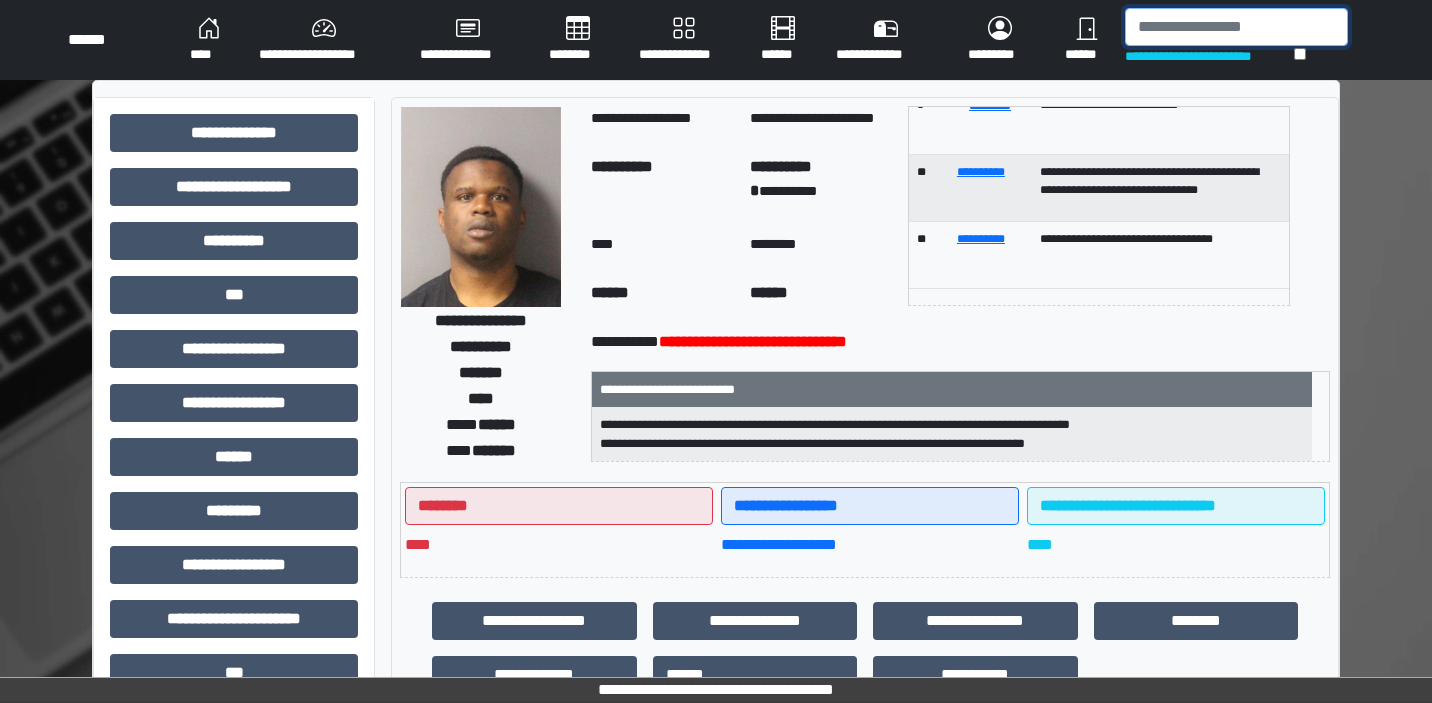 click at bounding box center [1236, 27] 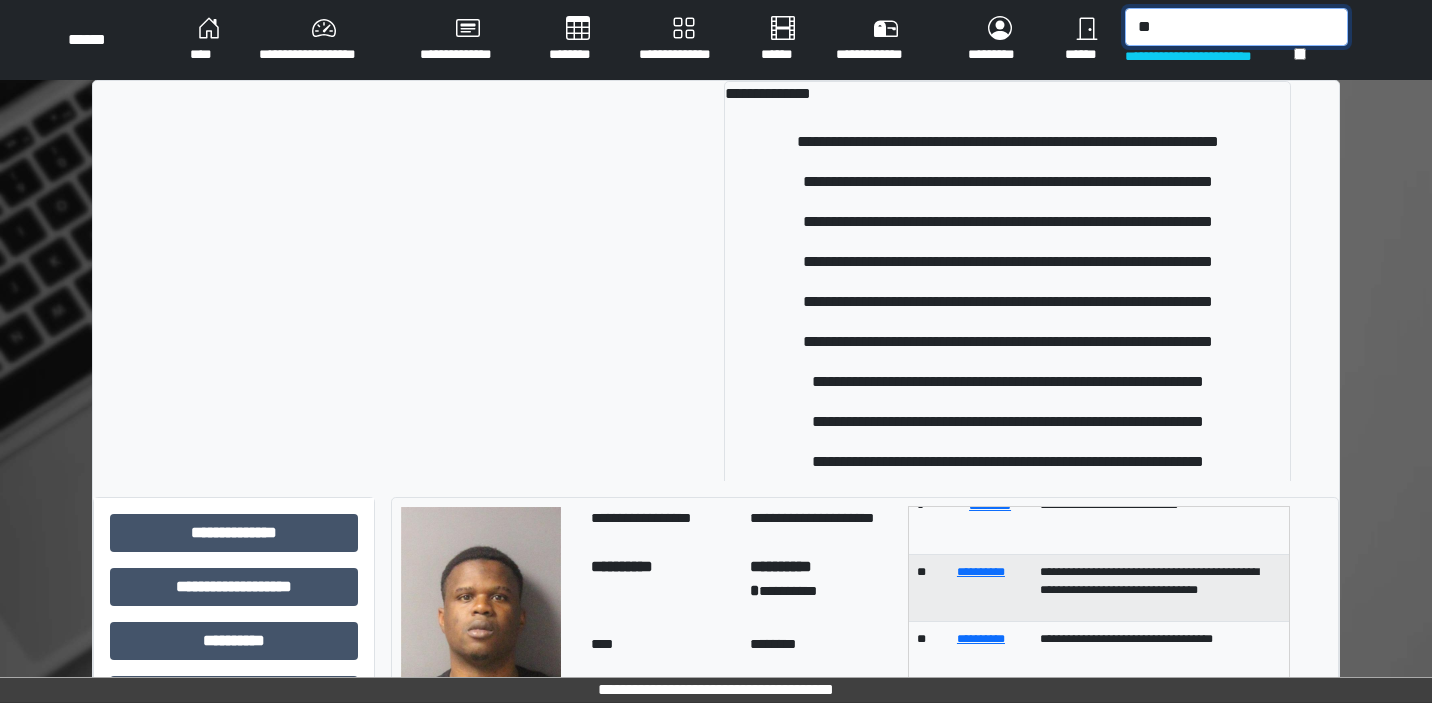 type on "*" 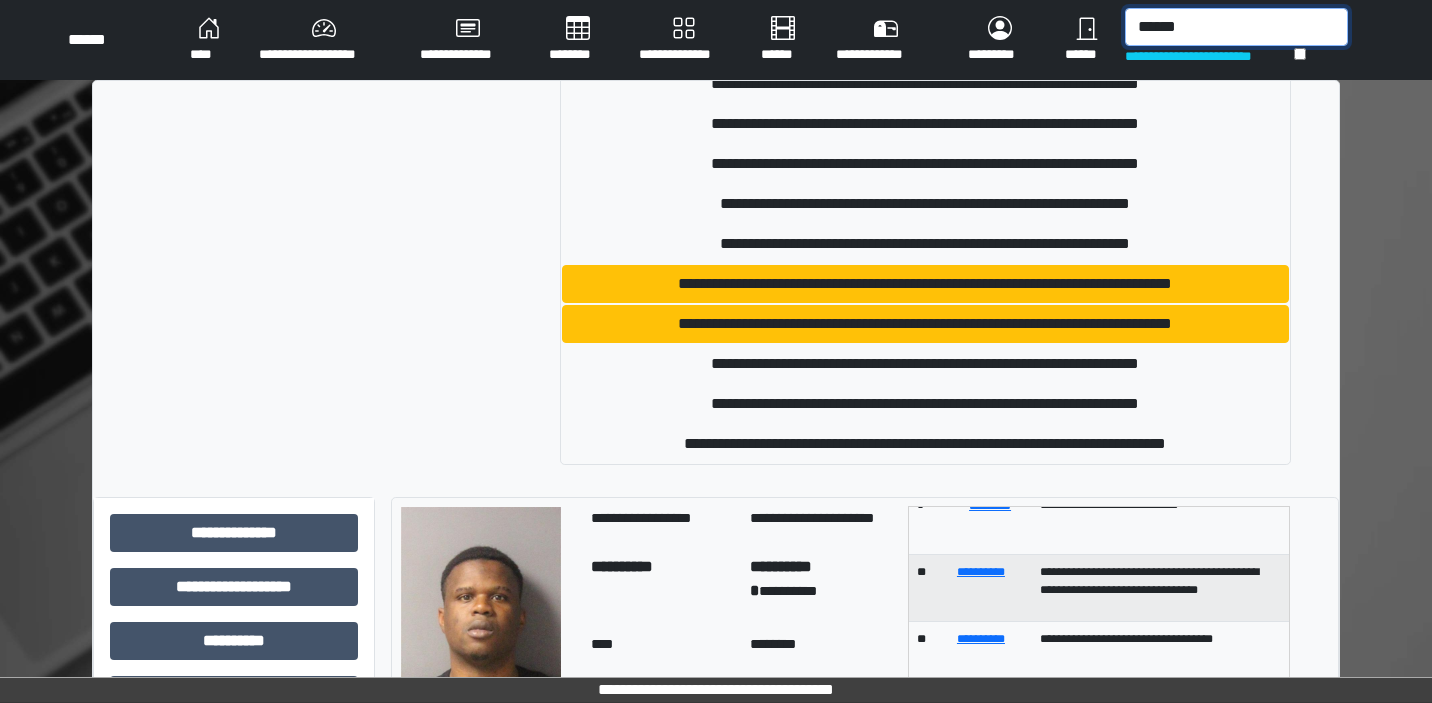 scroll, scrollTop: 1338, scrollLeft: 0, axis: vertical 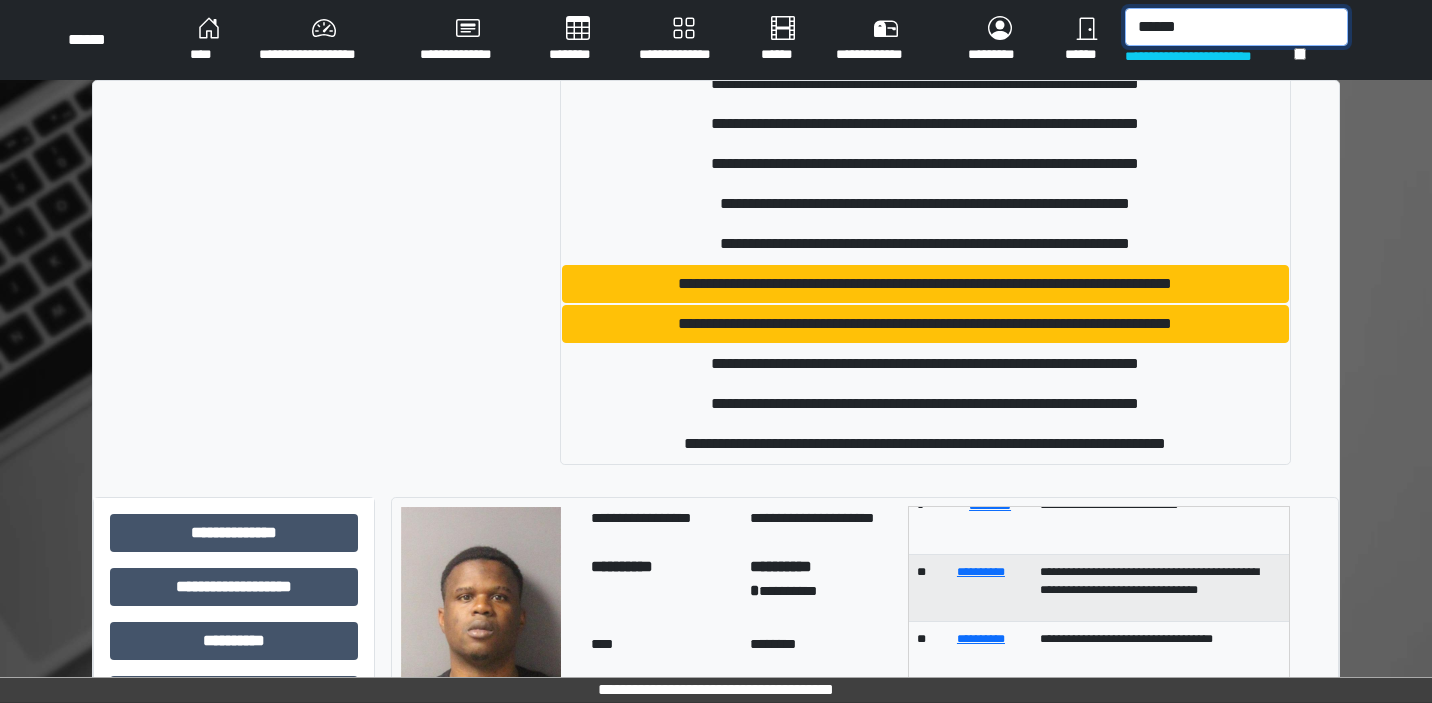 drag, startPoint x: 1262, startPoint y: 31, endPoint x: 1122, endPoint y: 27, distance: 140.05713 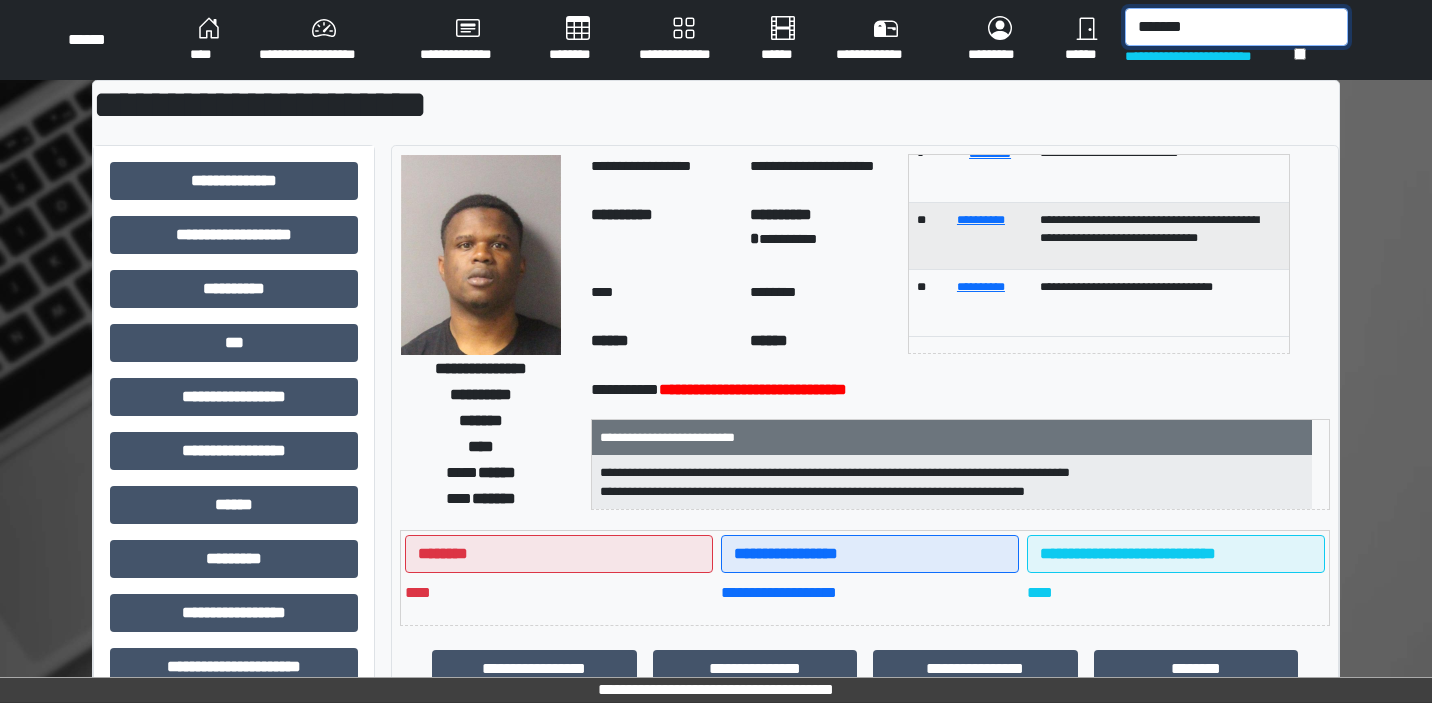 click on "*******" at bounding box center (1236, 27) 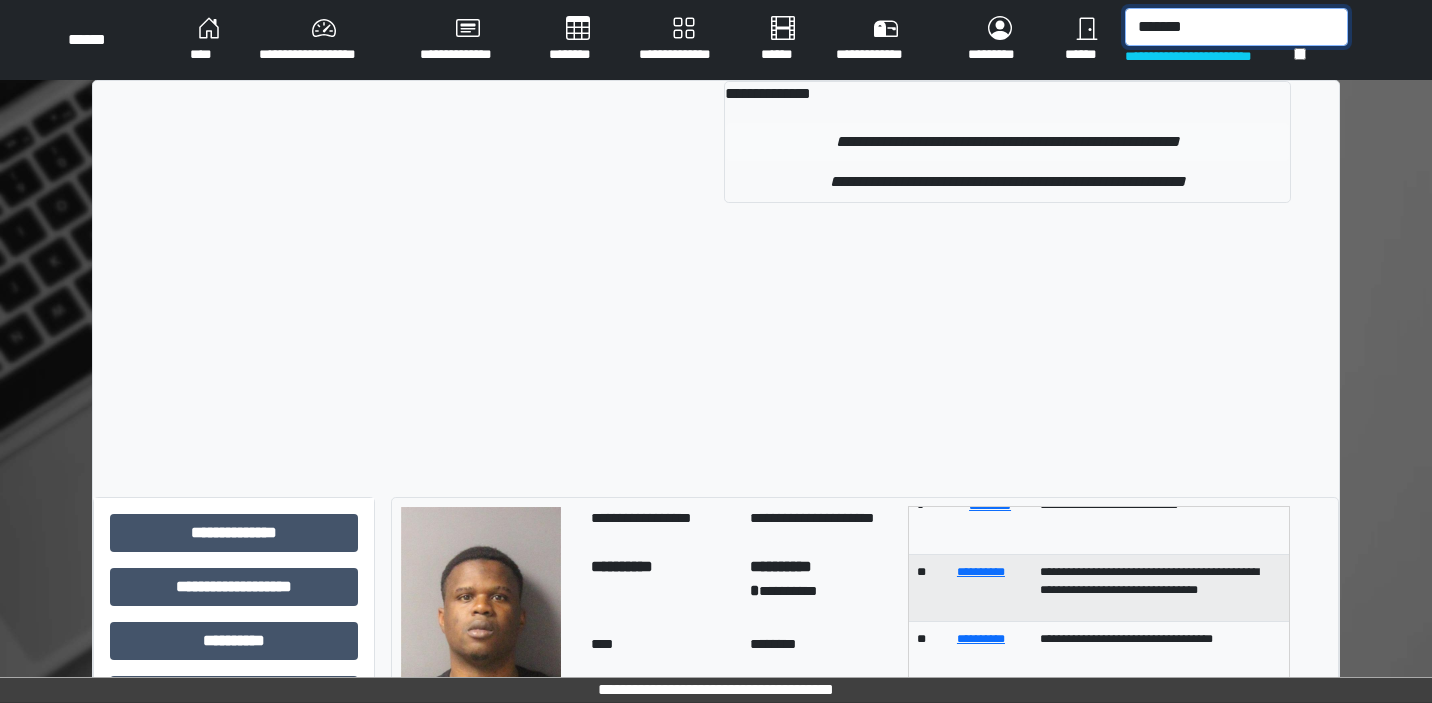 type on "*******" 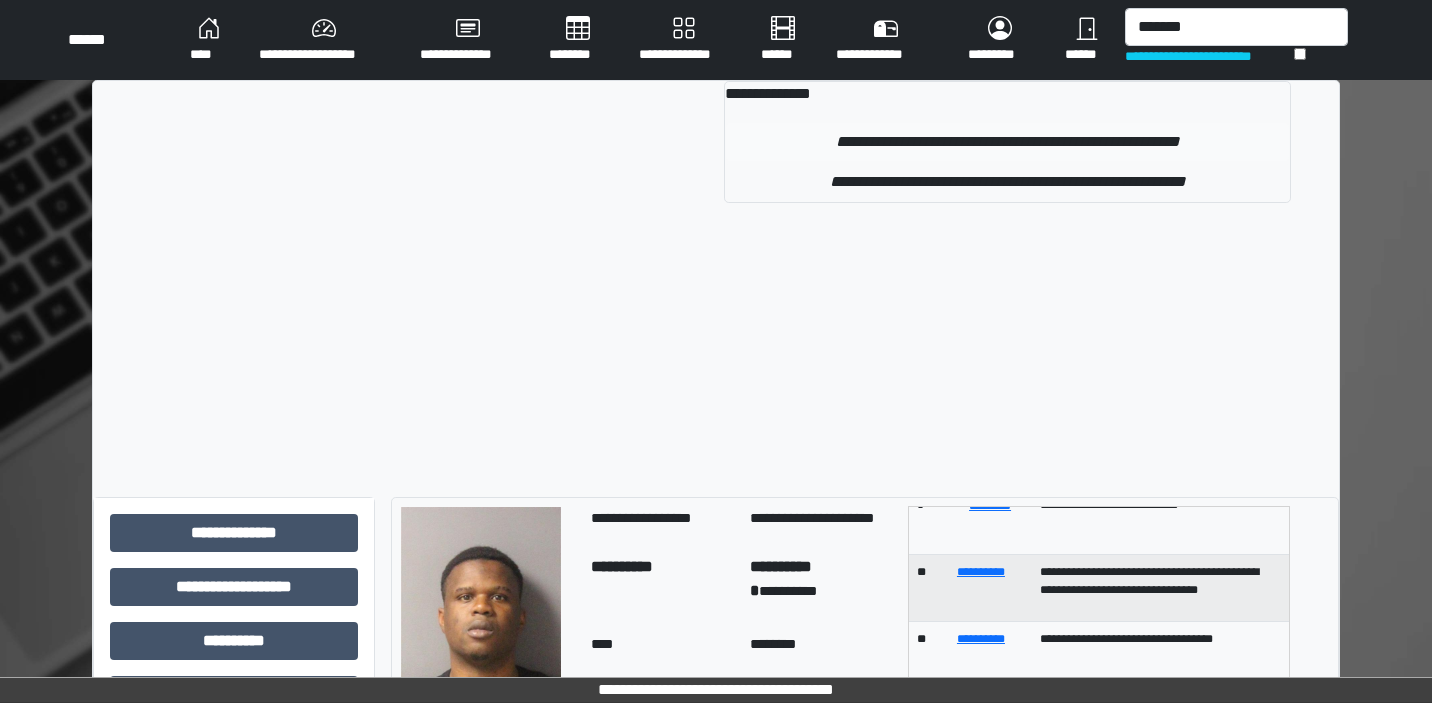 click on "**********" at bounding box center (1007, 142) 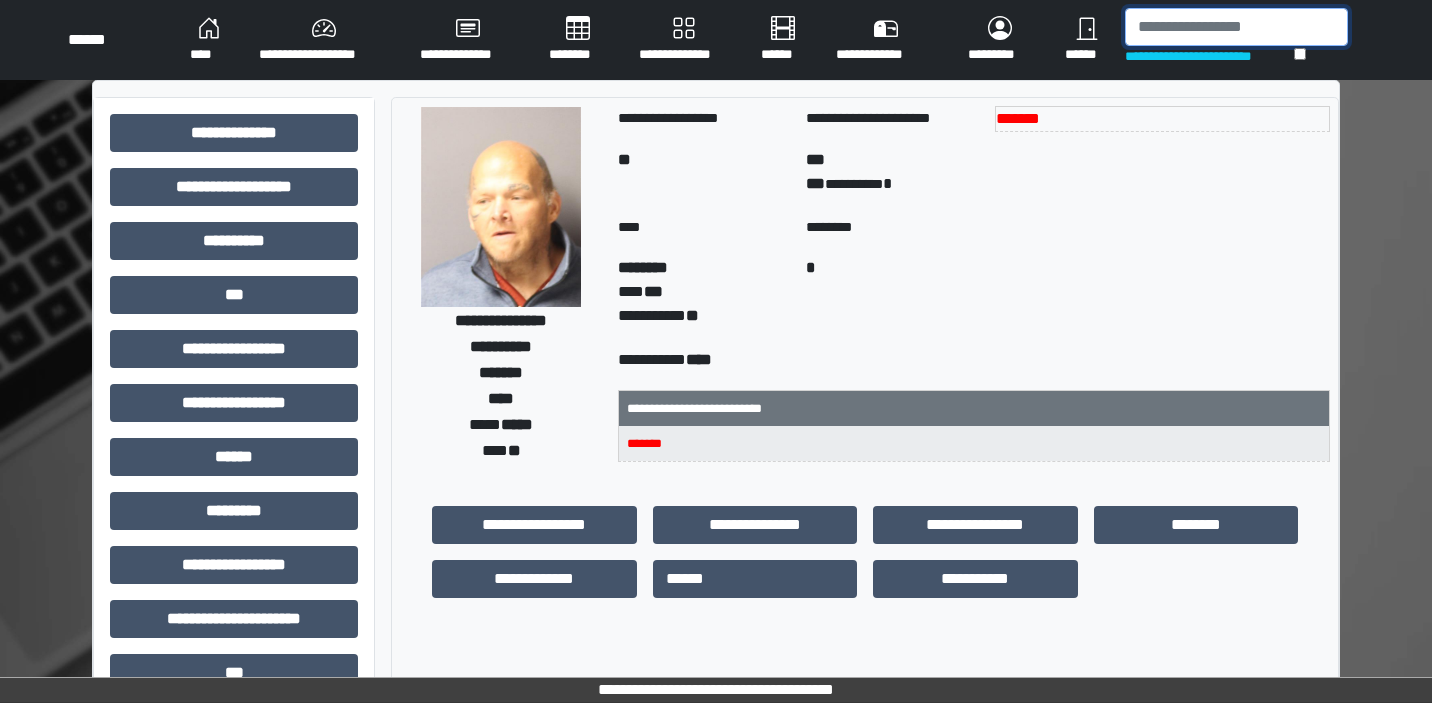 click at bounding box center (1236, 27) 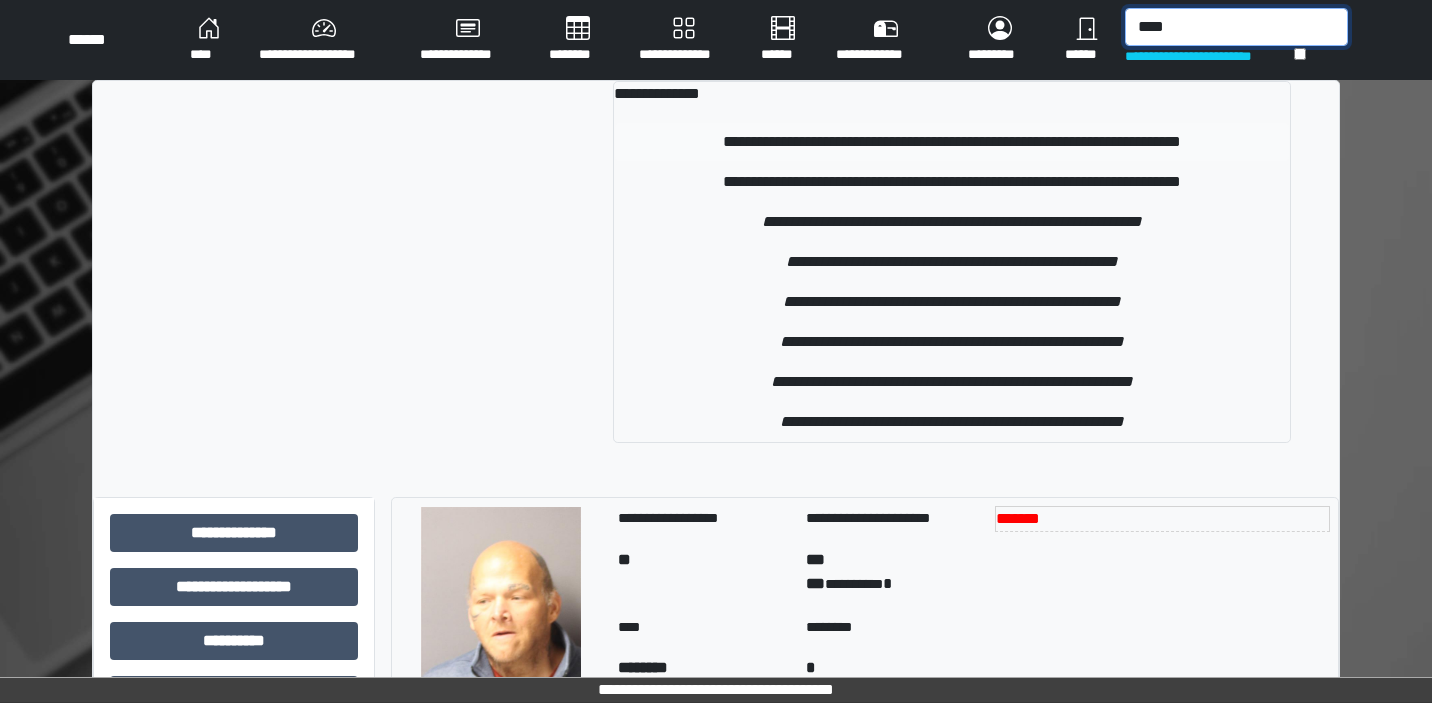type on "****" 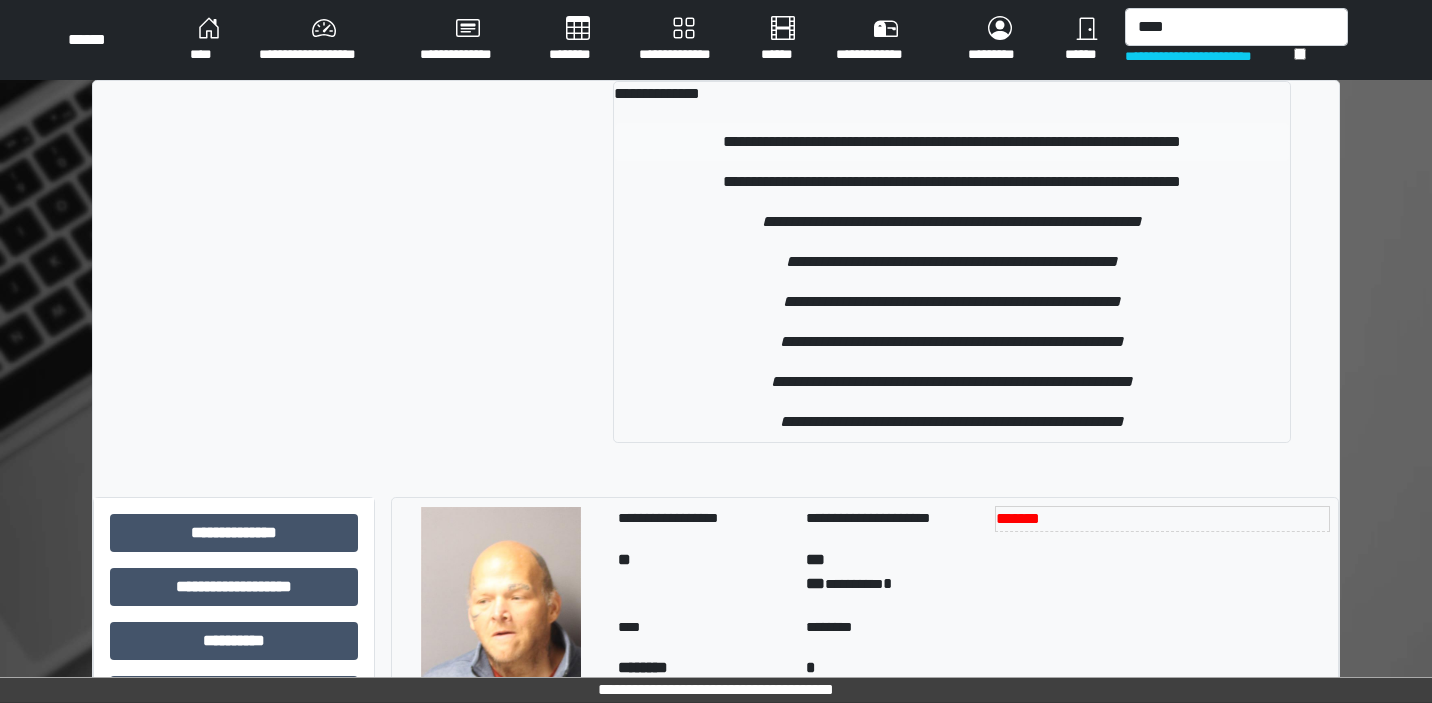 click on "**********" at bounding box center (952, 142) 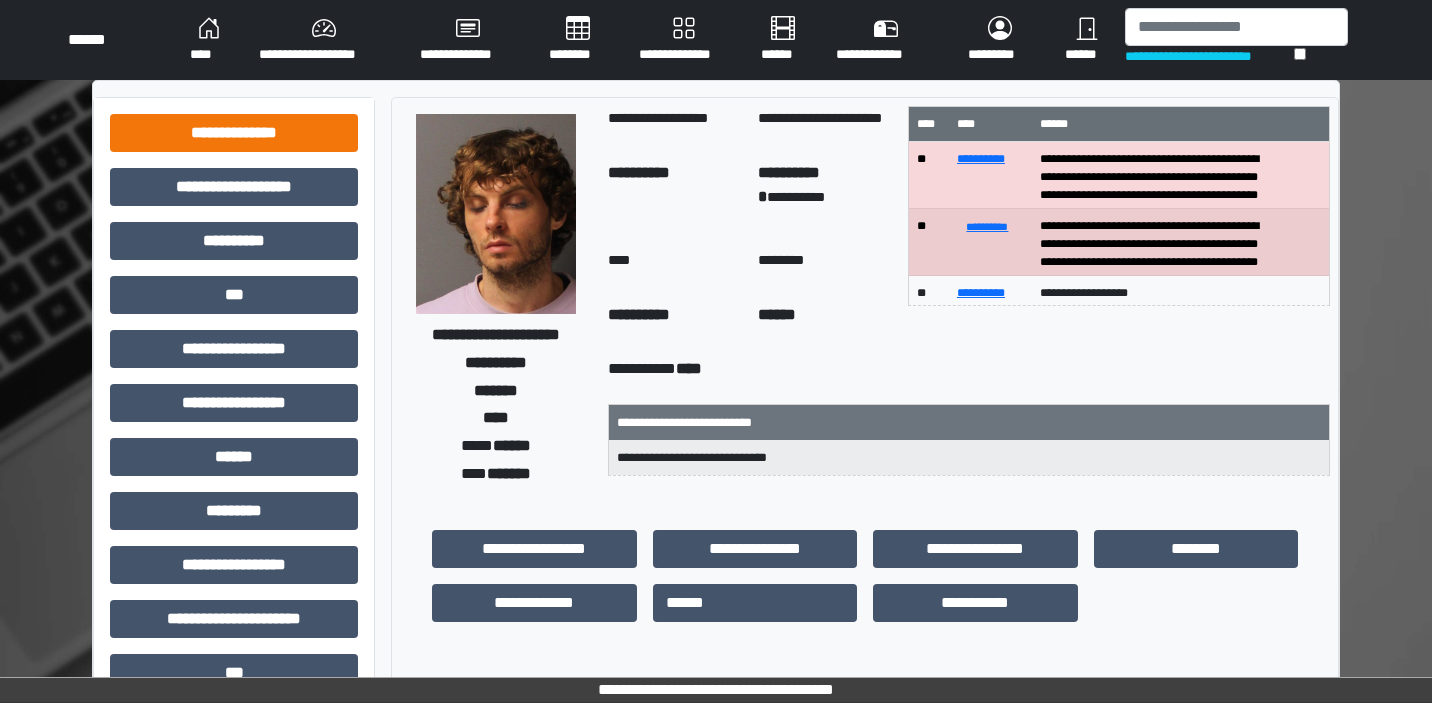click on "**********" at bounding box center [234, 133] 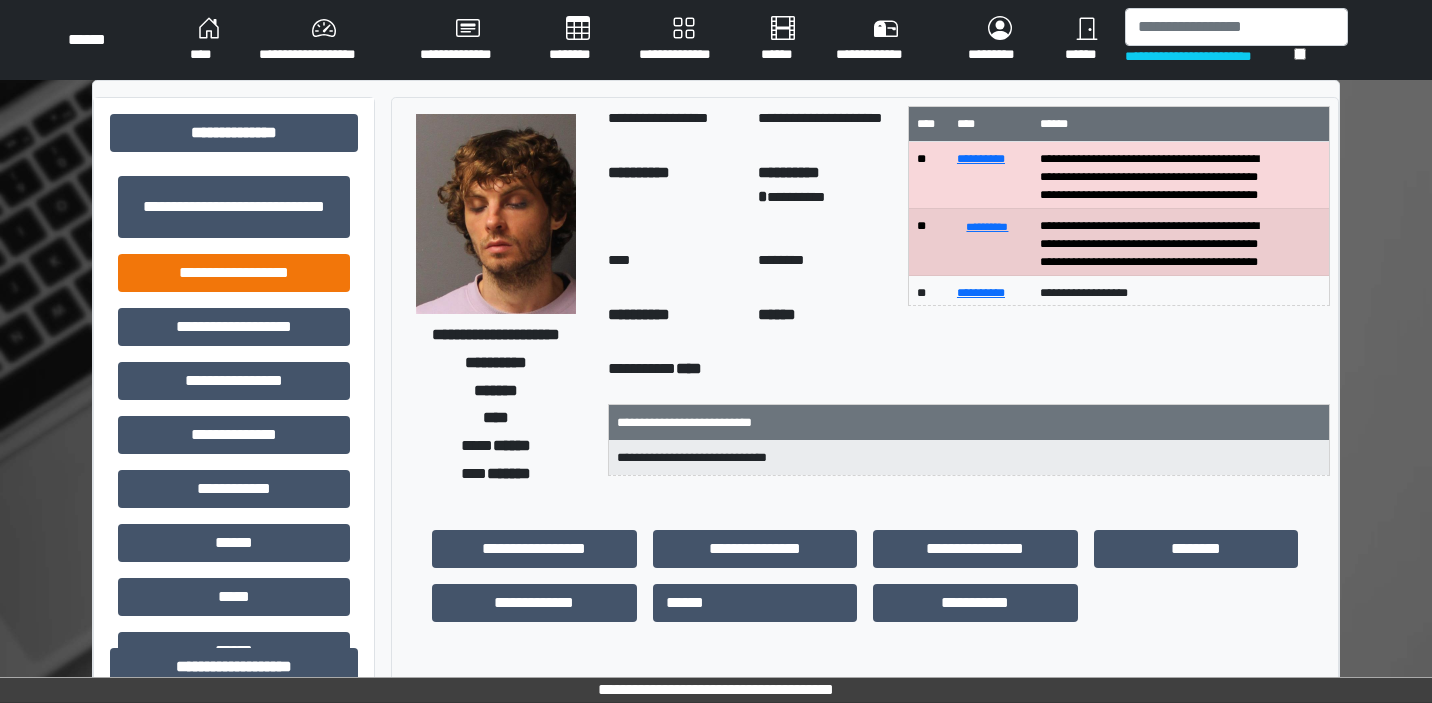click on "**********" at bounding box center [234, 273] 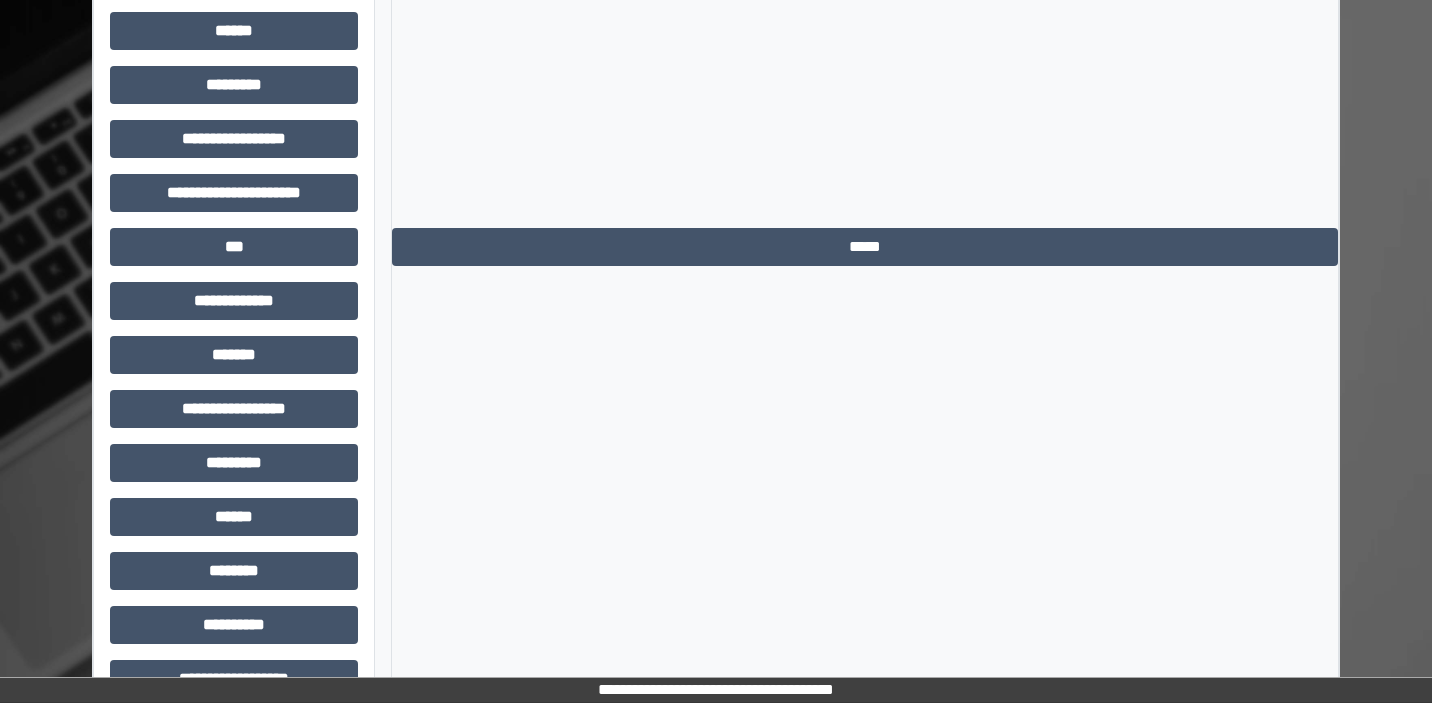 scroll, scrollTop: 910, scrollLeft: 0, axis: vertical 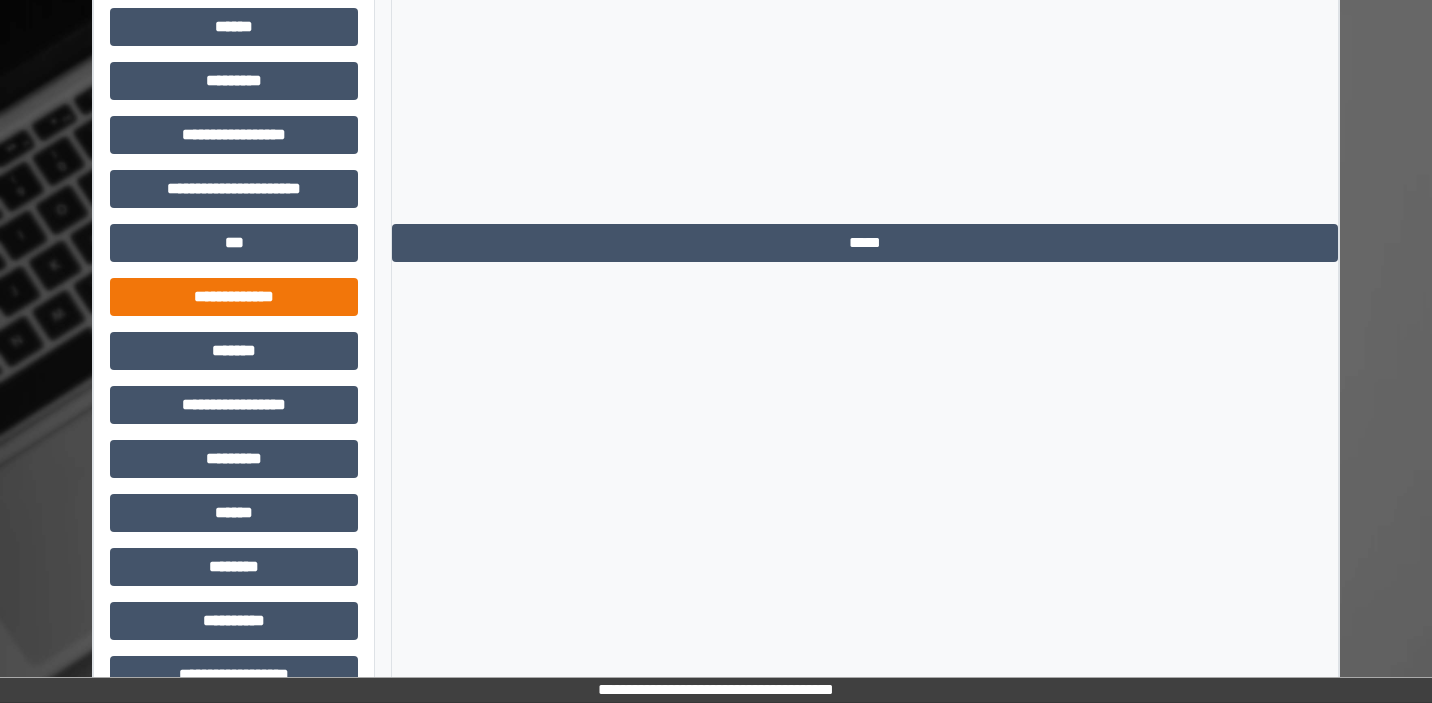 click on "**********" at bounding box center (234, 297) 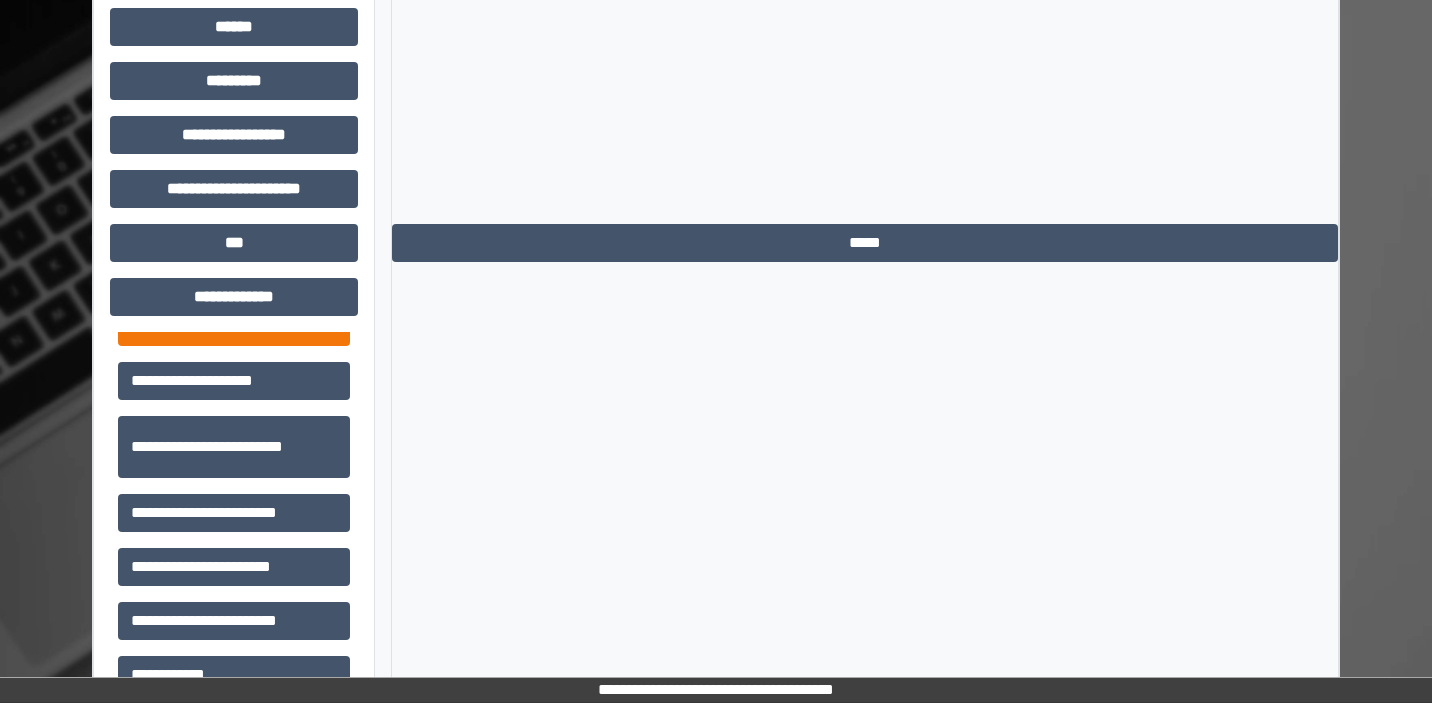 scroll, scrollTop: 429, scrollLeft: 0, axis: vertical 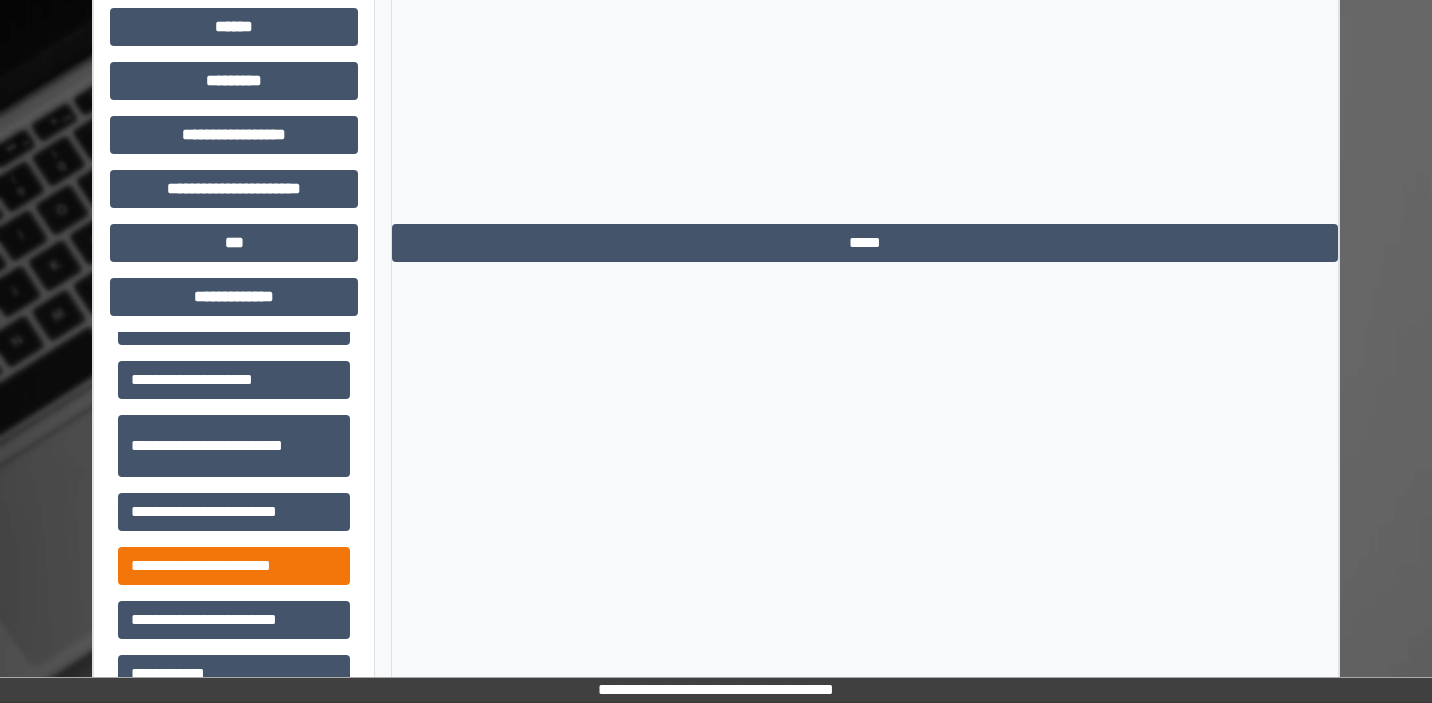 click on "**********" at bounding box center (234, 566) 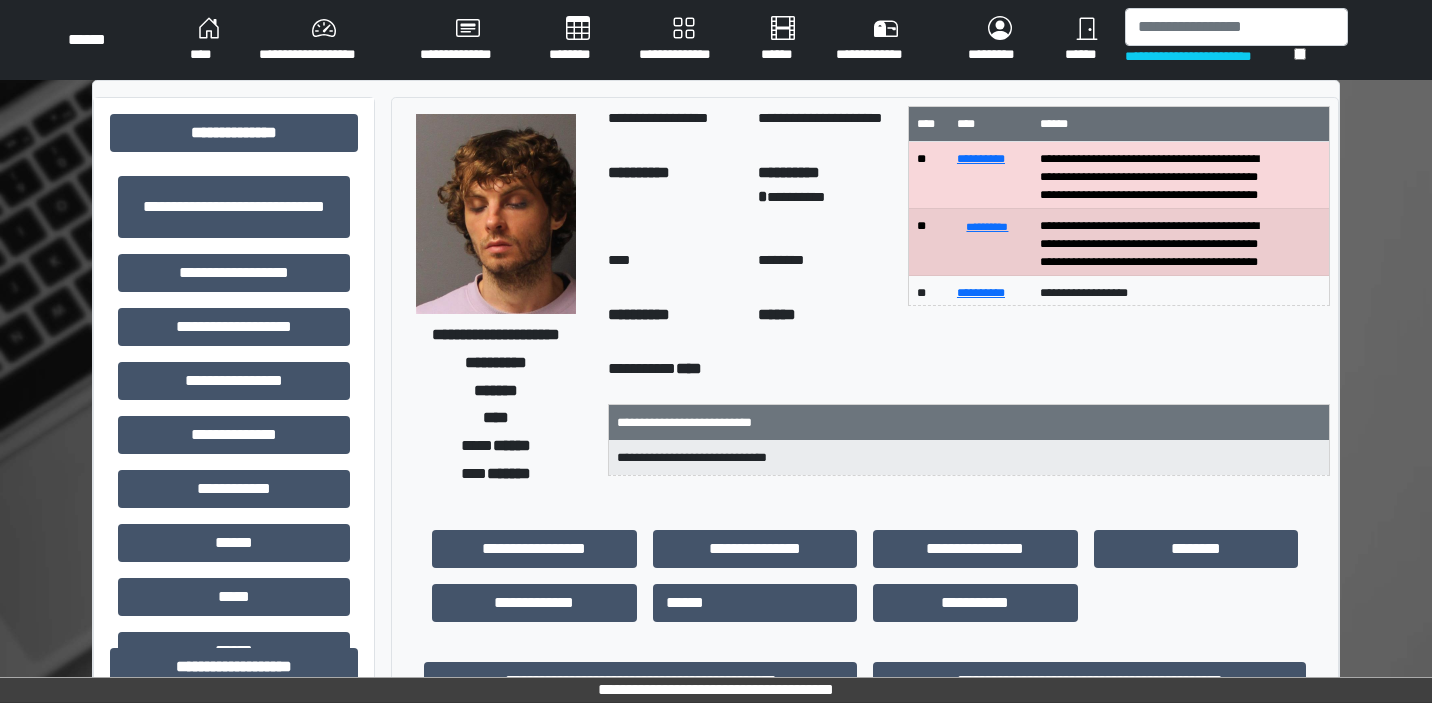 scroll, scrollTop: 0, scrollLeft: 0, axis: both 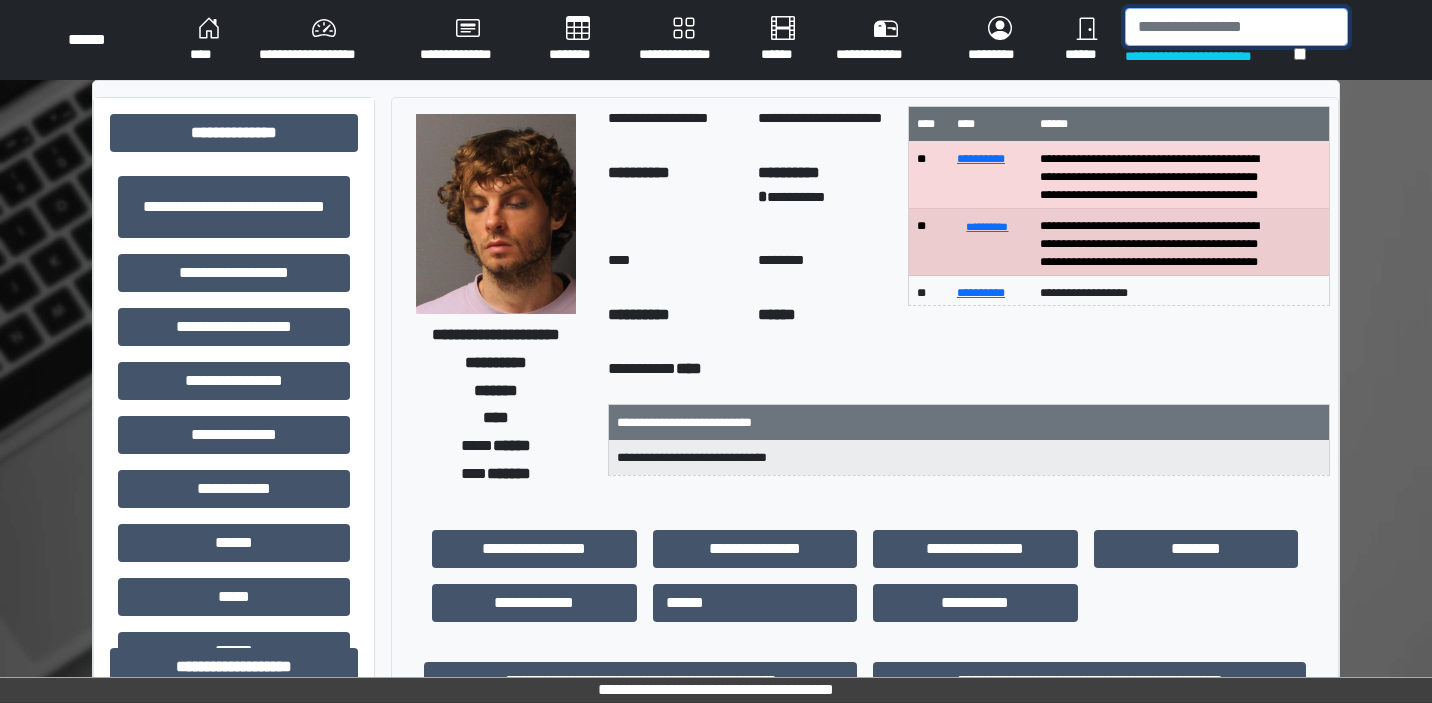 click at bounding box center (1236, 27) 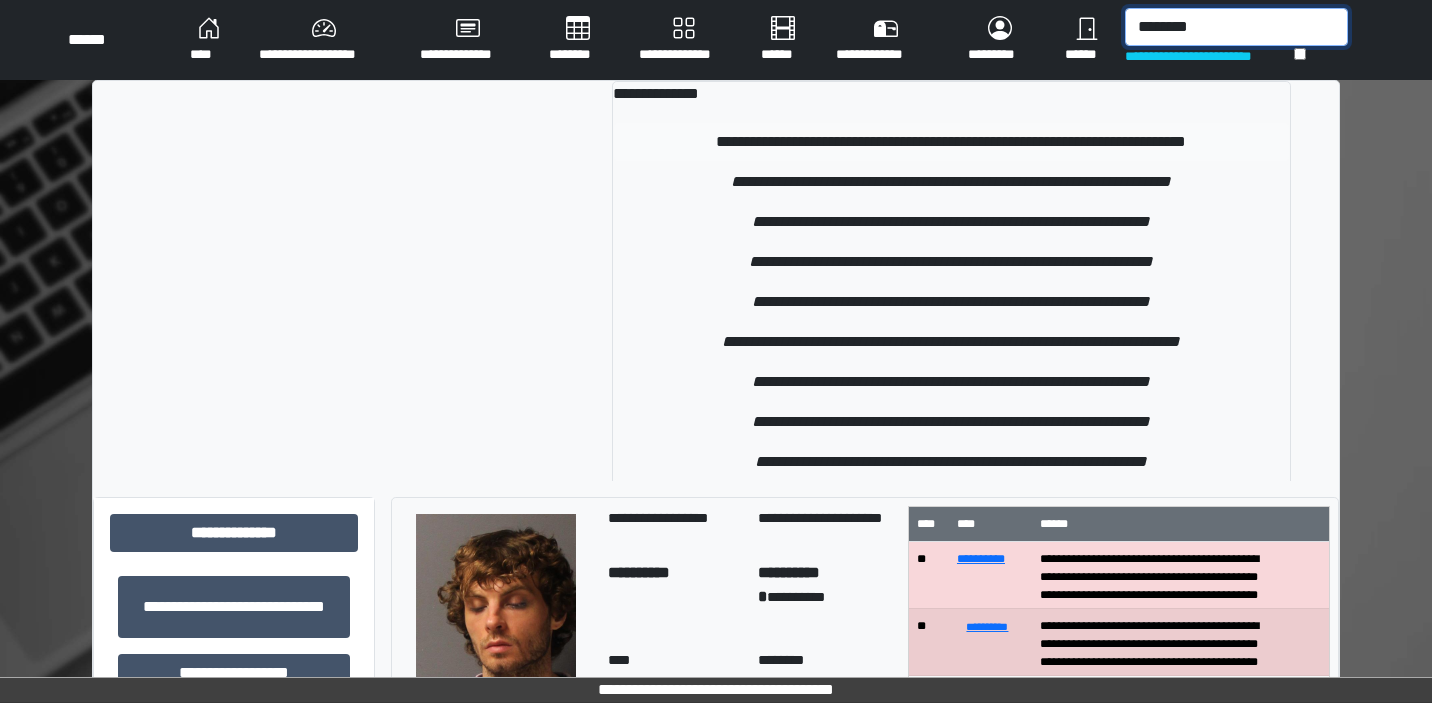 type on "********" 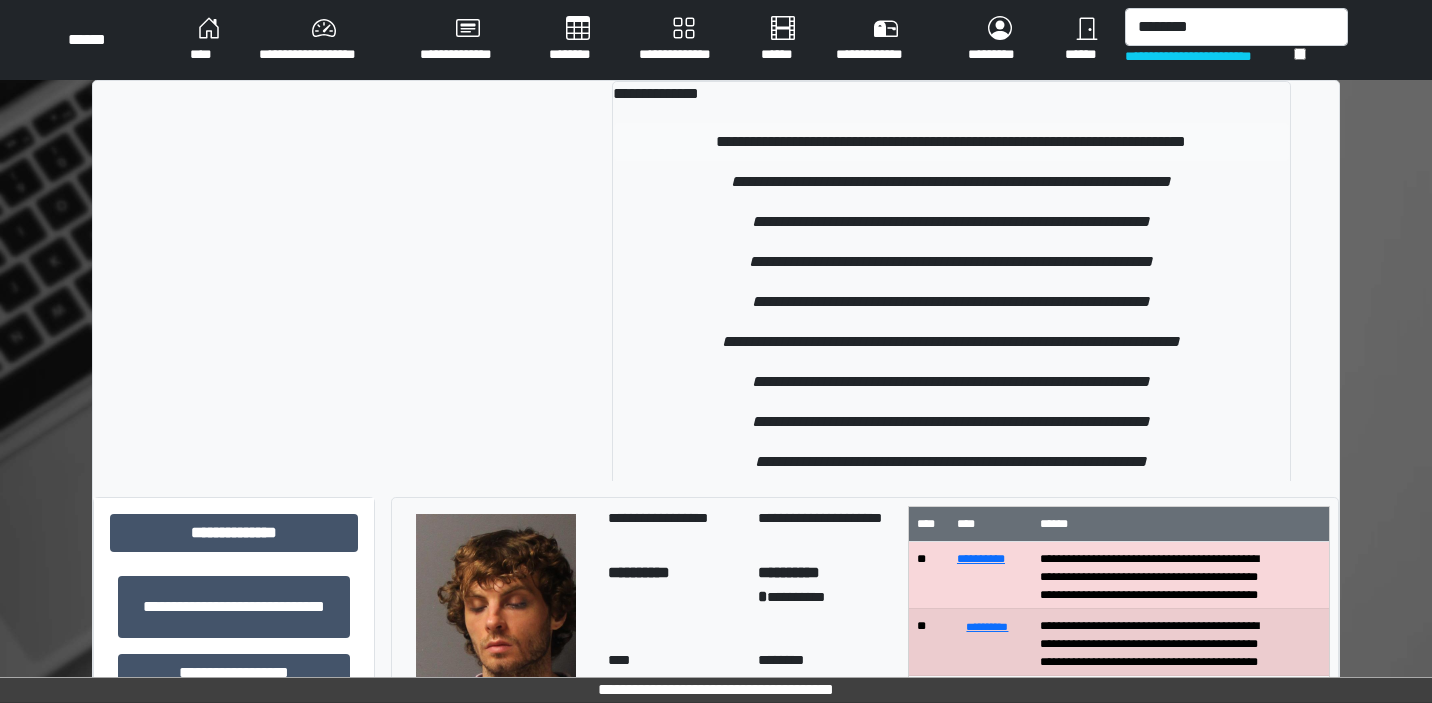 click on "**********" at bounding box center [951, 142] 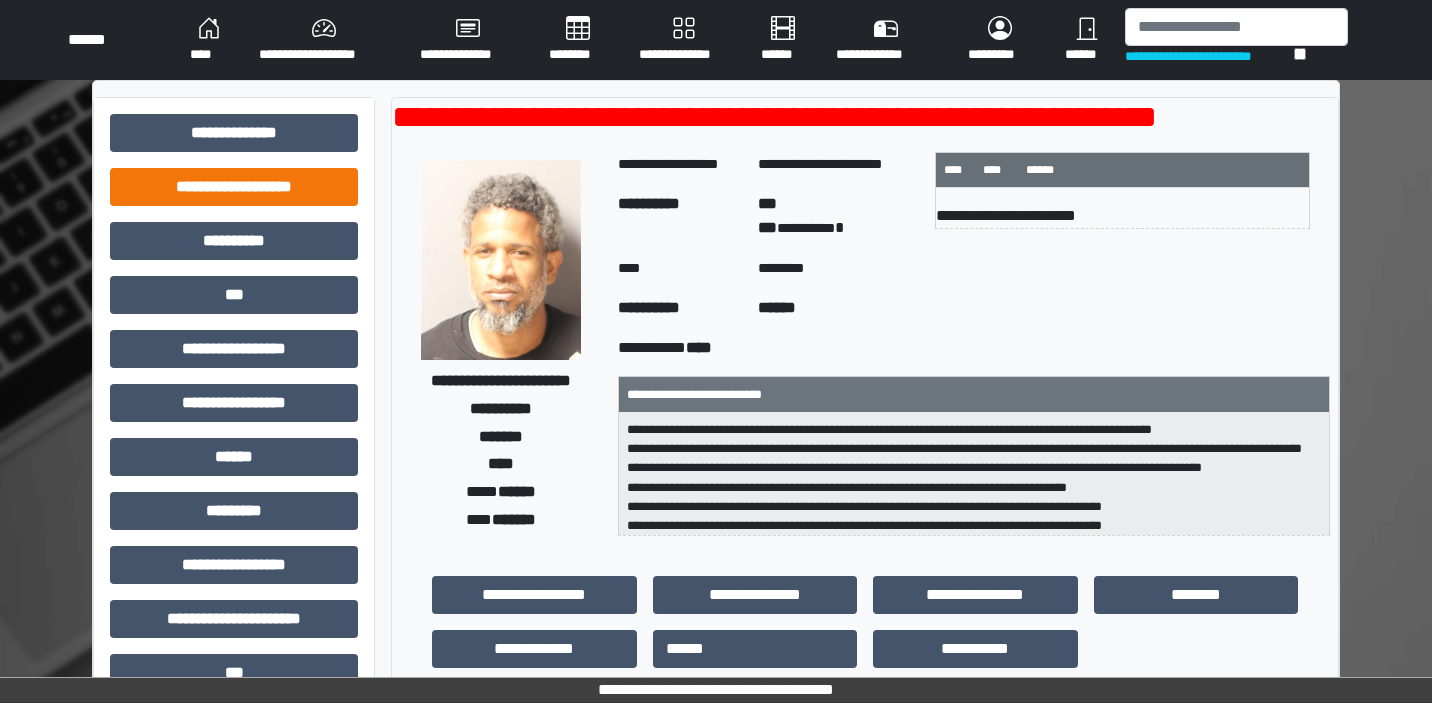 click on "**********" at bounding box center [234, 187] 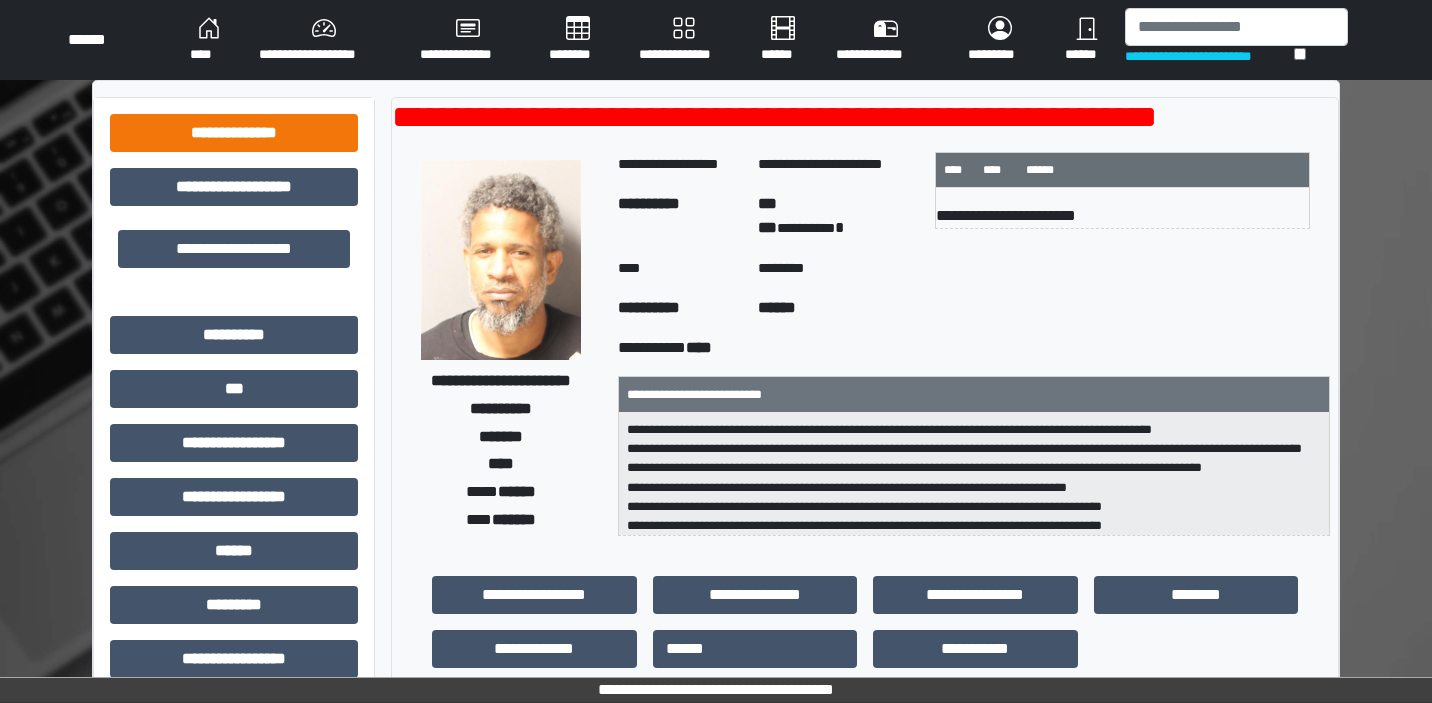 click on "**********" at bounding box center [234, 133] 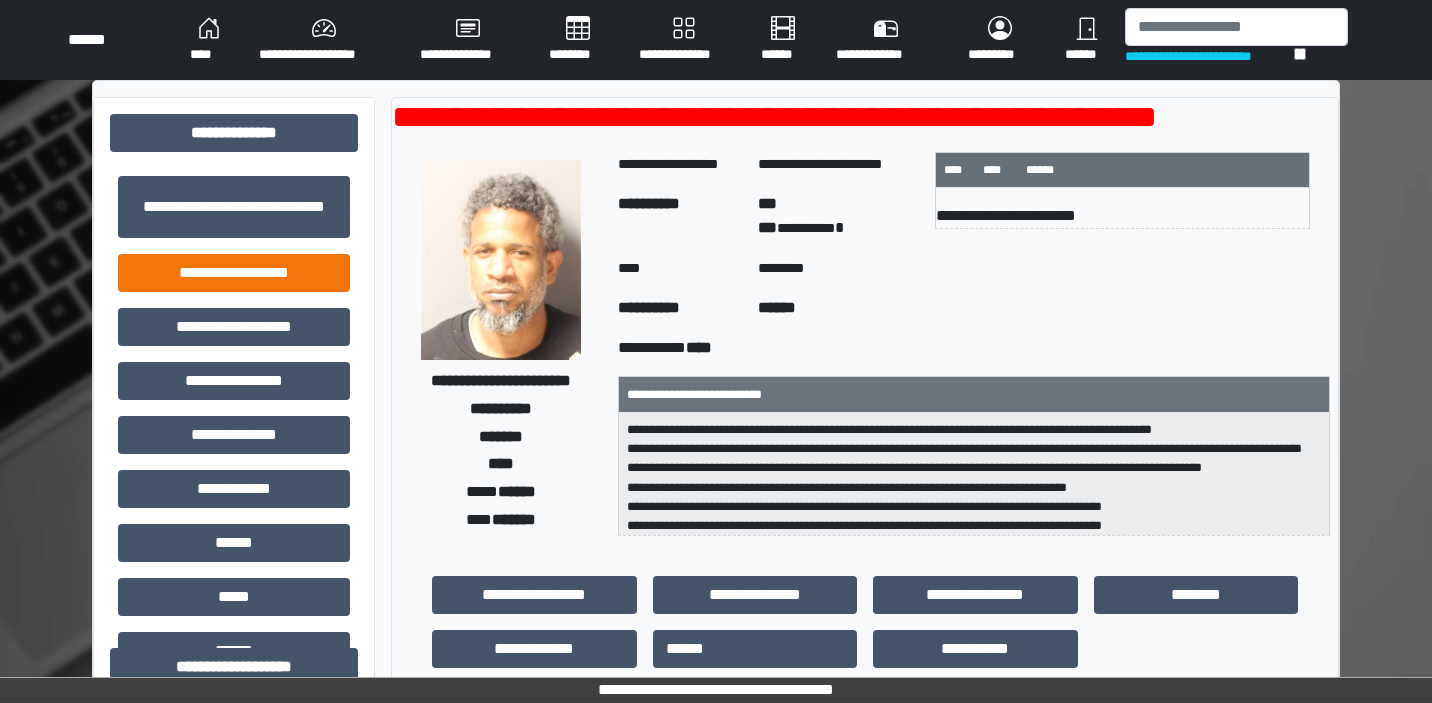 click on "**********" at bounding box center (234, 273) 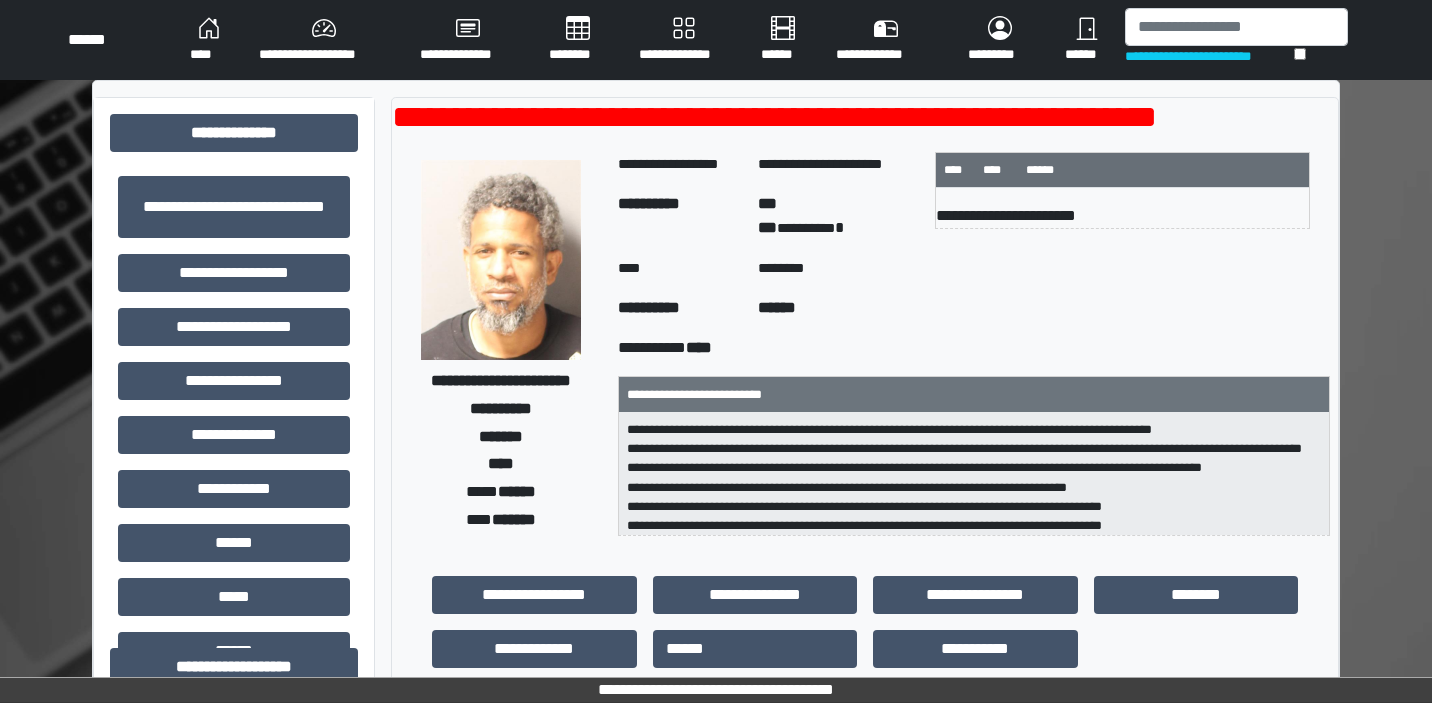 scroll, scrollTop: 0, scrollLeft: 0, axis: both 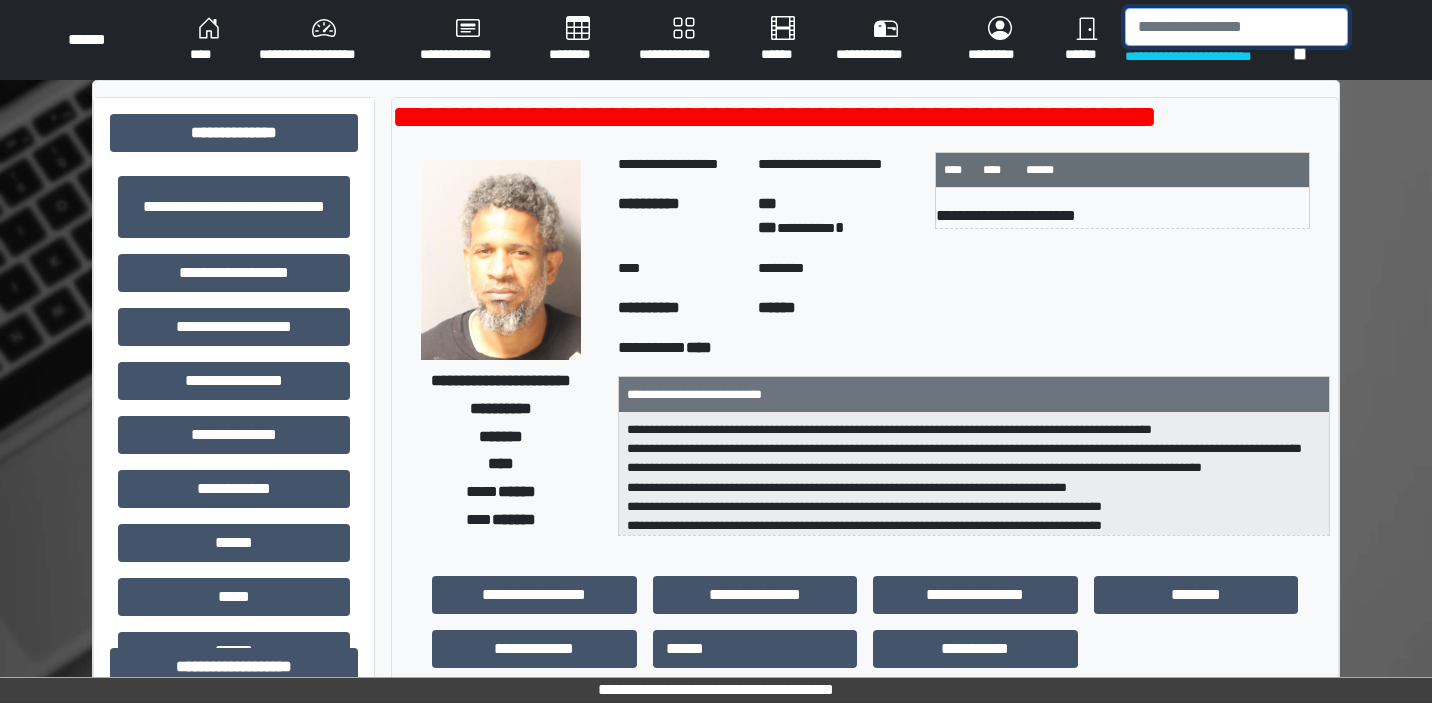 click at bounding box center [1236, 27] 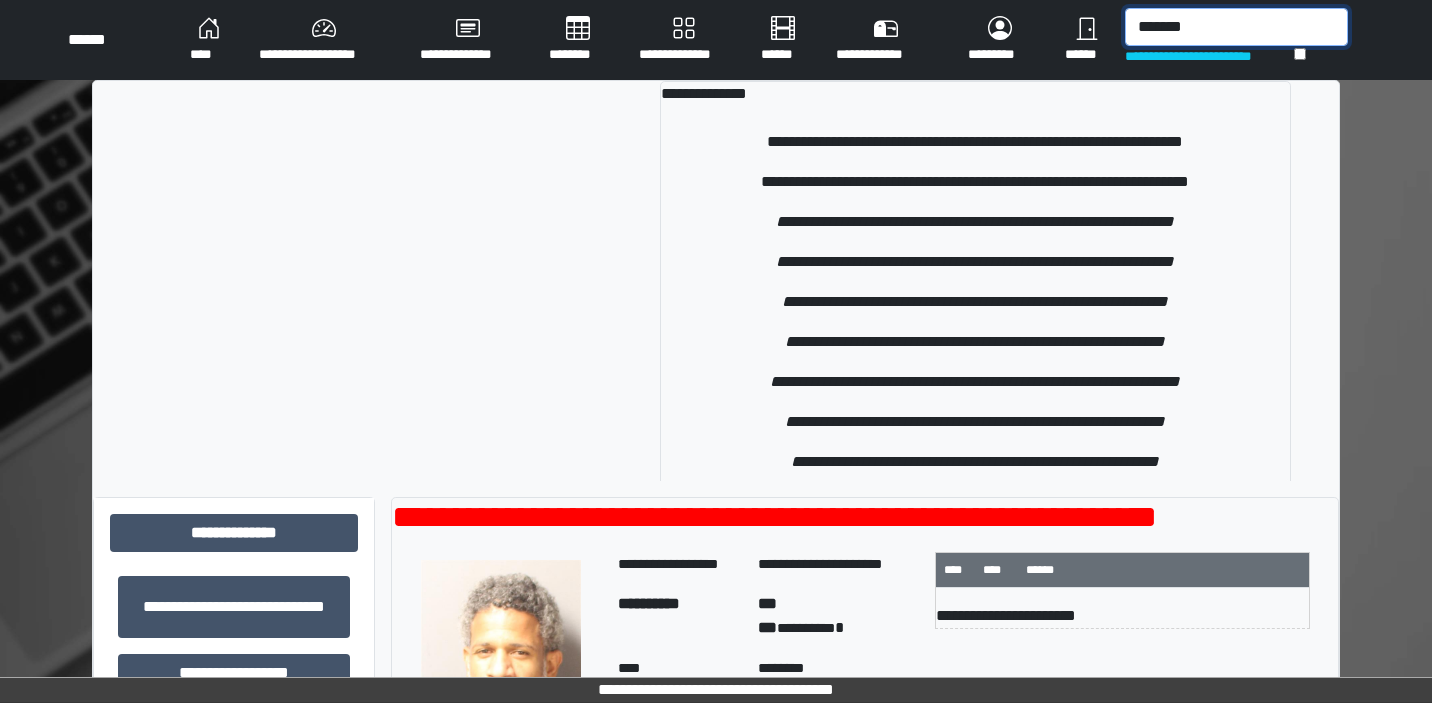 type on "*******" 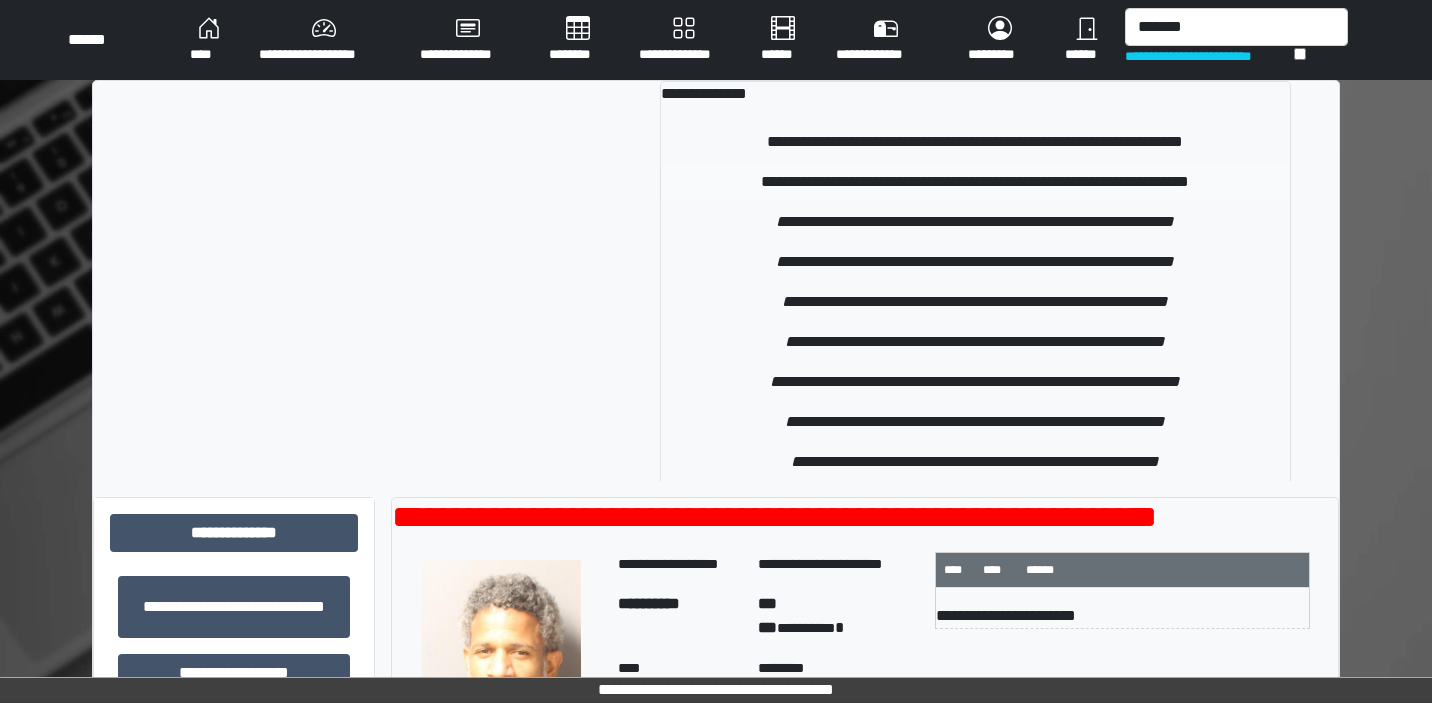 drag, startPoint x: 1214, startPoint y: 85, endPoint x: 1081, endPoint y: 187, distance: 167.60966 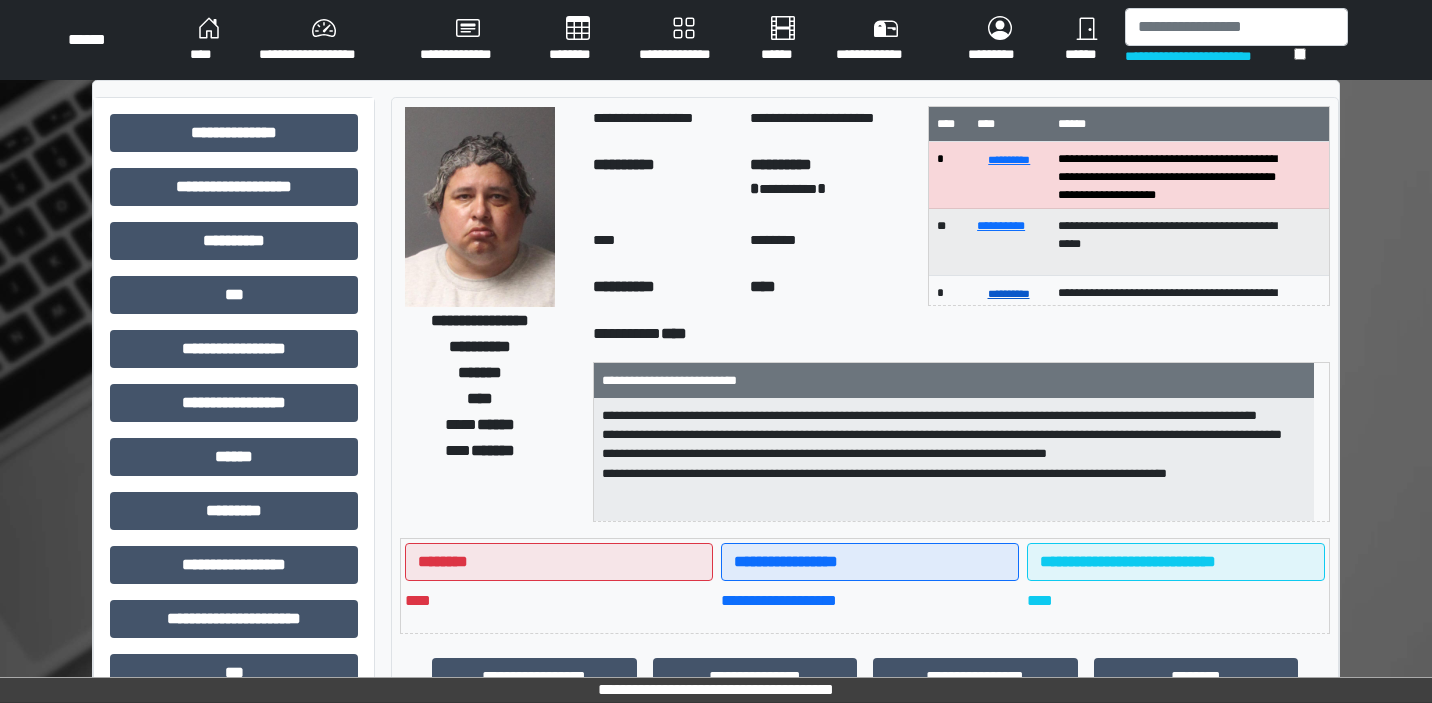 scroll, scrollTop: 0, scrollLeft: 0, axis: both 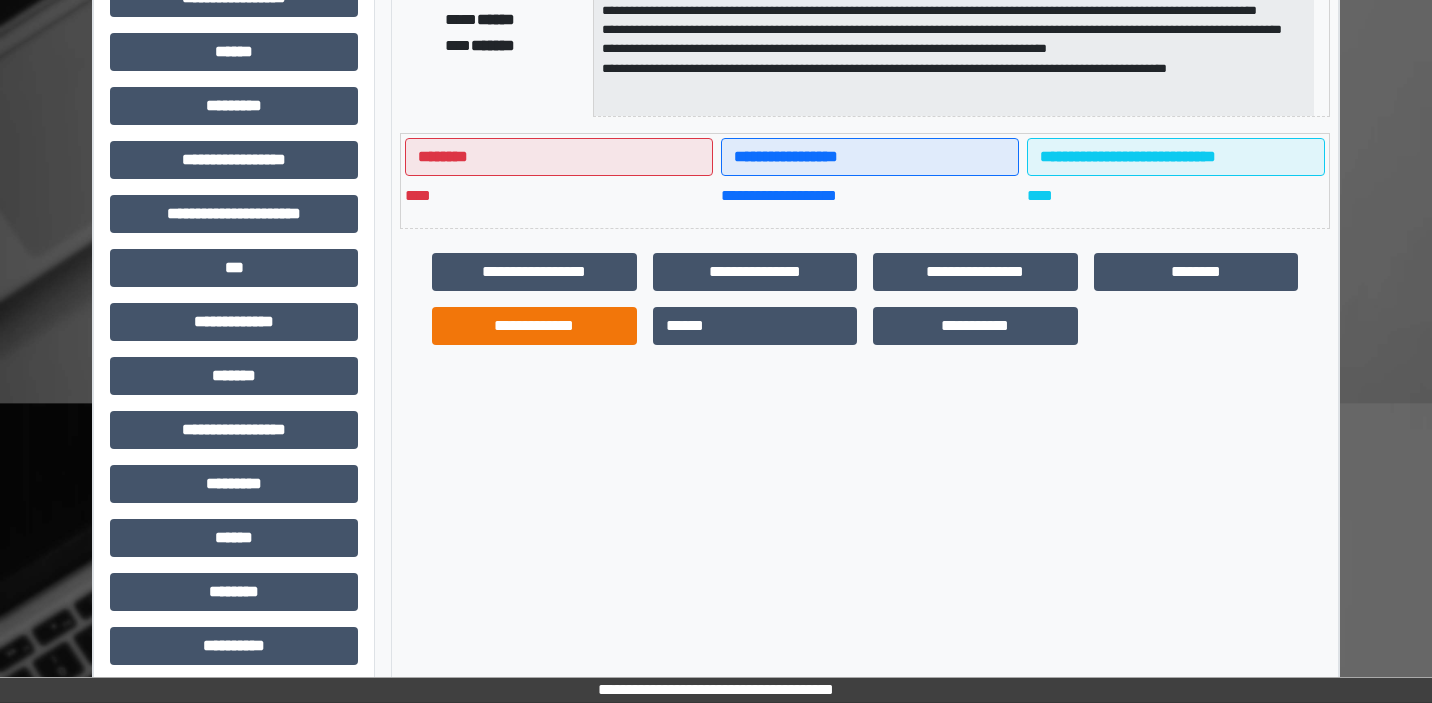 click on "**********" at bounding box center (534, 326) 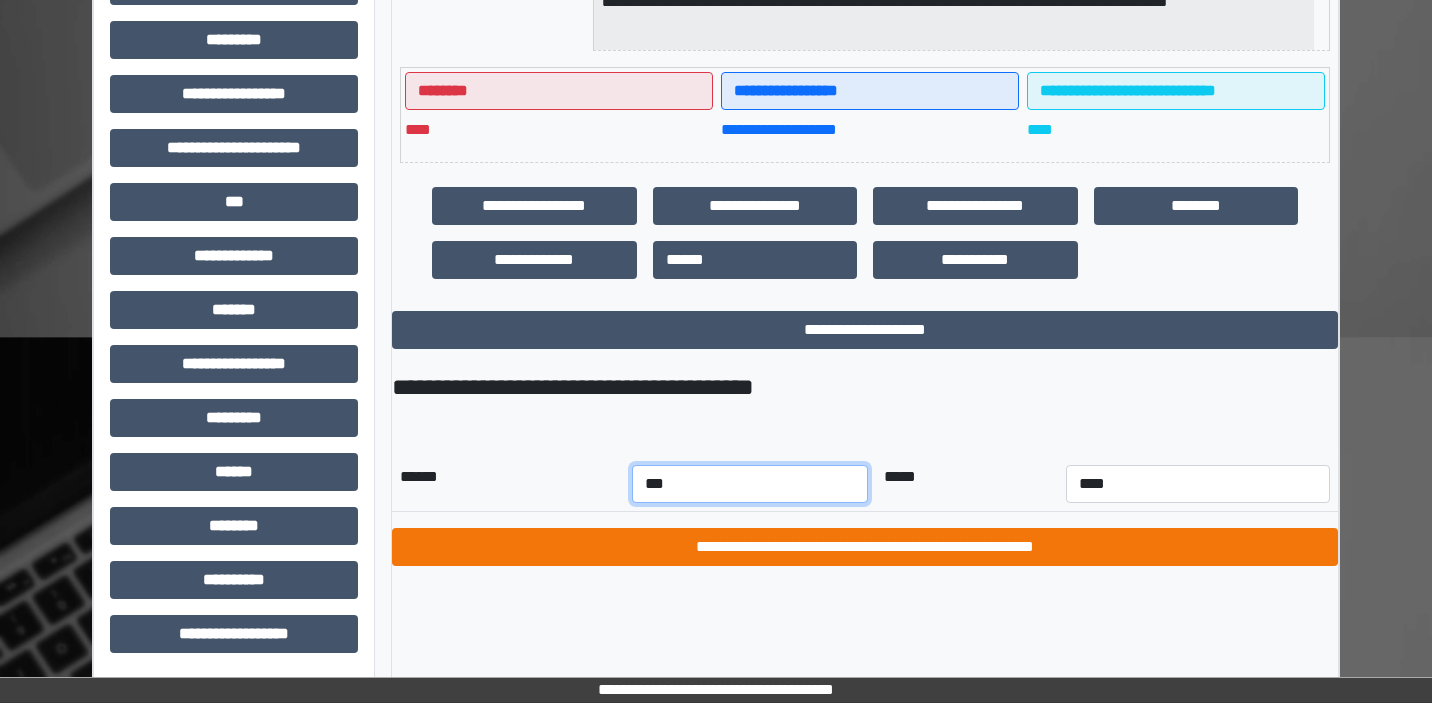 scroll, scrollTop: 471, scrollLeft: 0, axis: vertical 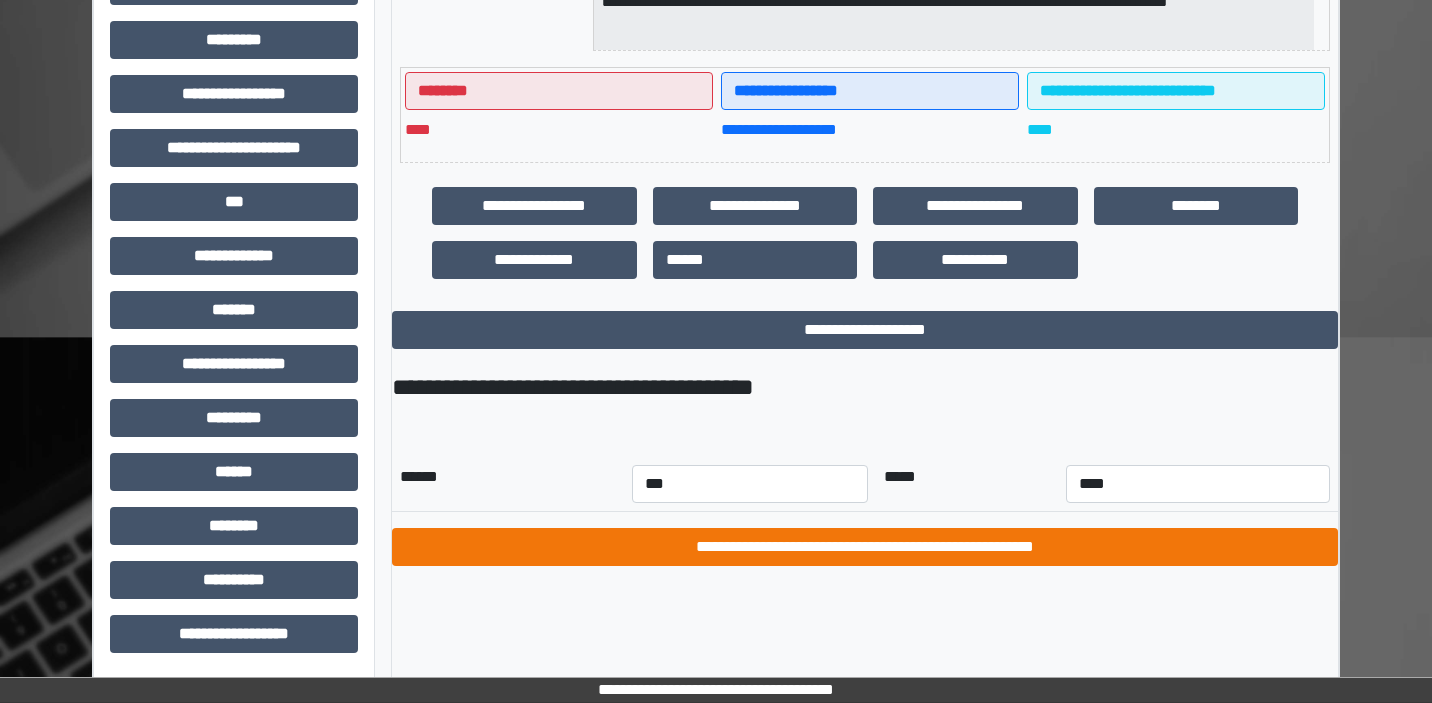 click on "**********" at bounding box center [865, 547] 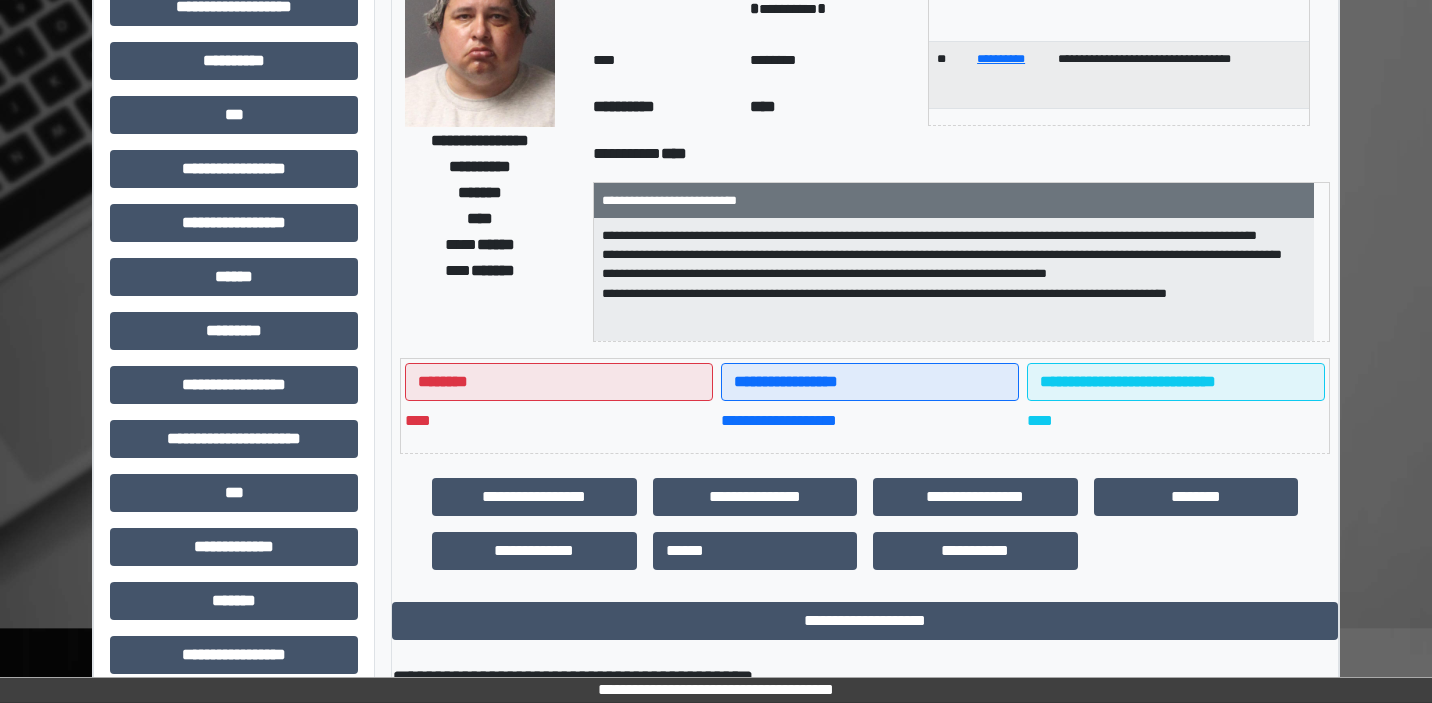 scroll, scrollTop: 36, scrollLeft: 0, axis: vertical 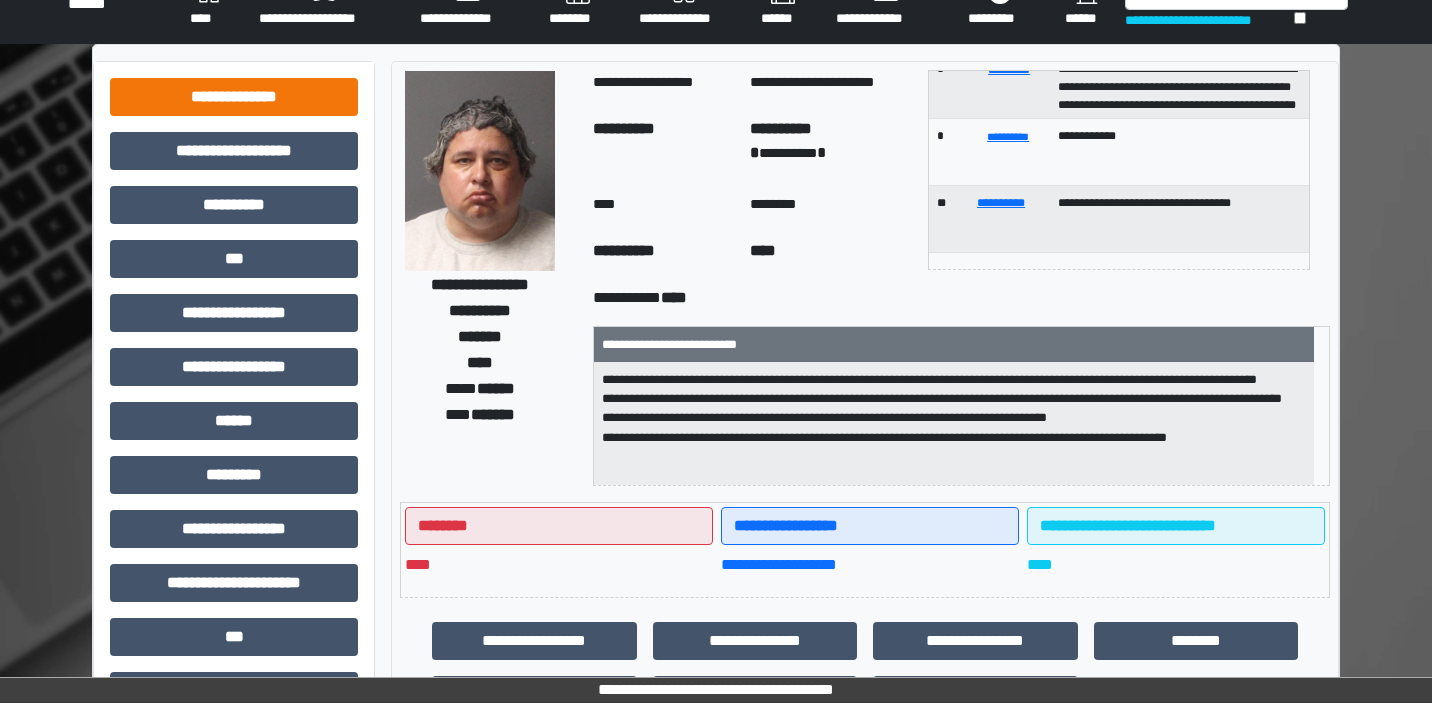click on "**********" at bounding box center (234, 97) 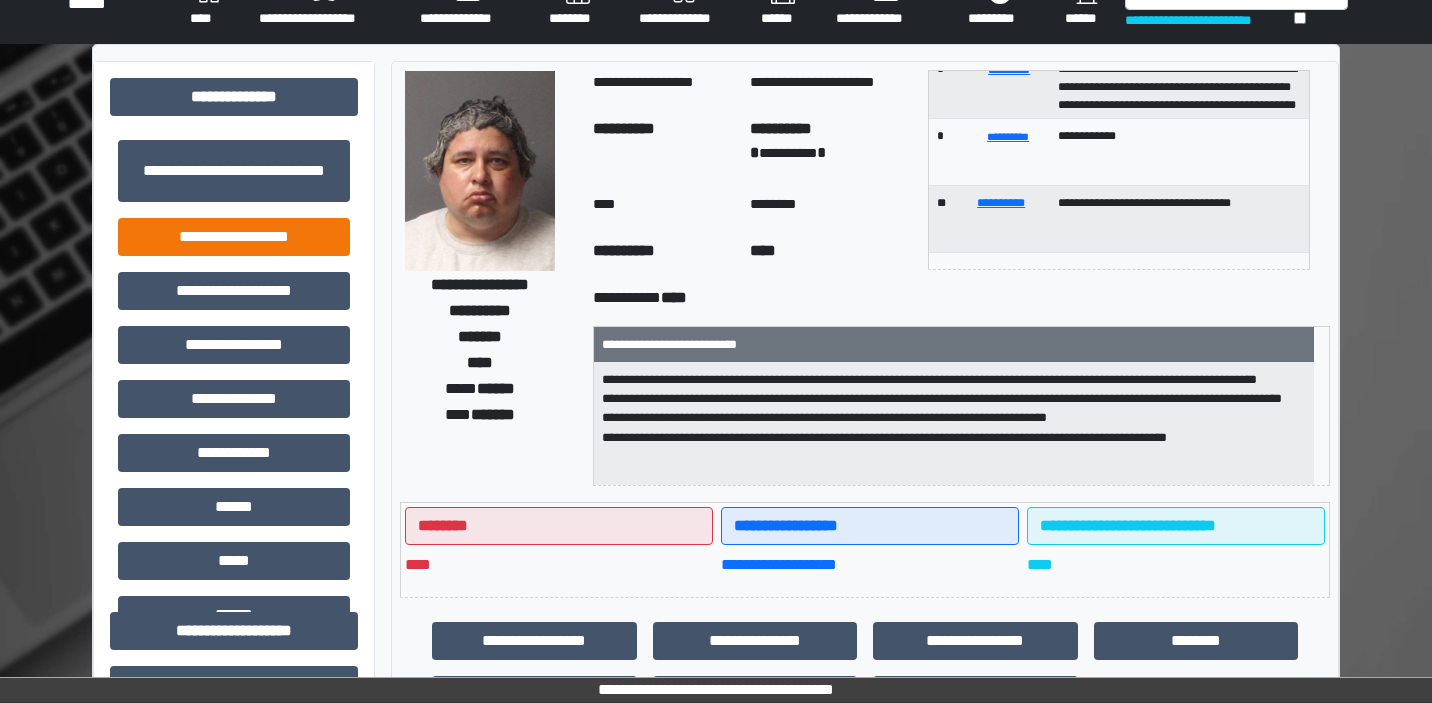 click on "**********" at bounding box center [234, 237] 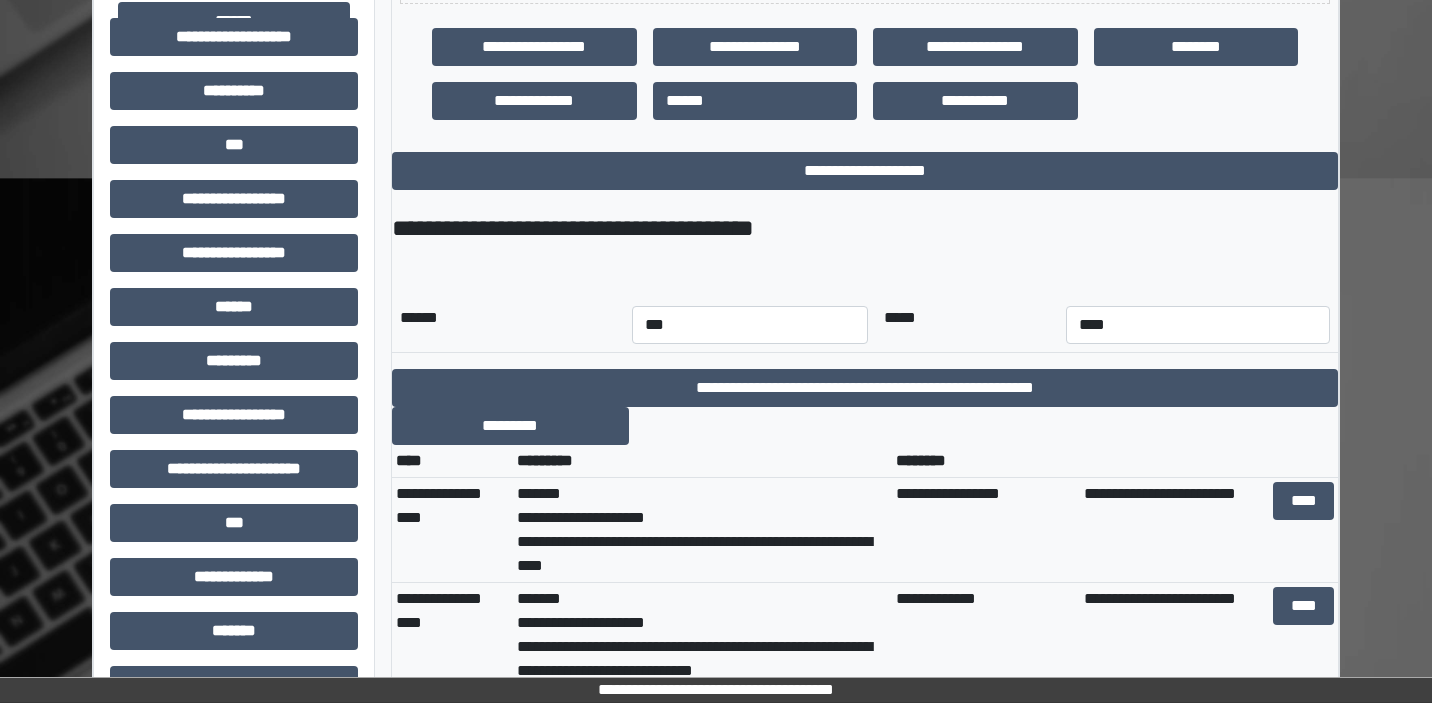 scroll, scrollTop: 680, scrollLeft: 0, axis: vertical 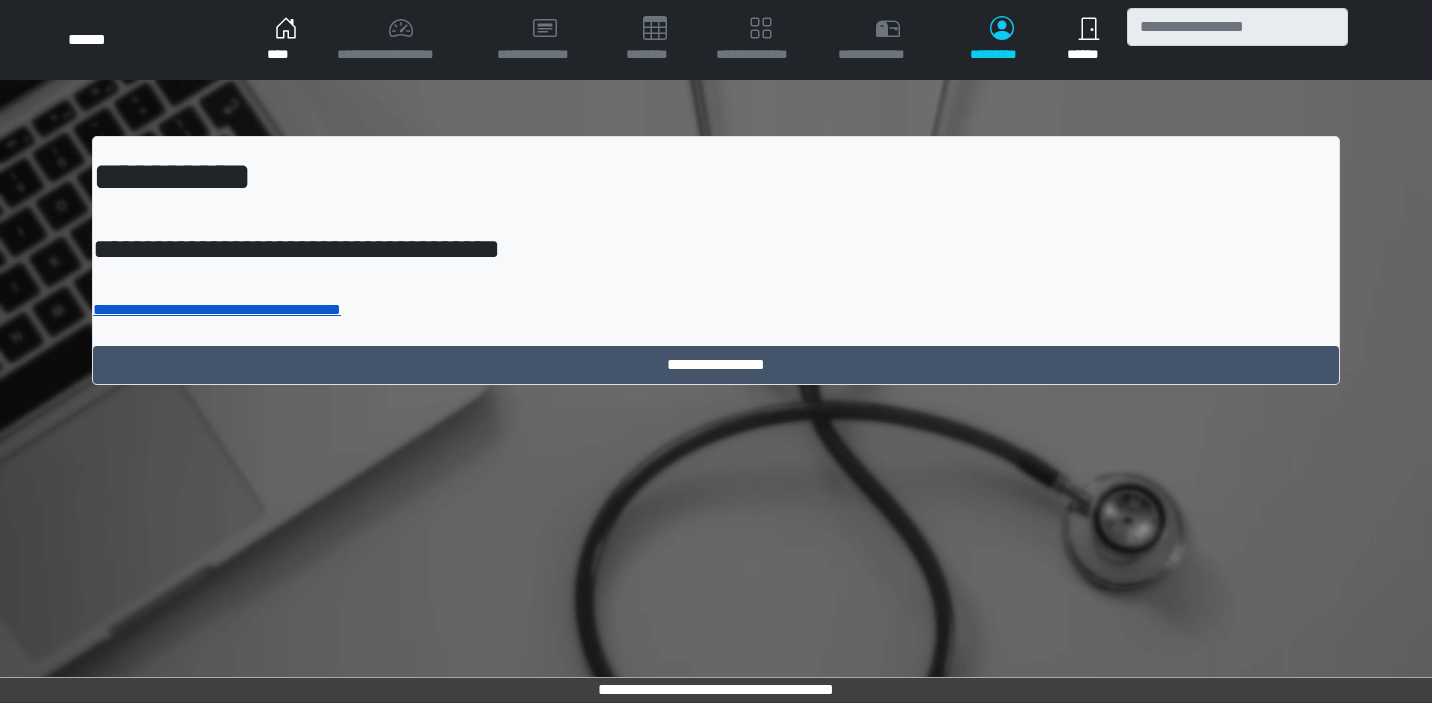 click on "**********" at bounding box center (217, 309) 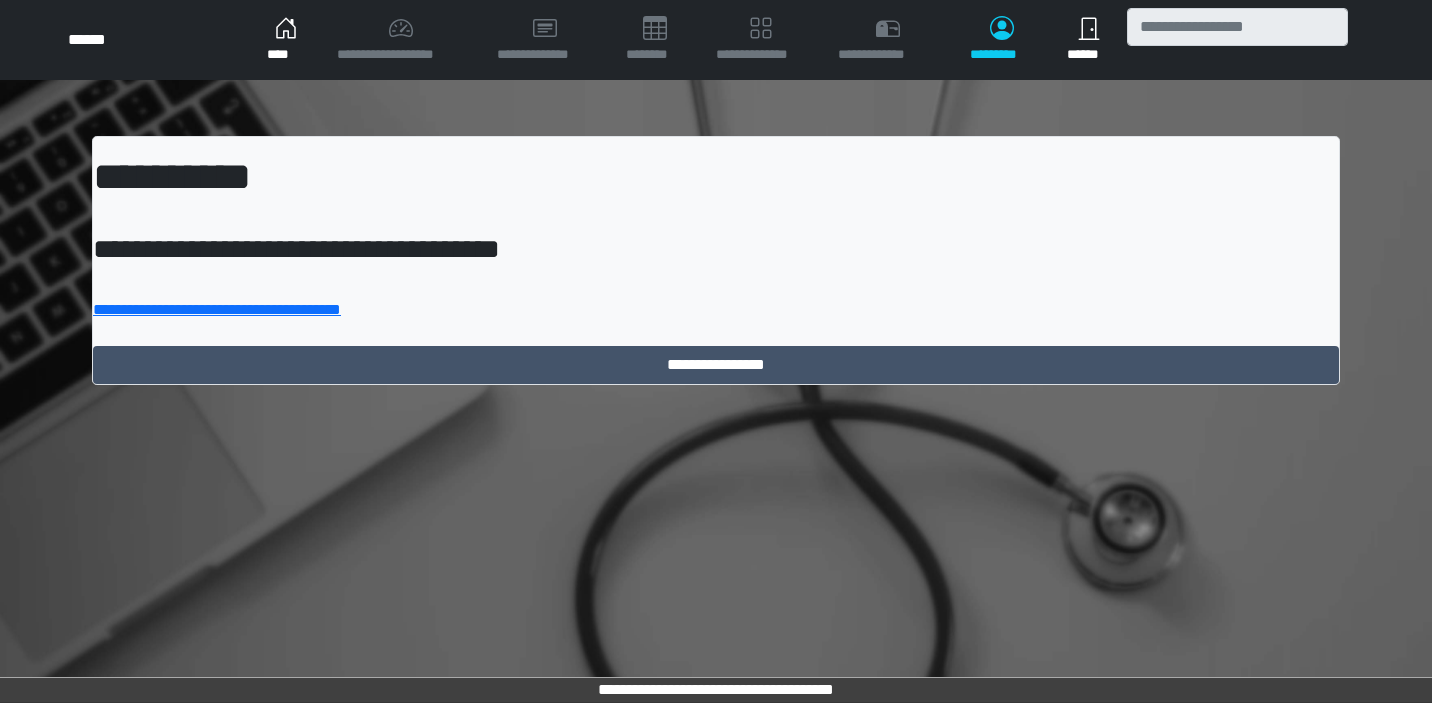 scroll, scrollTop: 0, scrollLeft: 0, axis: both 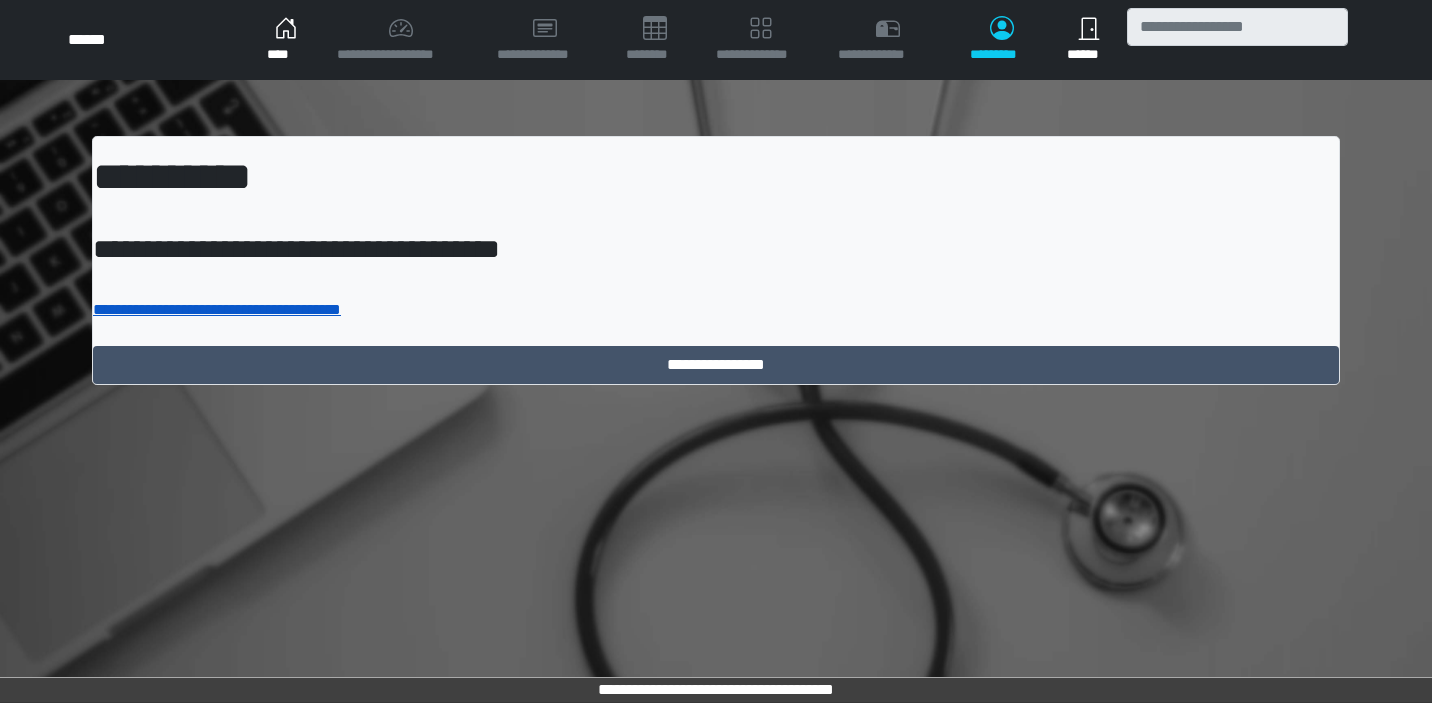 click on "**********" at bounding box center [217, 309] 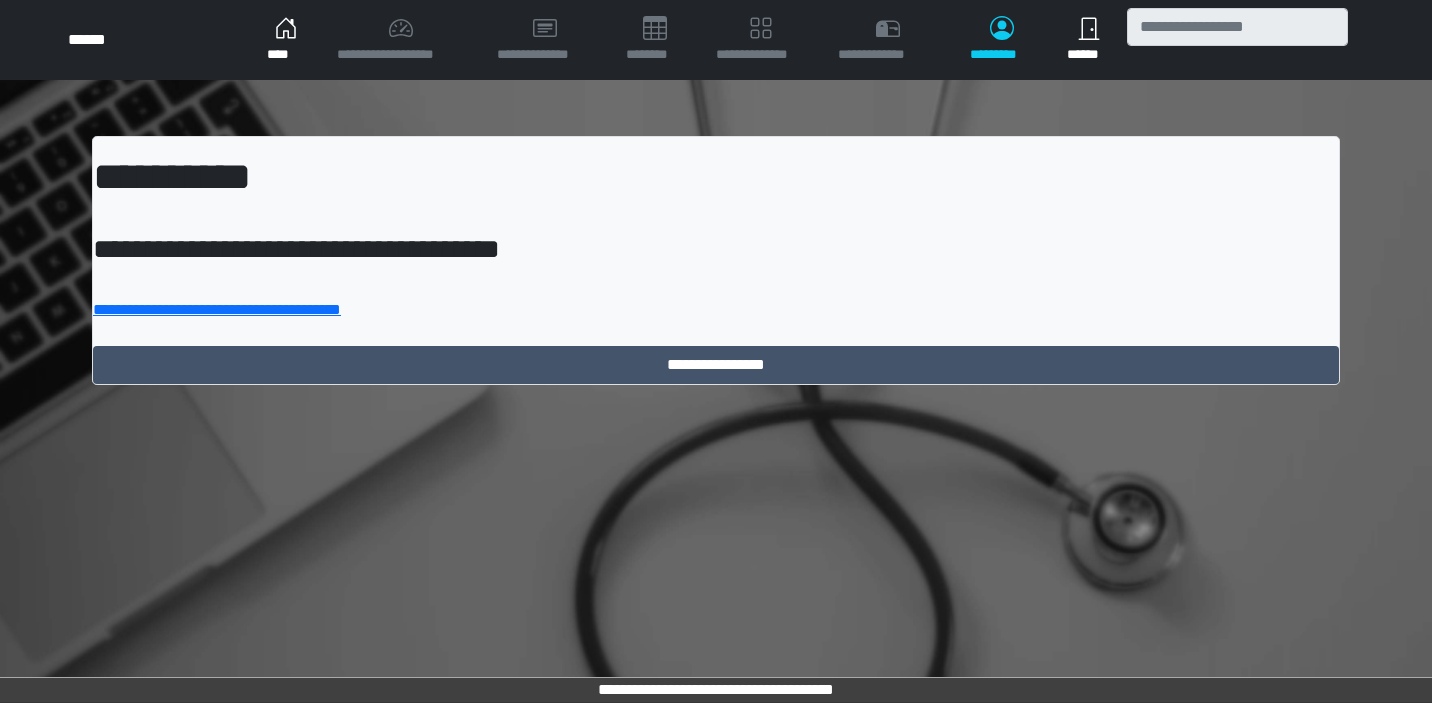 scroll, scrollTop: 0, scrollLeft: 0, axis: both 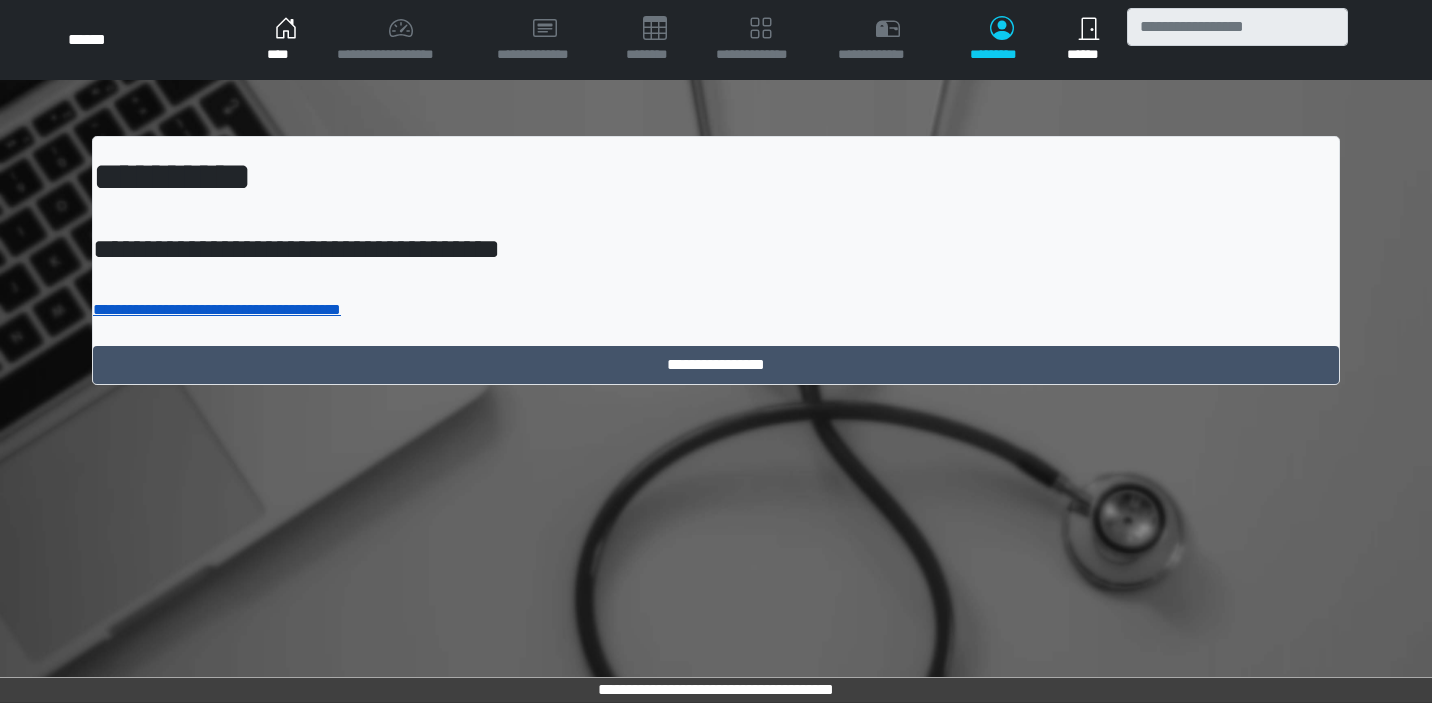 click on "**********" at bounding box center (217, 309) 